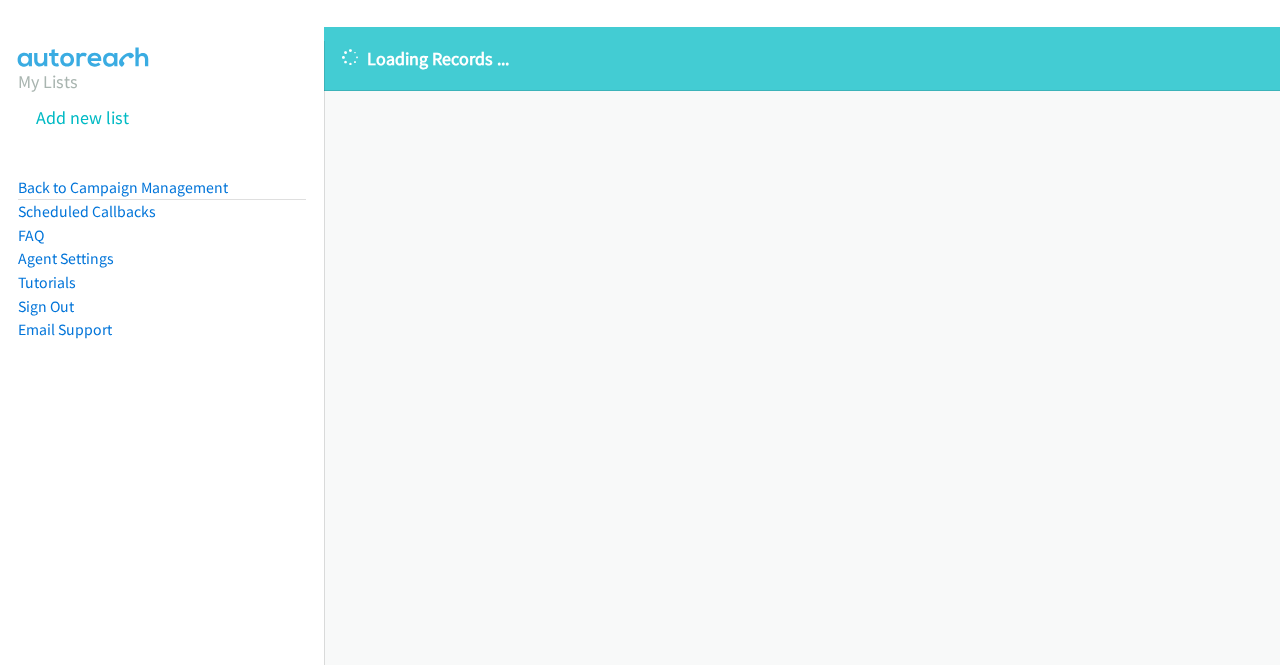 scroll, scrollTop: 0, scrollLeft: 0, axis: both 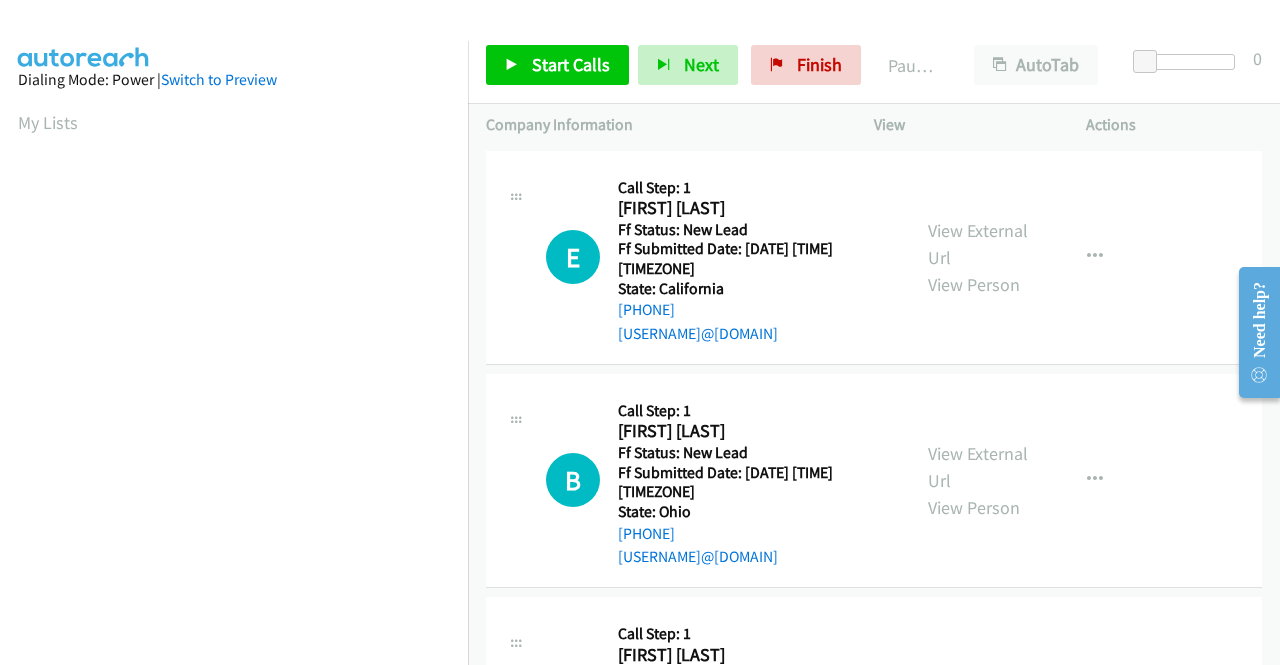 click on "E
Callback Scheduled
Call Step: 1
Ethan Dreiman
America/Los_Angeles
Ff Status: New Lead
Ff Submitted Date: 2025-08-05 21:47:04 +0000
State: California
+1 818-426-1423
ethan.dreiman@gmail.com
Call was successful?
View External Url
View Person
View External Url
Email
Schedule/Manage Callback
Skip Call
Add to do not call list" at bounding box center [874, 258] 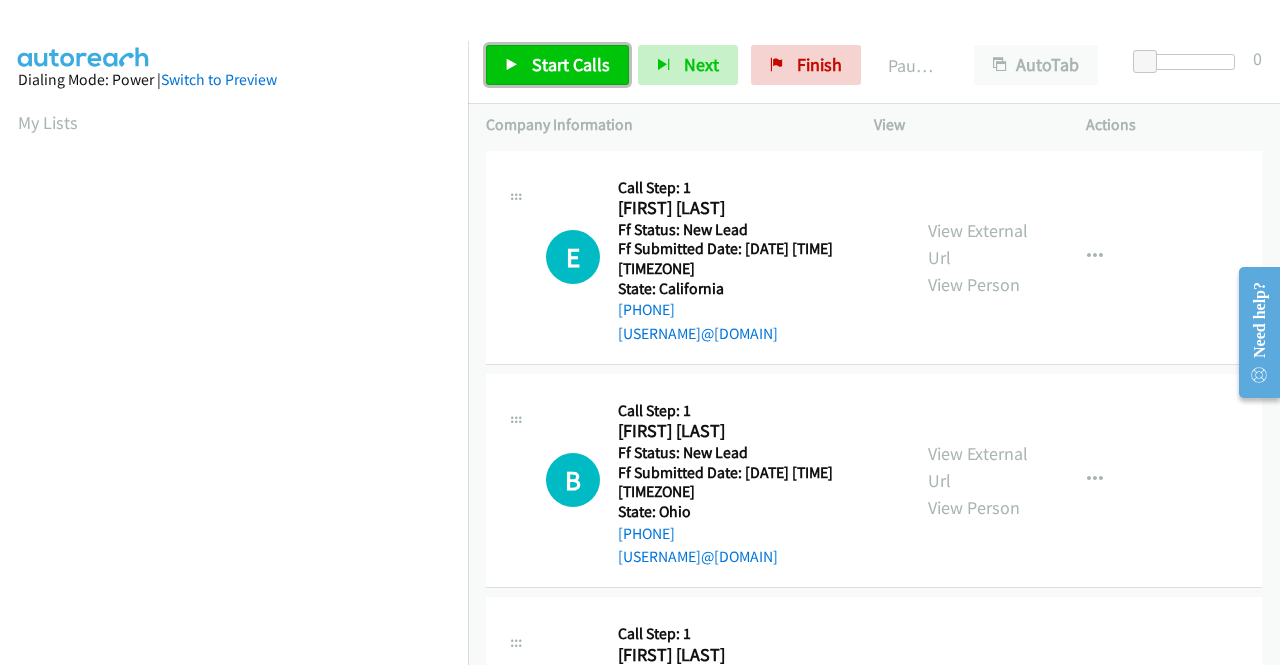 click on "Start Calls" at bounding box center (557, 65) 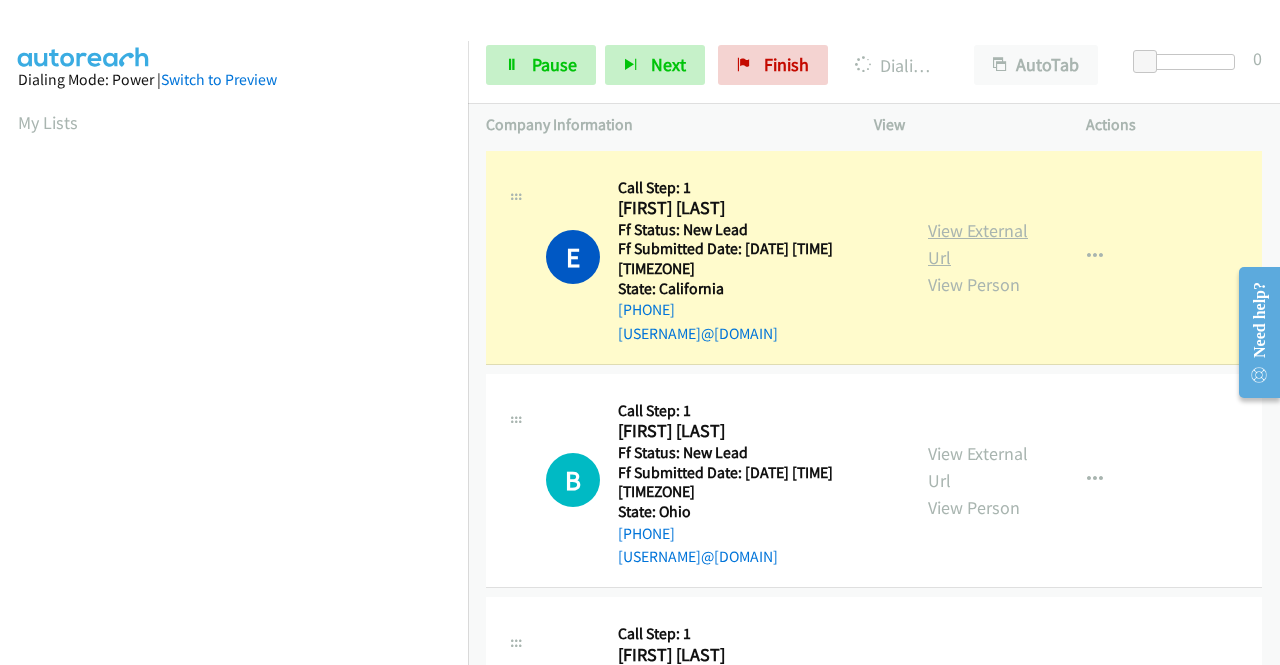 click on "View External Url" at bounding box center (978, 244) 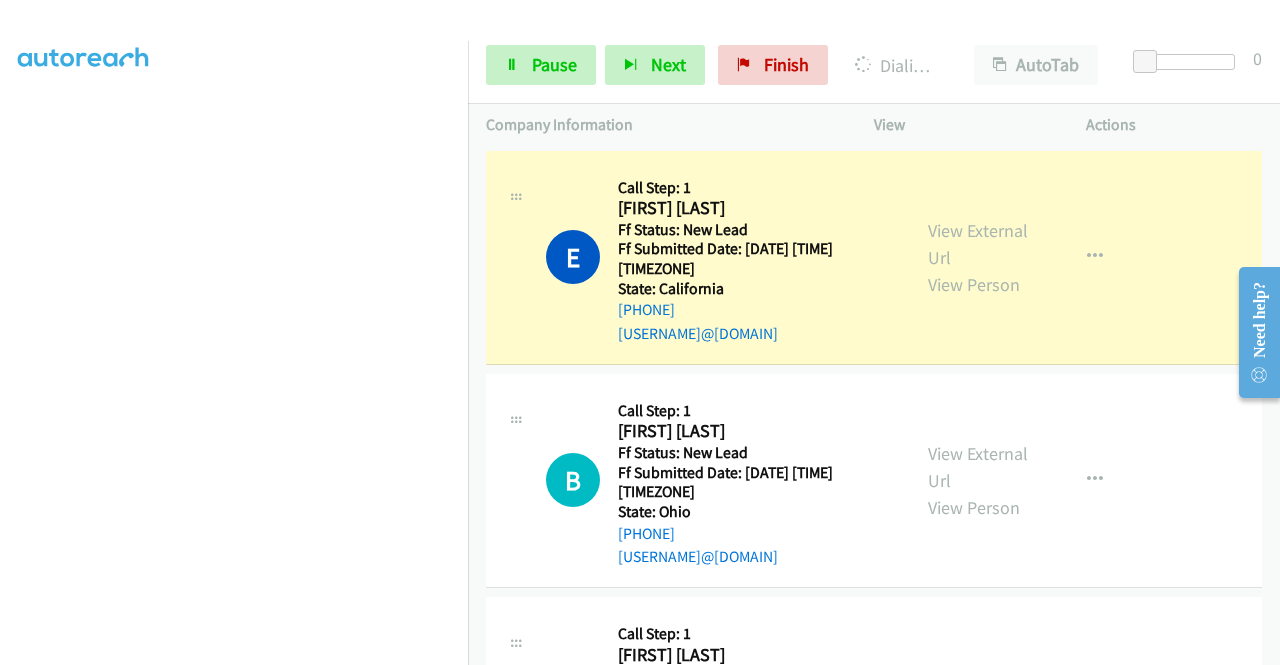 scroll, scrollTop: 456, scrollLeft: 0, axis: vertical 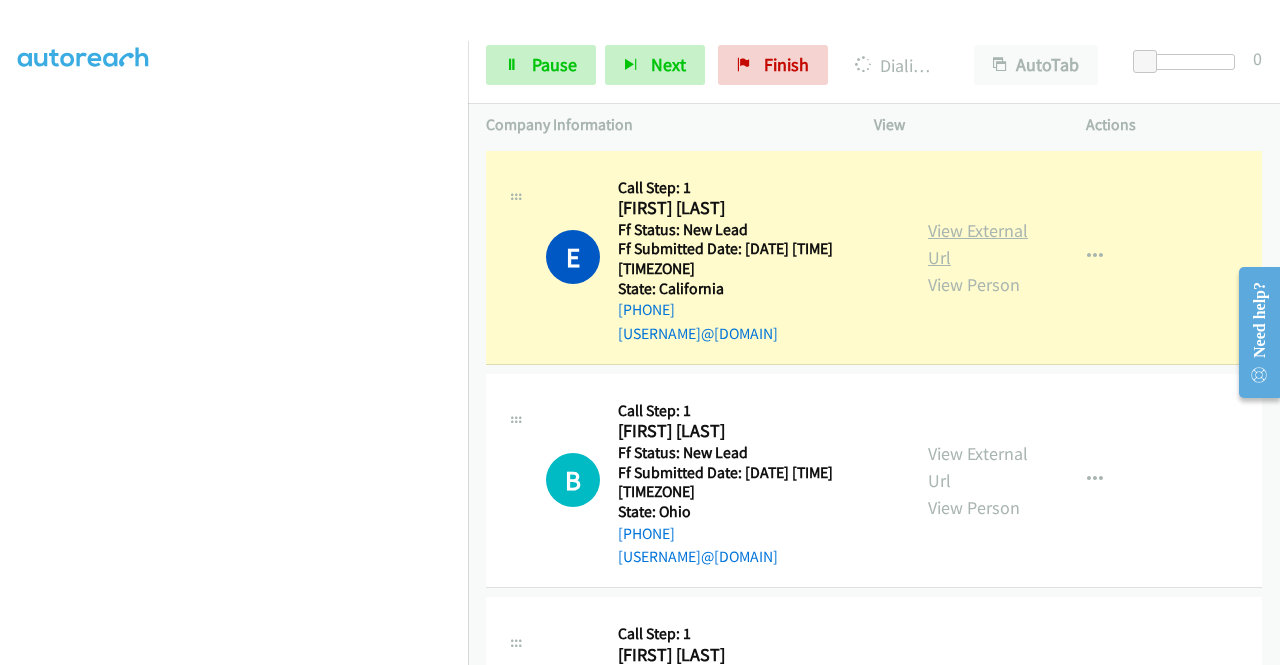 click on "View External Url" at bounding box center [978, 244] 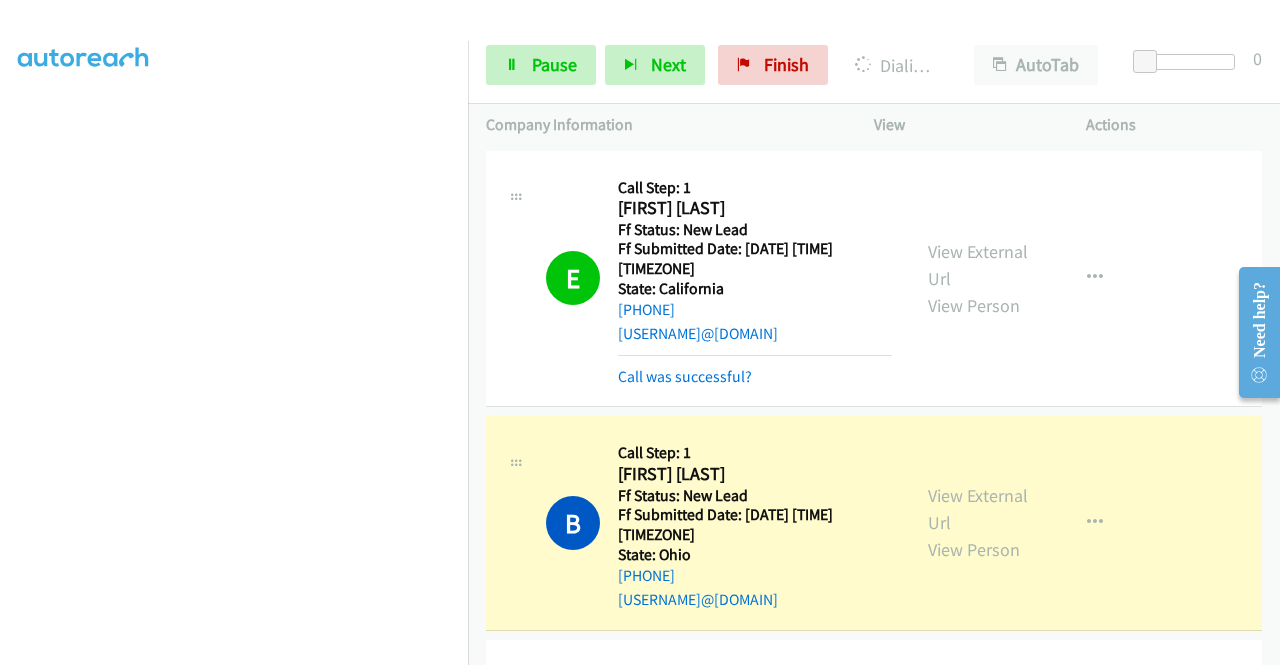 scroll, scrollTop: 436, scrollLeft: 0, axis: vertical 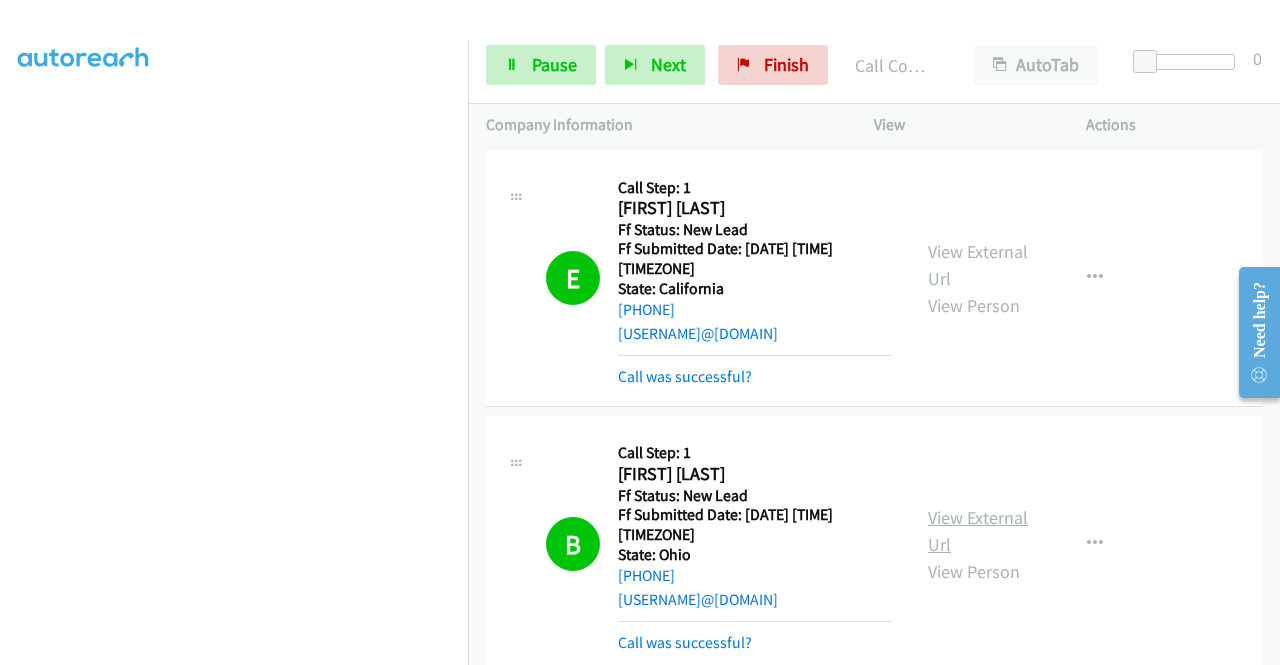 click on "View External Url" at bounding box center (978, 531) 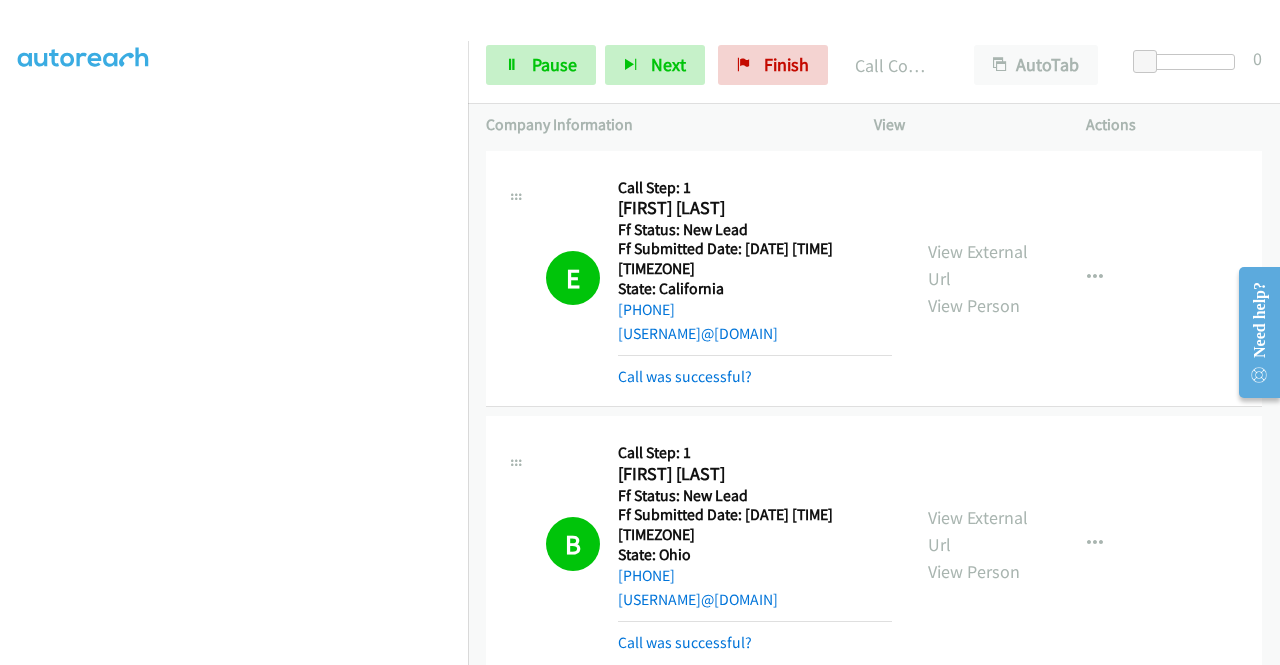 click on "+1 415-964-1034
Call failed - Please reload the list and try again
The Callbar Failed to Load Please Open it and Reload the Page
Hmm something isn't quite right.. Please refresh the page
Hmm something isn't quite right.. Please refresh the page
No records are currently dialable. We'll auto-refresh when new records are added or you can switch to another list or campaign.
Loading New Records ...
E
Callback Scheduled
Call Step: 1
Ethan Dreiman
America/Los_Angeles
Ff Status: New Lead
Ff Submitted Date: 2025-08-05 21:47:04 +0000
State: California
+1 818-426-1423
ethan.dreiman@gmail.com
Call was successful?
View External Url
View Person
View External Url
Email
Schedule/Manage Callback
Skip Call
Add to do not call list
B
Callback Scheduled
Call Step: 1" at bounding box center [874, 405] 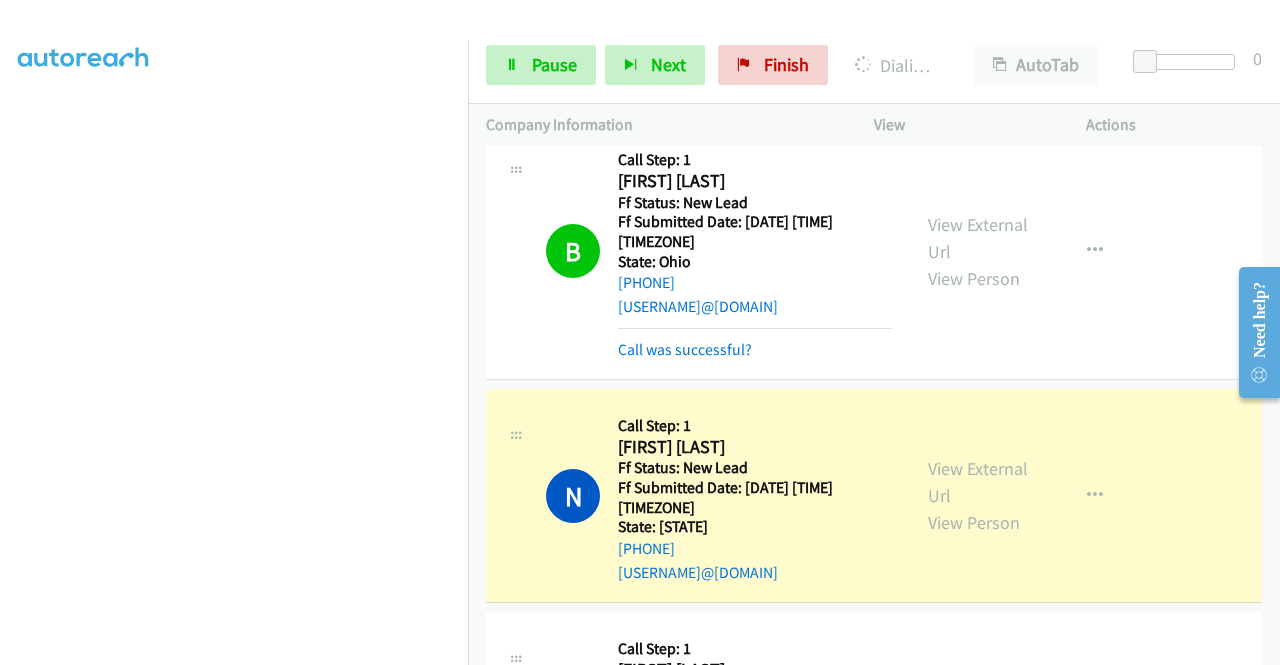 scroll, scrollTop: 360, scrollLeft: 0, axis: vertical 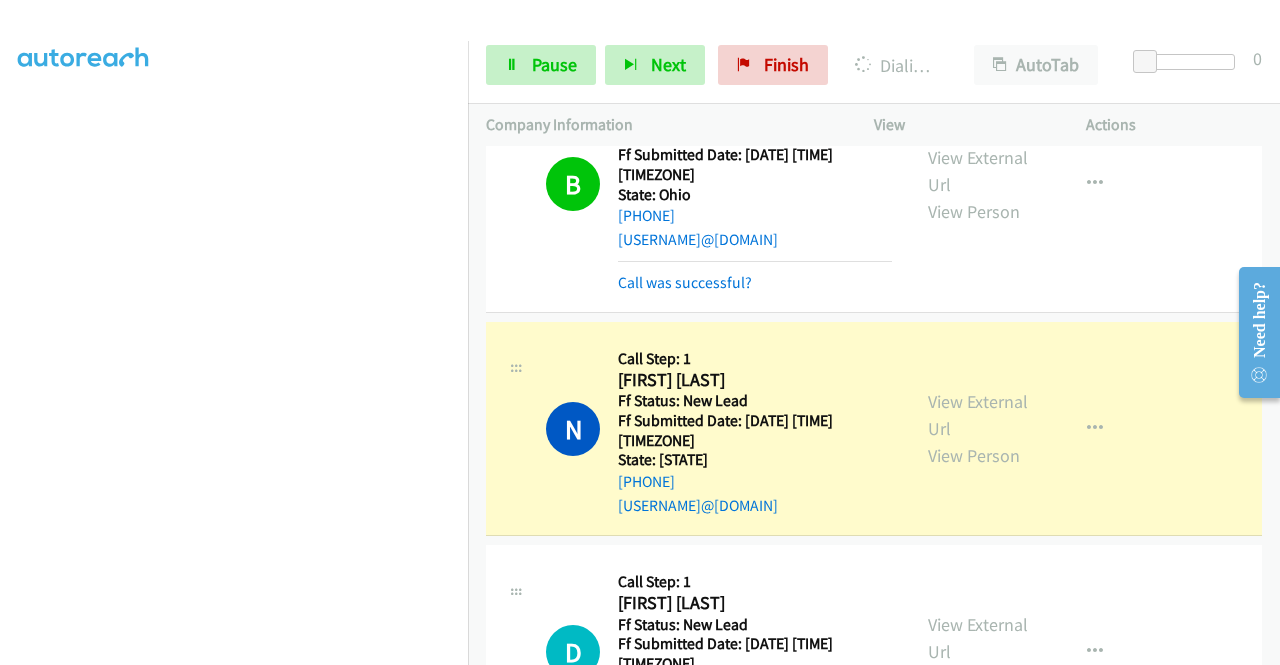 click at bounding box center (234, 190) 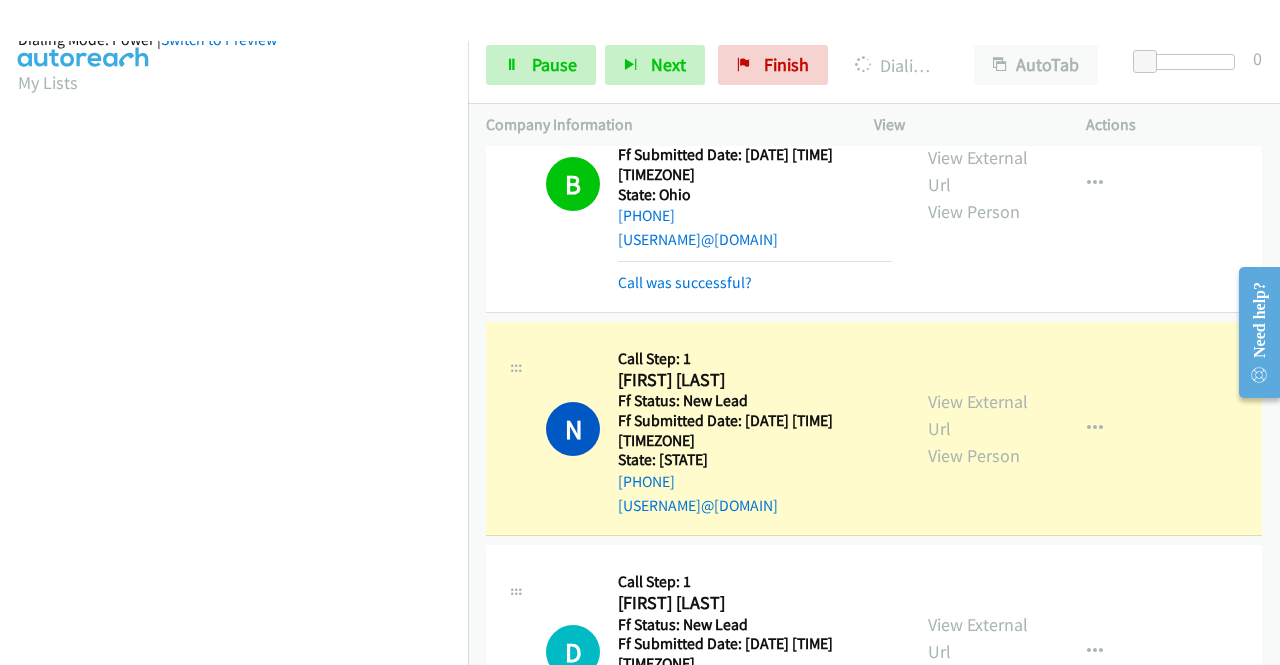scroll, scrollTop: 456, scrollLeft: 0, axis: vertical 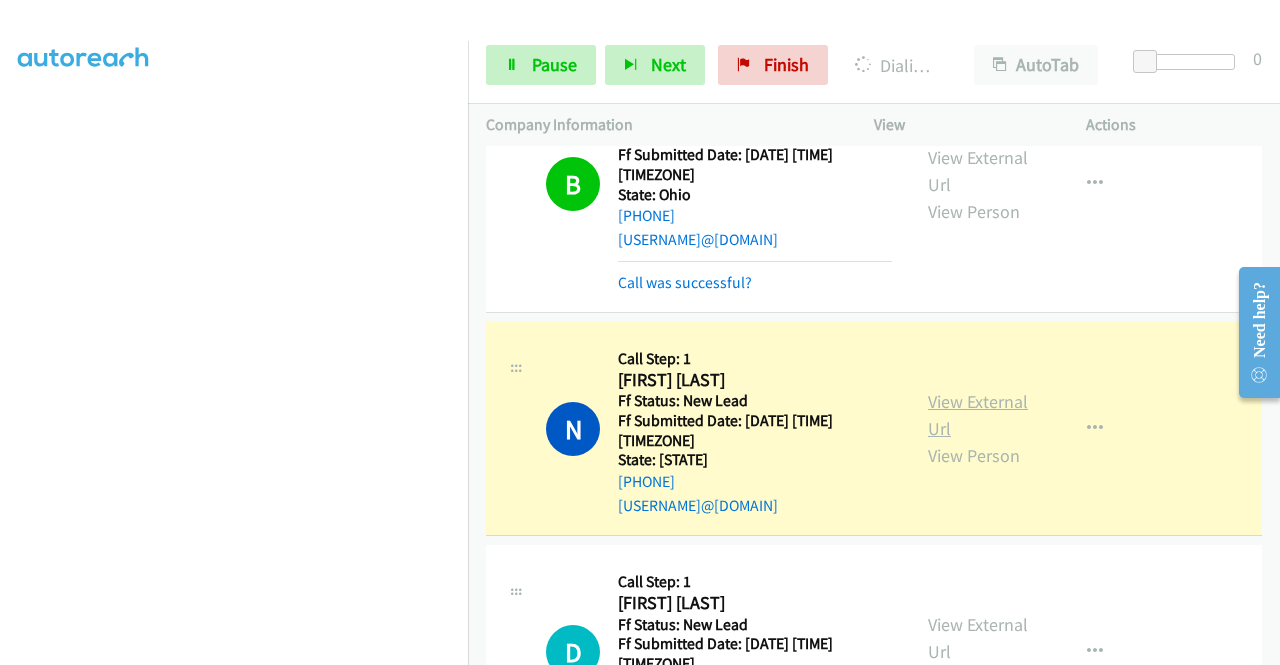 click on "View External Url" at bounding box center [978, 415] 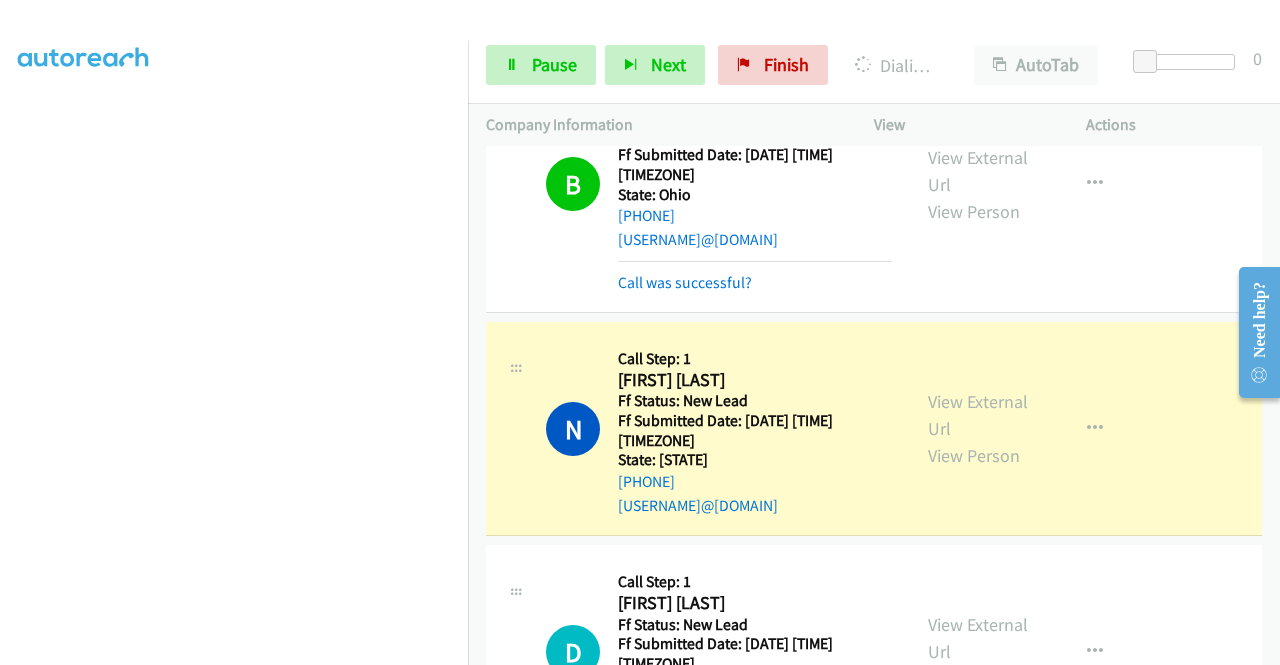 click on "Dialing Mode: Power
|
Switch to Preview
My Lists" at bounding box center (234, 373) 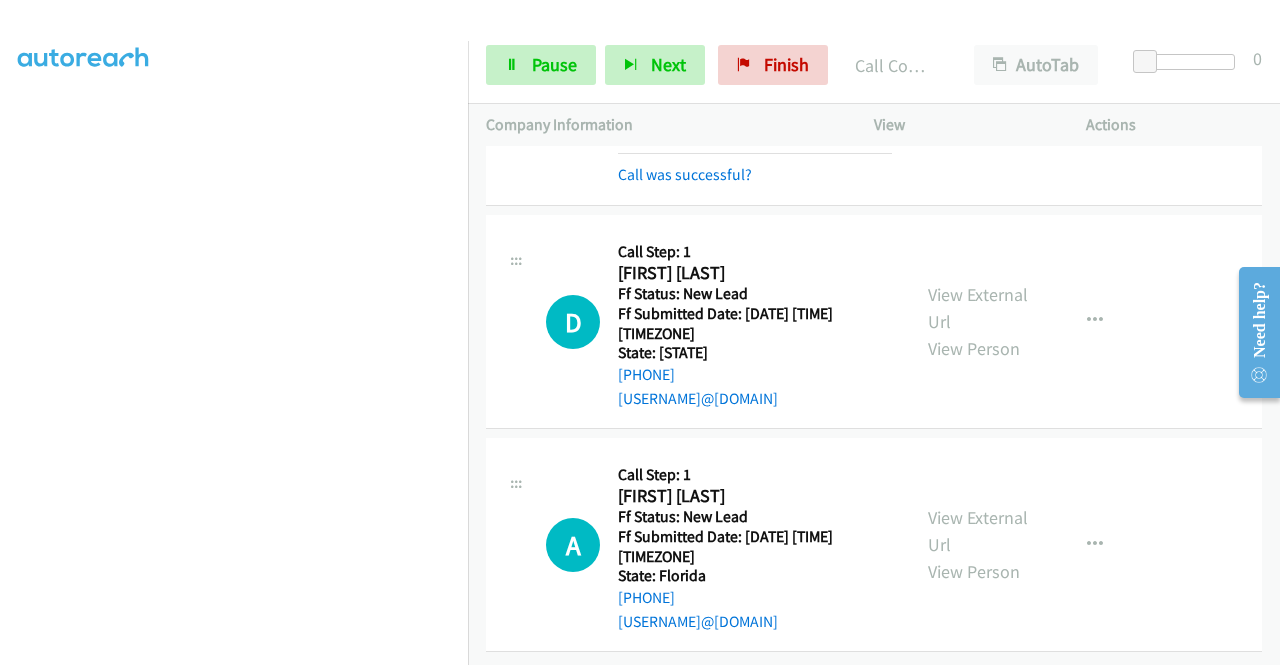 scroll, scrollTop: 747, scrollLeft: 0, axis: vertical 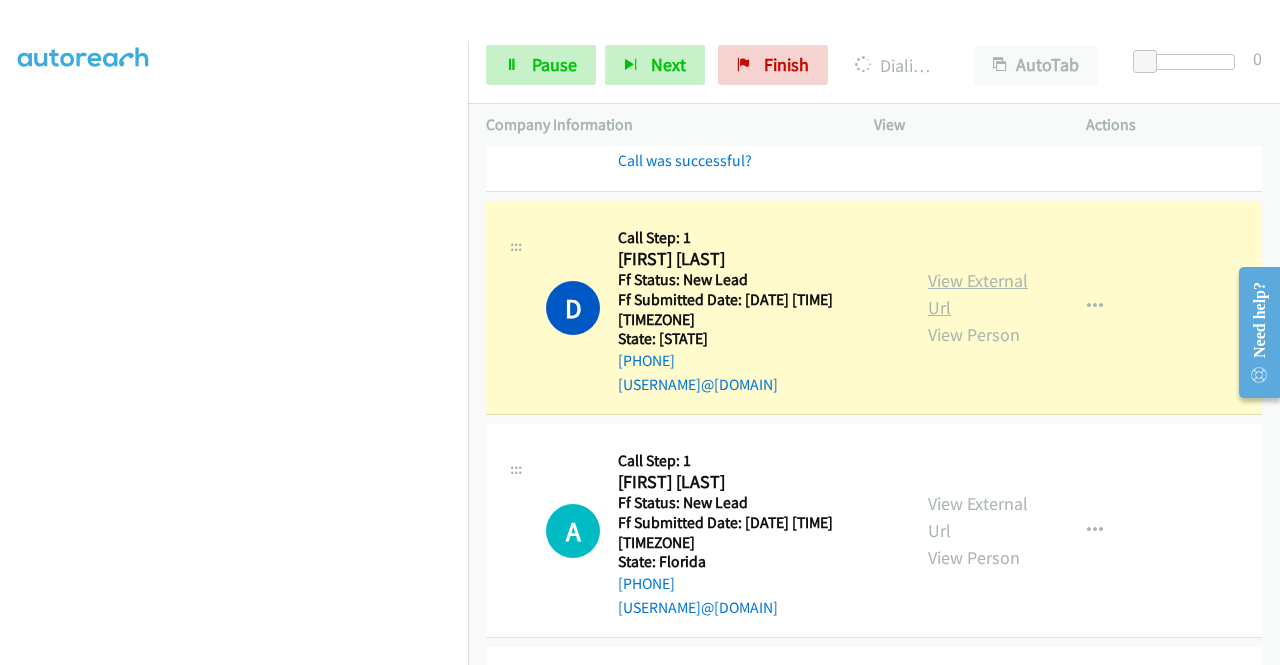 click on "View External Url" at bounding box center [978, 294] 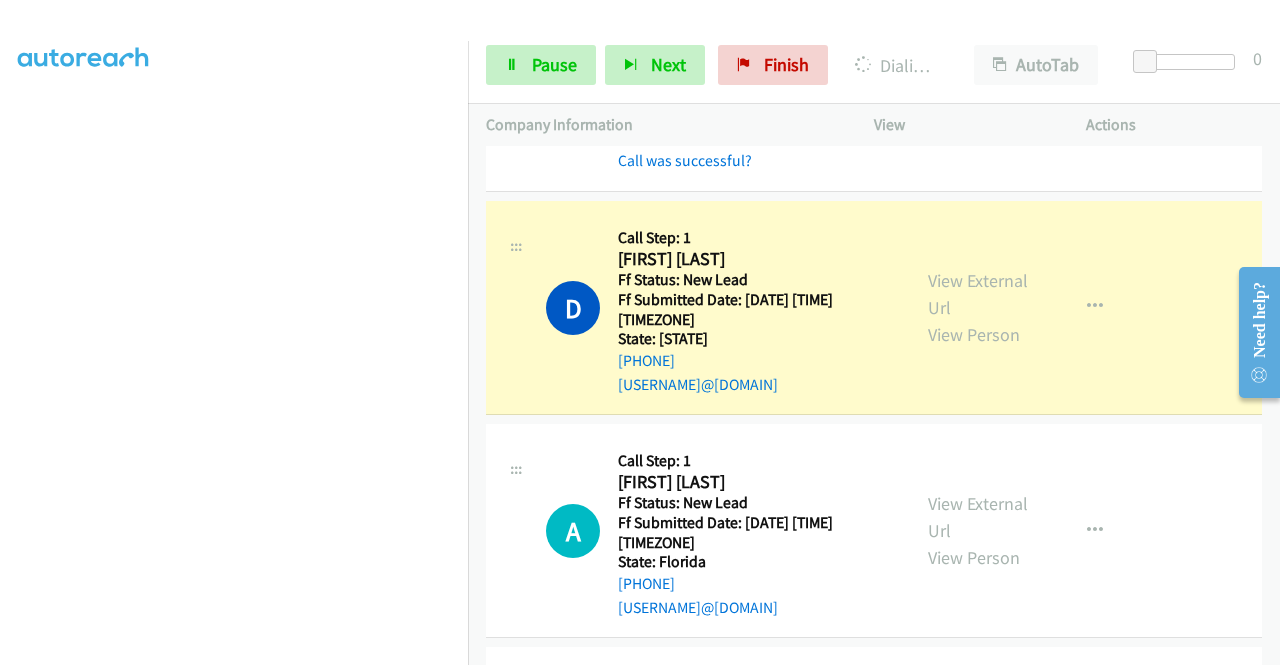 scroll, scrollTop: 456, scrollLeft: 0, axis: vertical 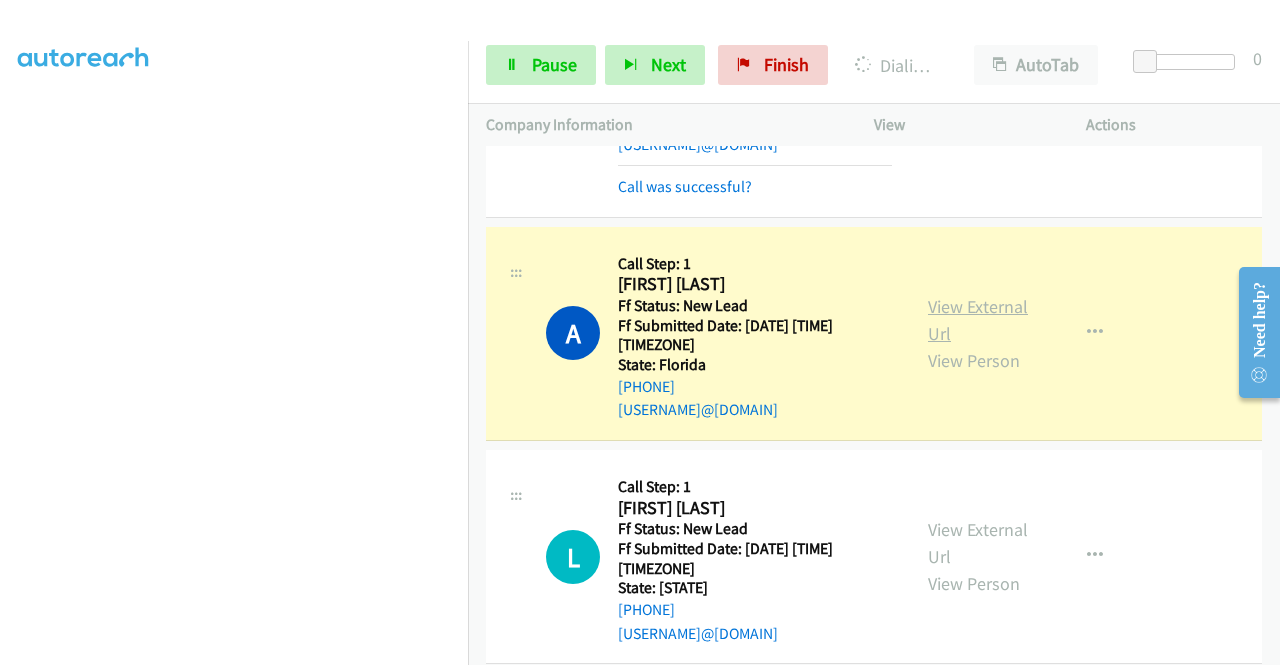 click on "View External Url" at bounding box center (978, 320) 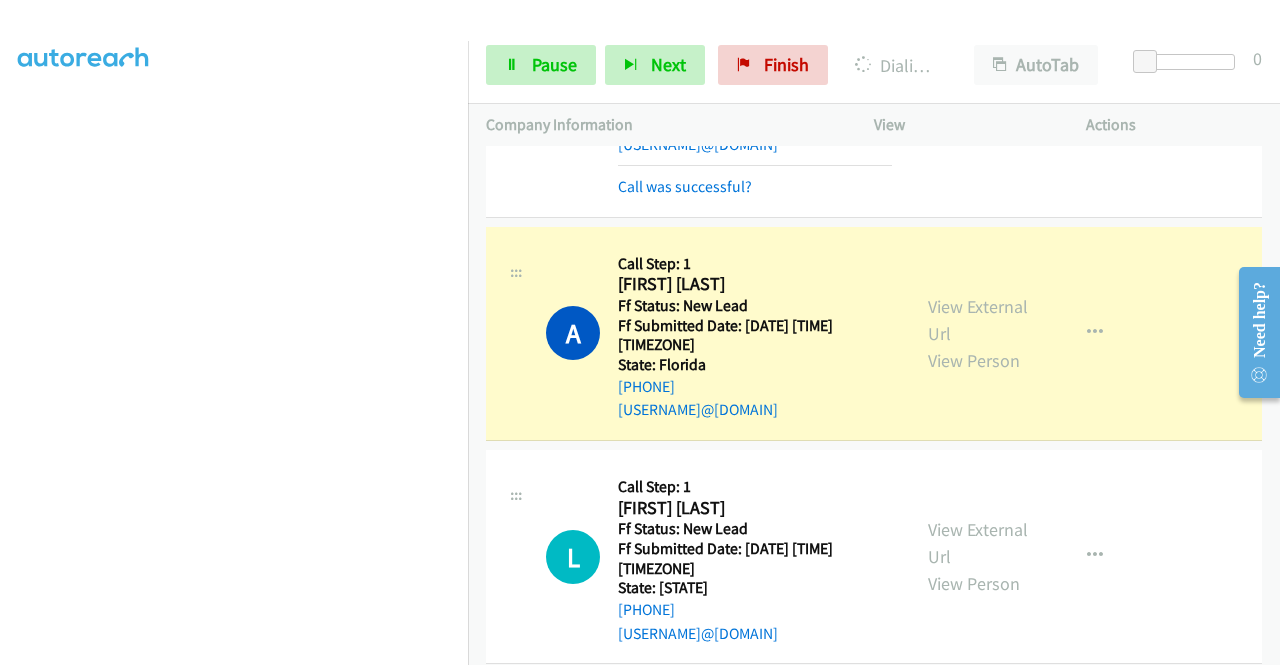 scroll, scrollTop: 0, scrollLeft: 0, axis: both 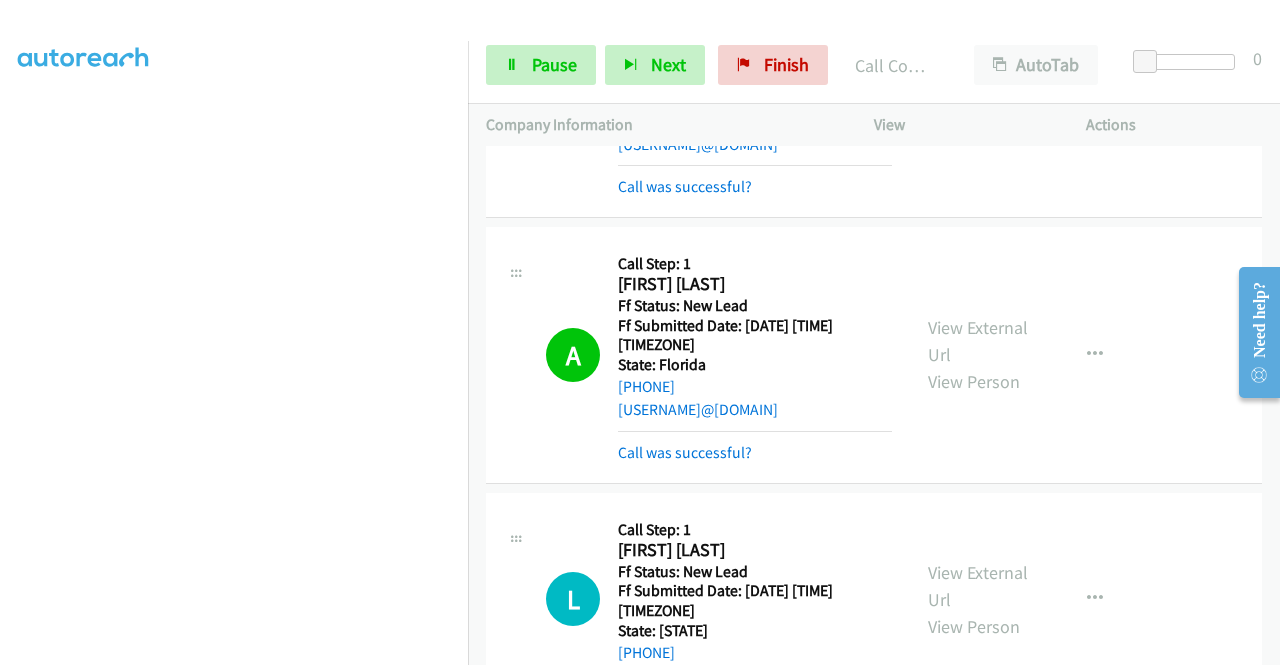 click on "L
Callback Scheduled
Call Step: 1
Leslie White
America/Chicago
Ff Status: New Lead
Ff Submitted Date: 2025-08-05 22:16:25 +0000
State: Alabama
+1 205-504-2296
white.leslie@live.com
Call was successful?
View External Url
View Person
View External Url
Email
Schedule/Manage Callback
Skip Call
Add to do not call list" at bounding box center (874, 599) 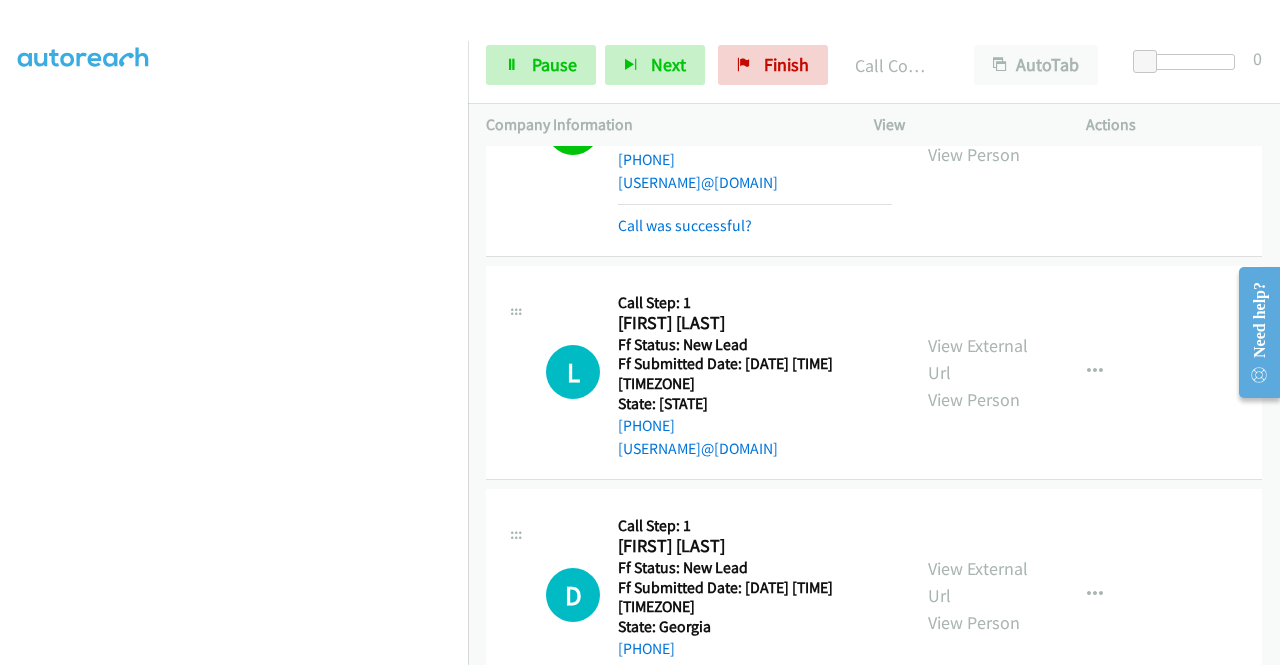 scroll, scrollTop: 1280, scrollLeft: 0, axis: vertical 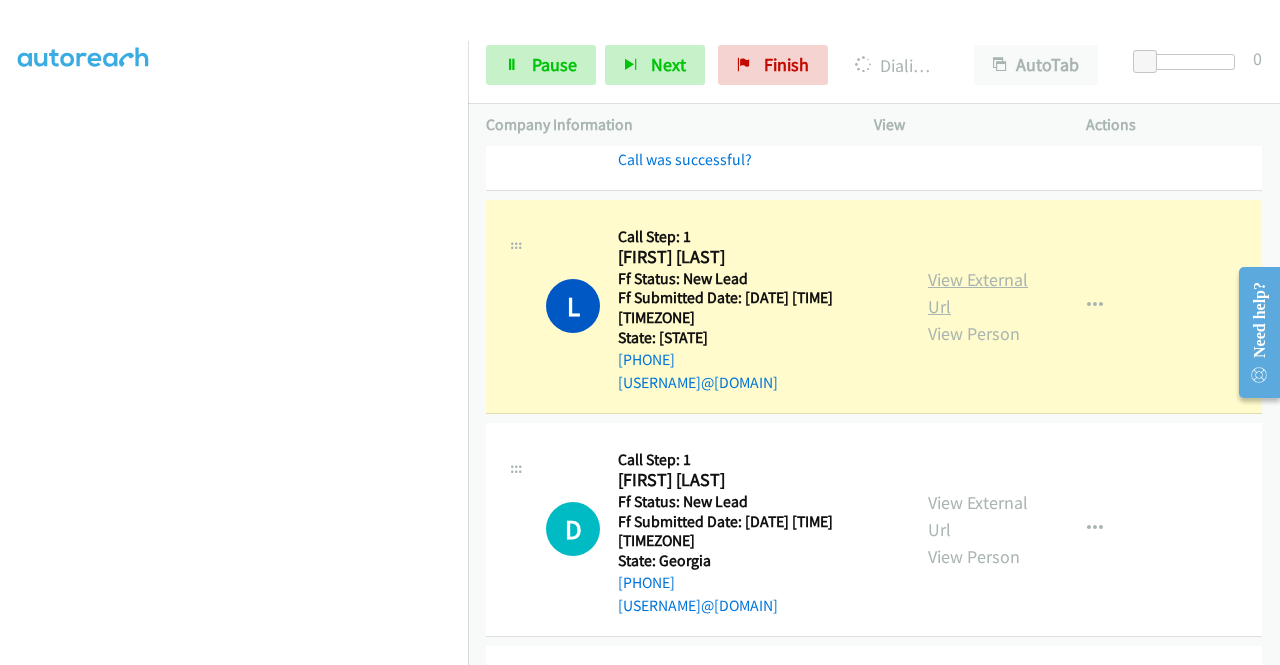 click on "View External Url" at bounding box center (978, 293) 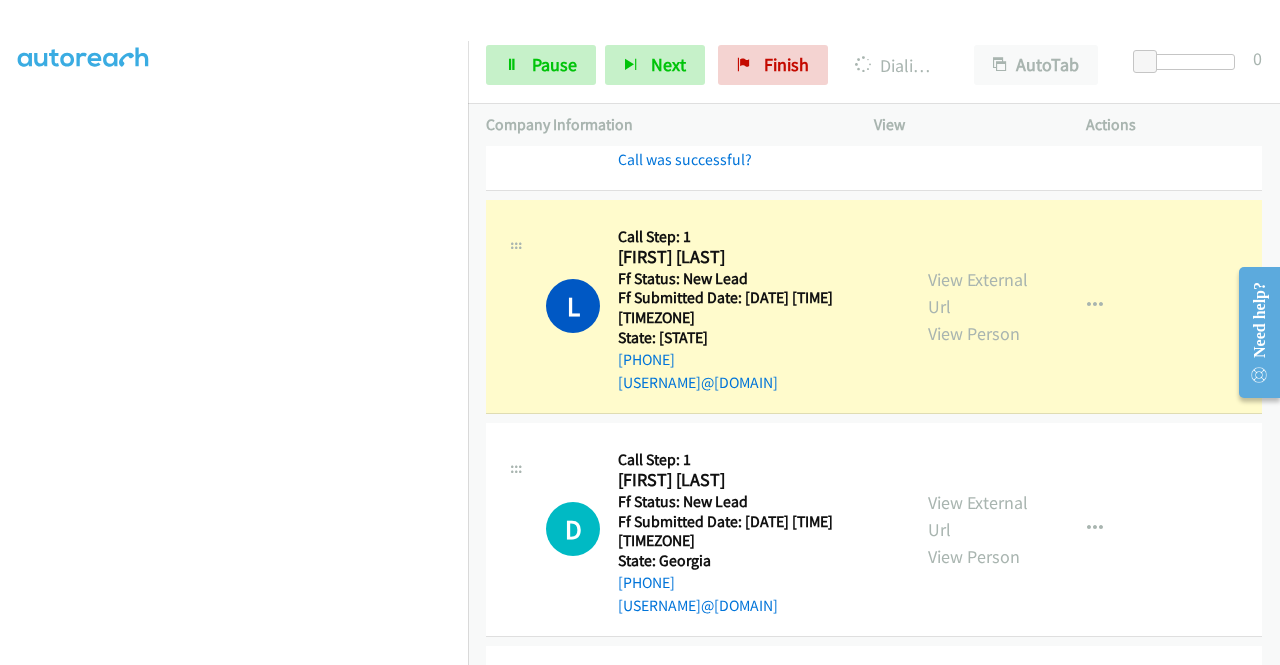 scroll, scrollTop: 0, scrollLeft: 0, axis: both 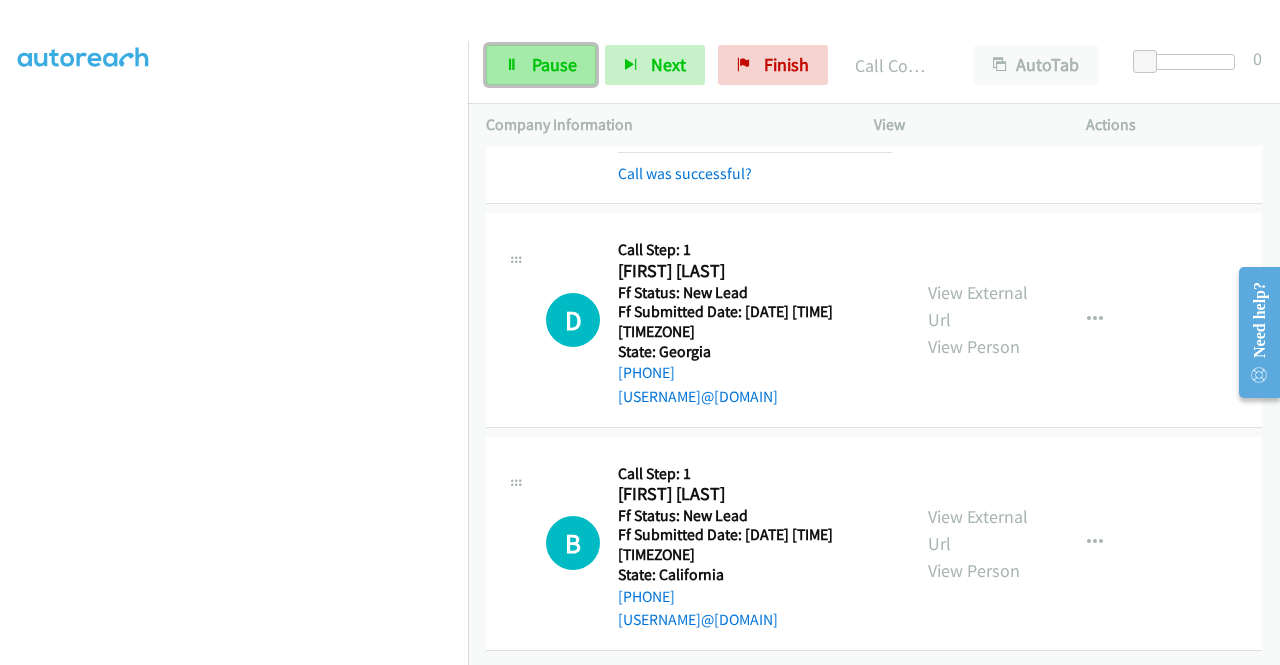 click on "Pause" at bounding box center [541, 65] 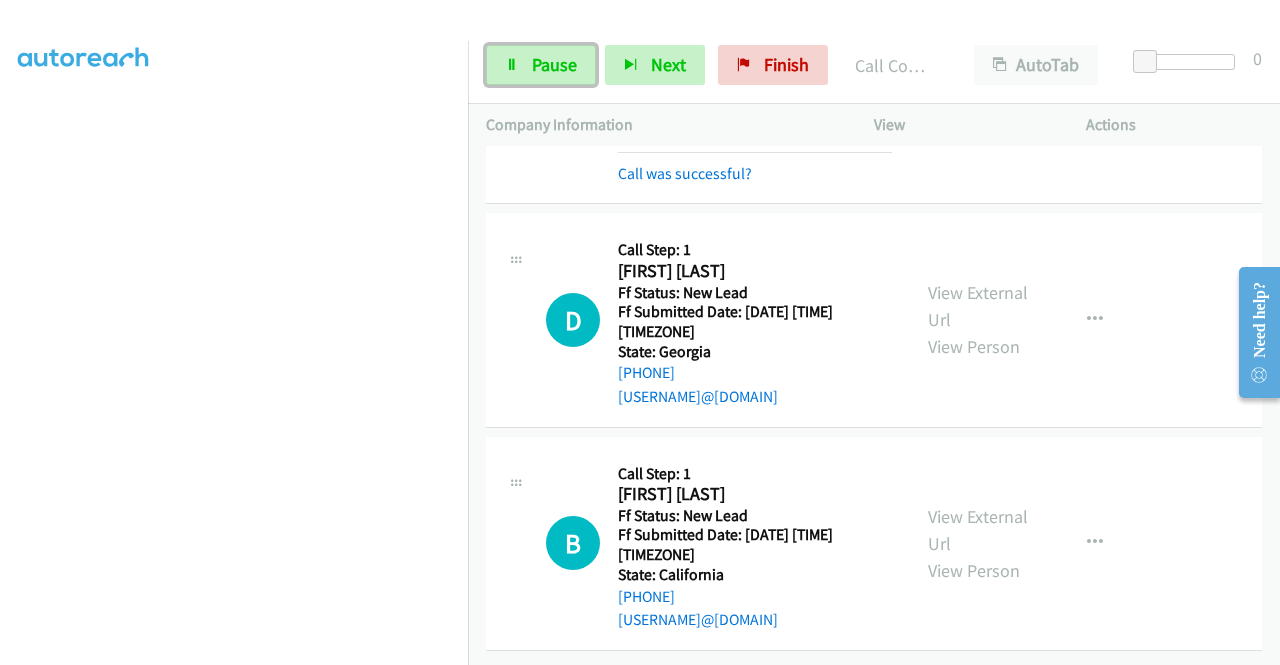 click on "Start Calls
Pause
Next
Finish" at bounding box center (661, 65) 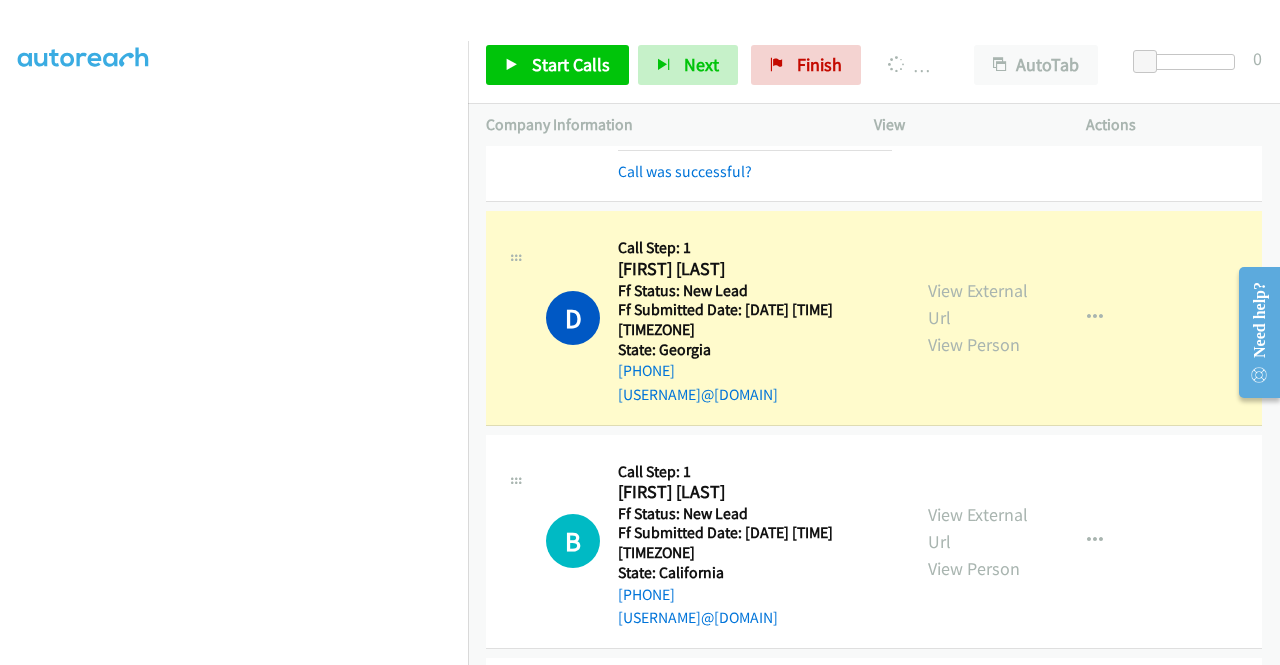 scroll, scrollTop: 0, scrollLeft: 0, axis: both 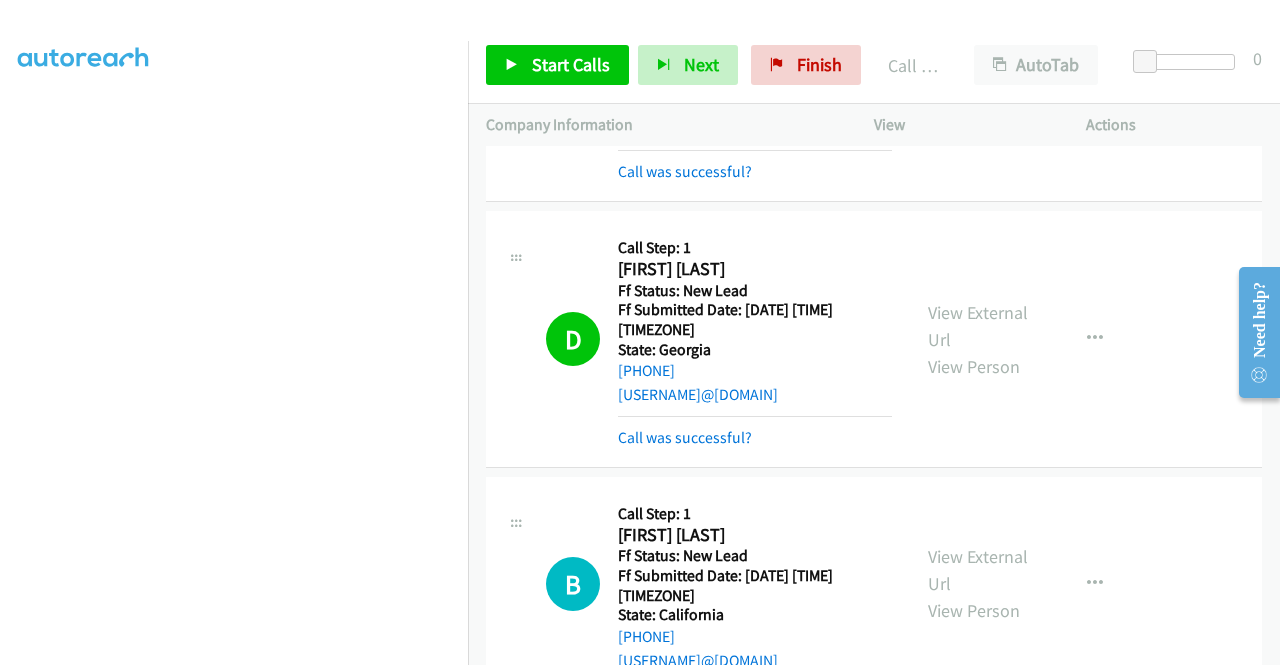 click on "View External Url
View Person
View External Url
Email
Schedule/Manage Callback
Skip Call
Add to do not call list" at bounding box center [1025, 339] 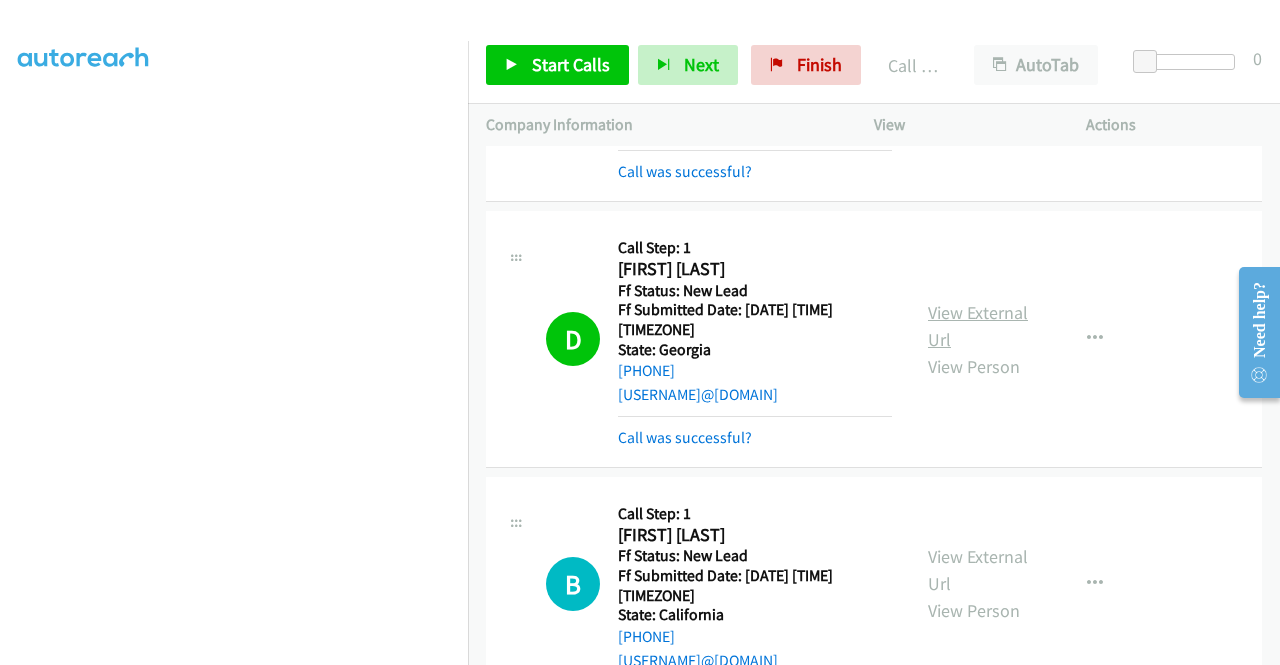 click on "View External Url" at bounding box center (978, 326) 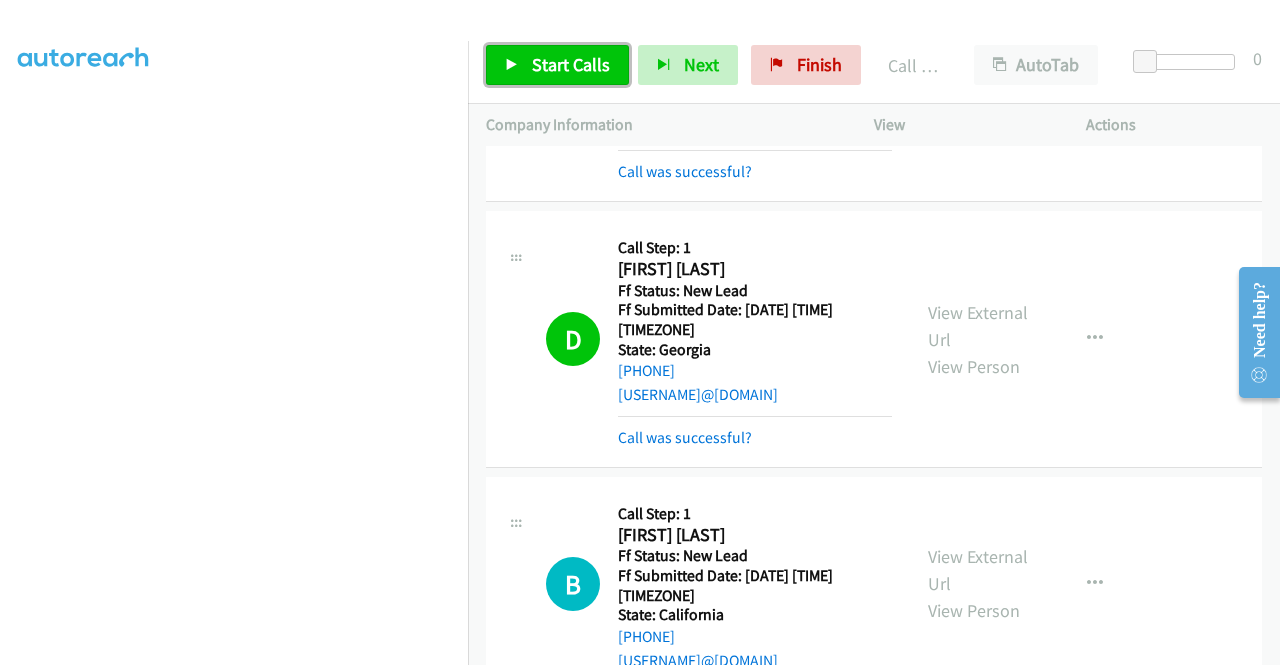 click on "Start Calls" at bounding box center [557, 65] 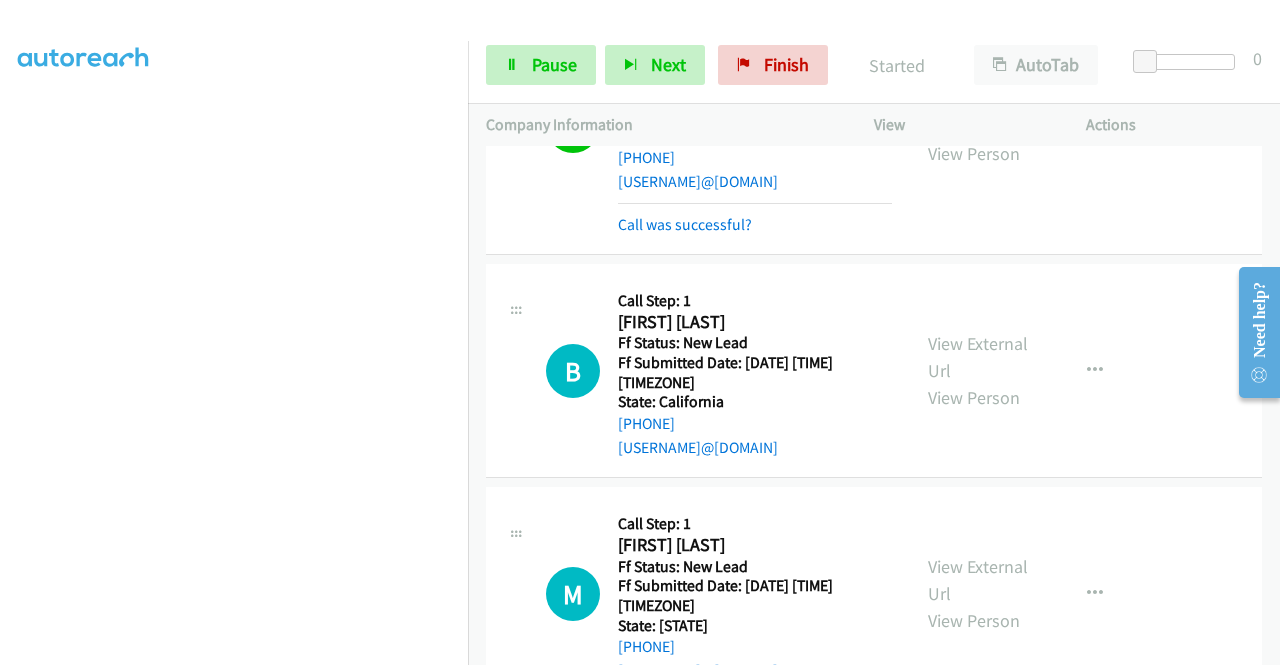 scroll, scrollTop: 1787, scrollLeft: 0, axis: vertical 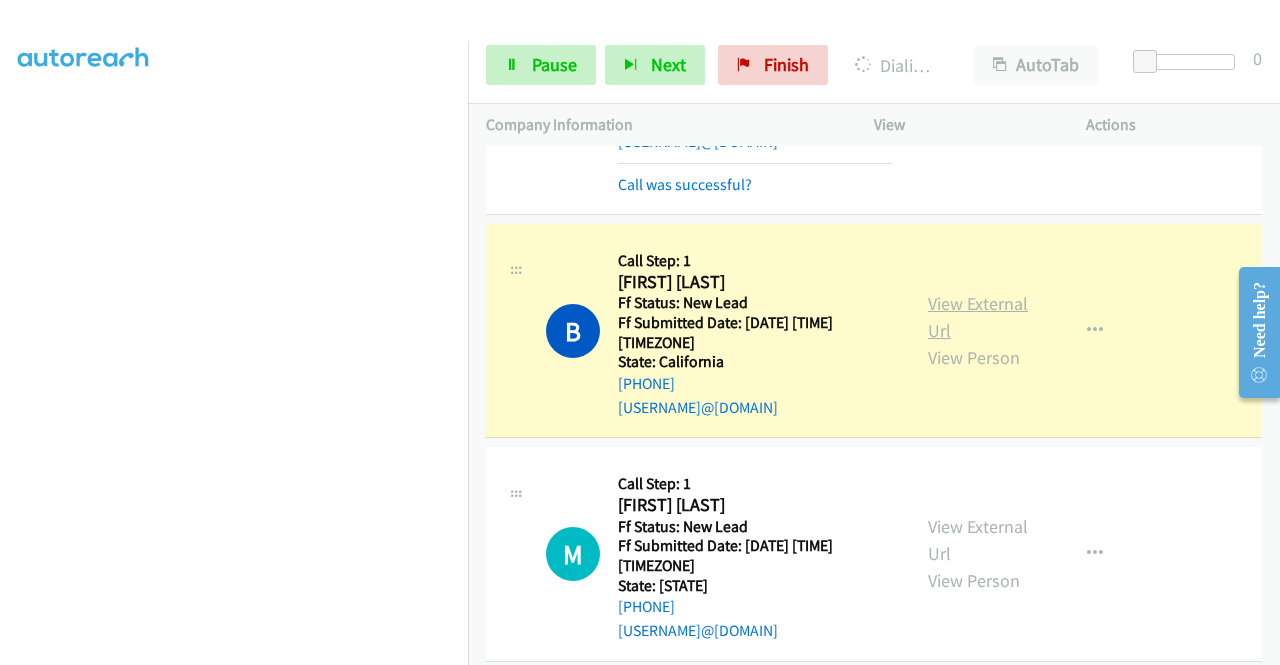 click on "View External Url" at bounding box center [978, 317] 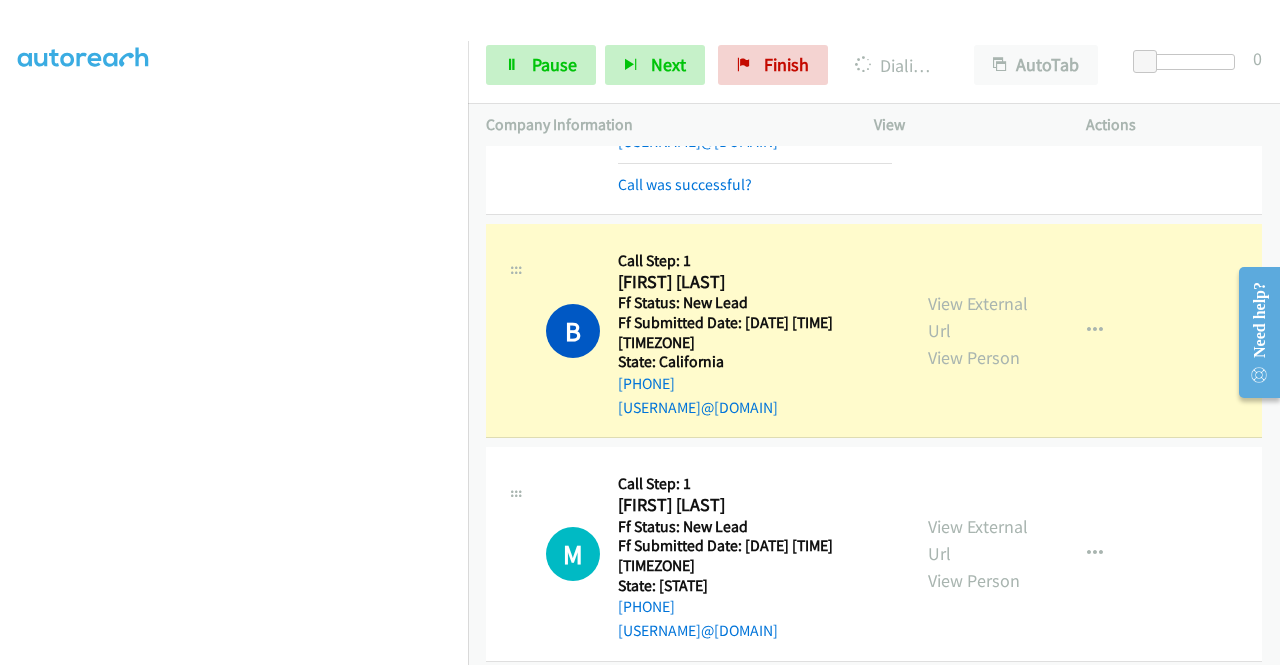 scroll, scrollTop: 0, scrollLeft: 0, axis: both 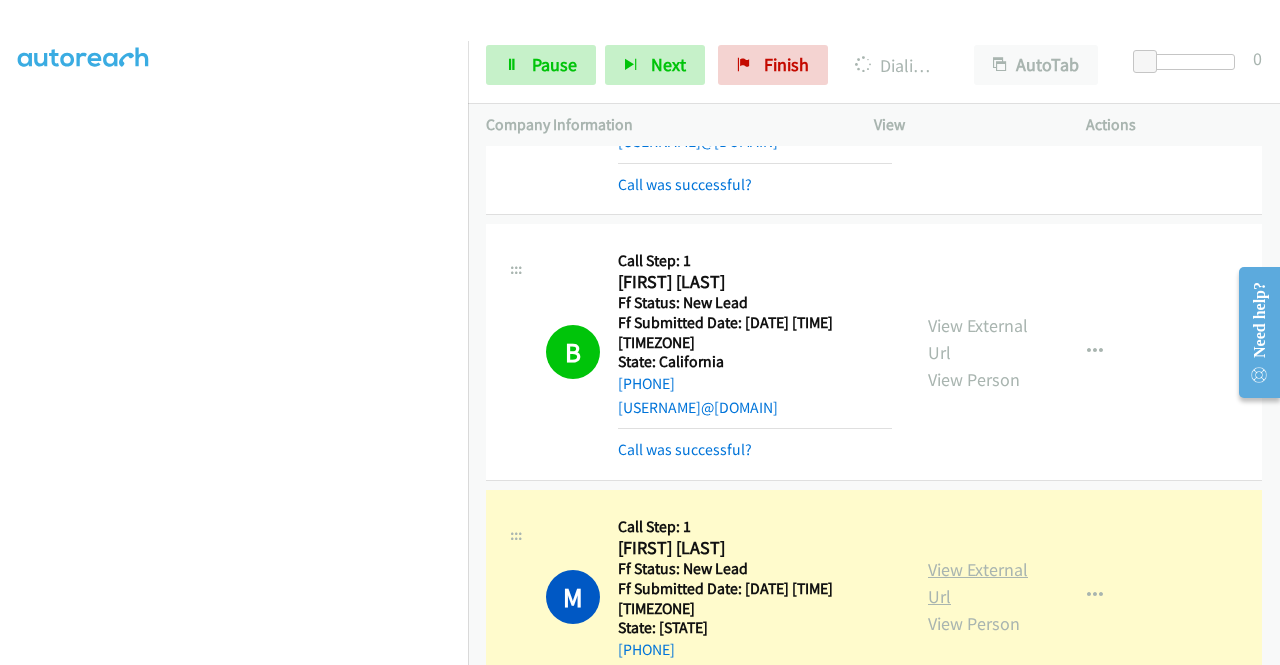 click on "View External Url" at bounding box center (978, 583) 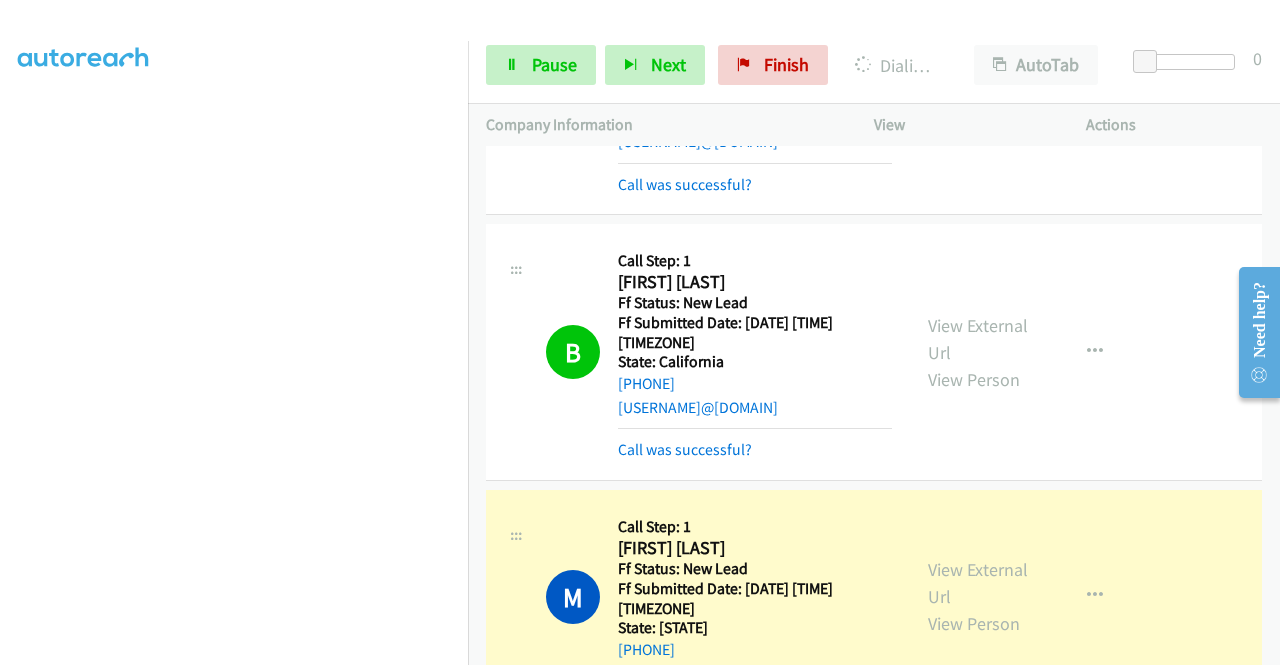 scroll, scrollTop: 0, scrollLeft: 0, axis: both 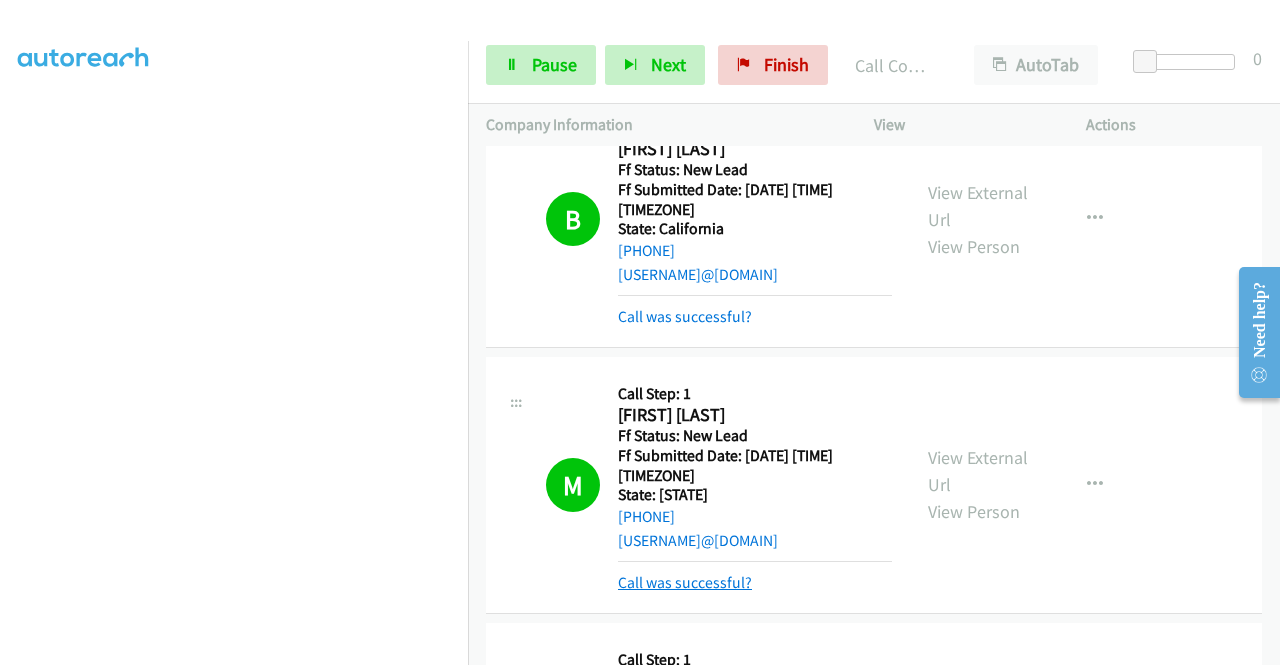 click on "Call was successful?" at bounding box center (685, 582) 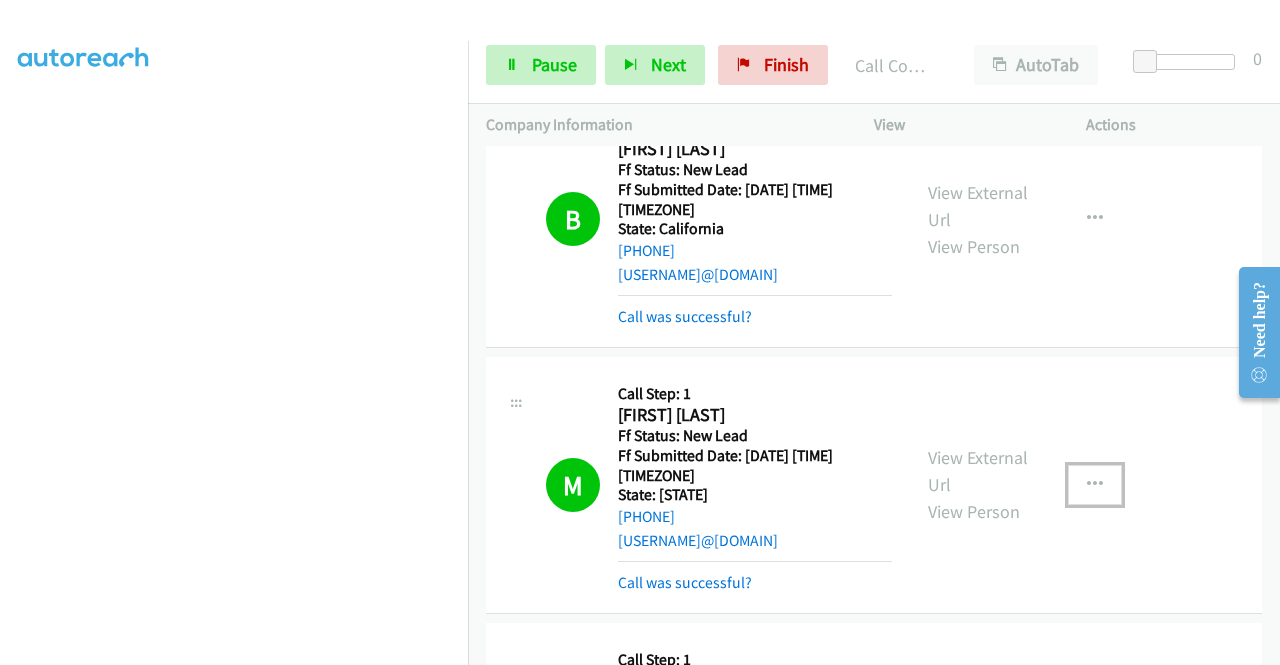 click at bounding box center [1095, 485] 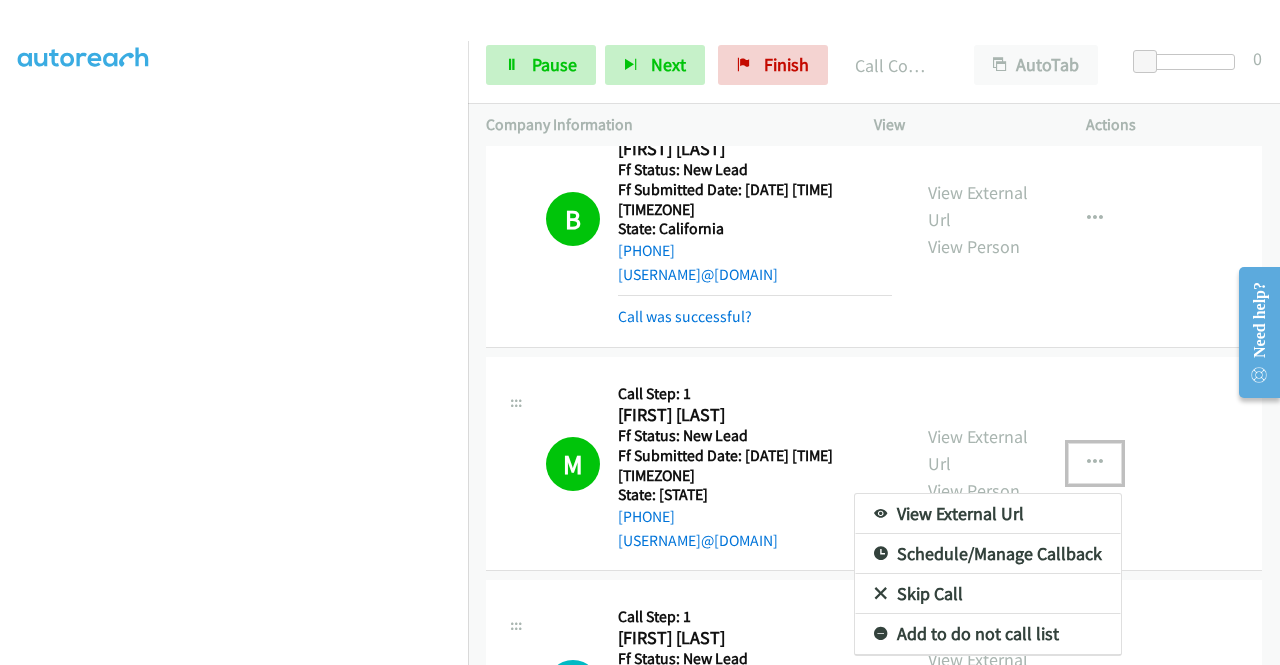 click on "Add to do not call list" at bounding box center (988, 634) 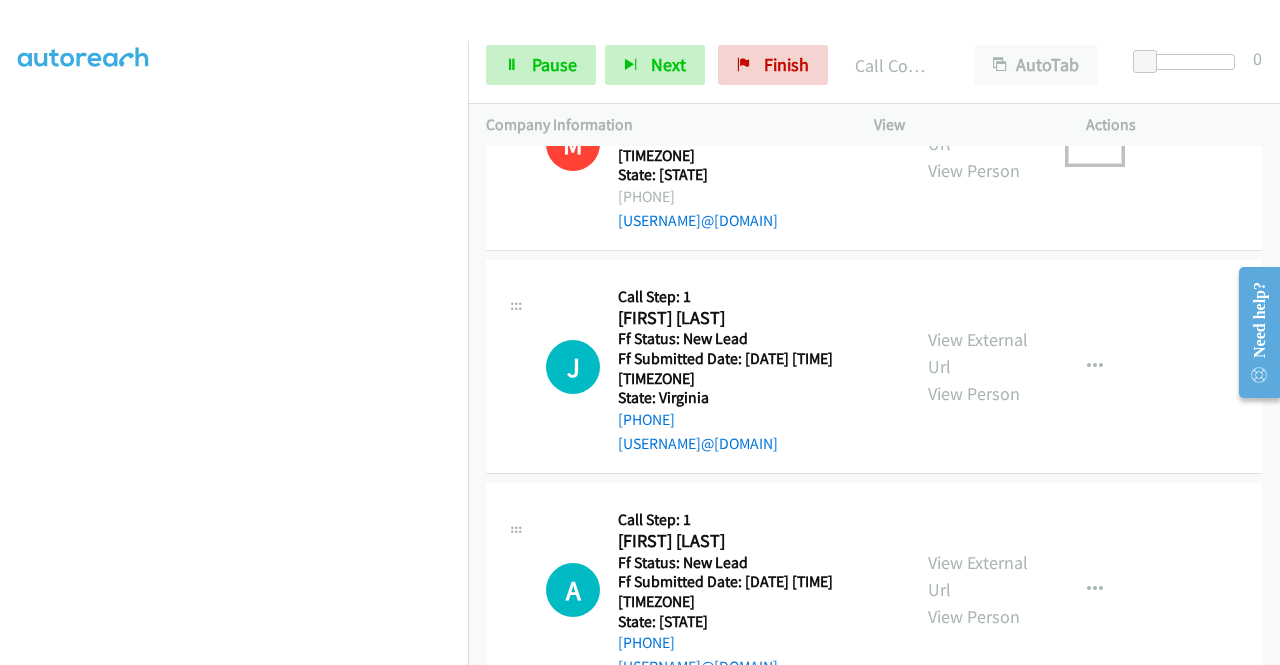 scroll, scrollTop: 2320, scrollLeft: 0, axis: vertical 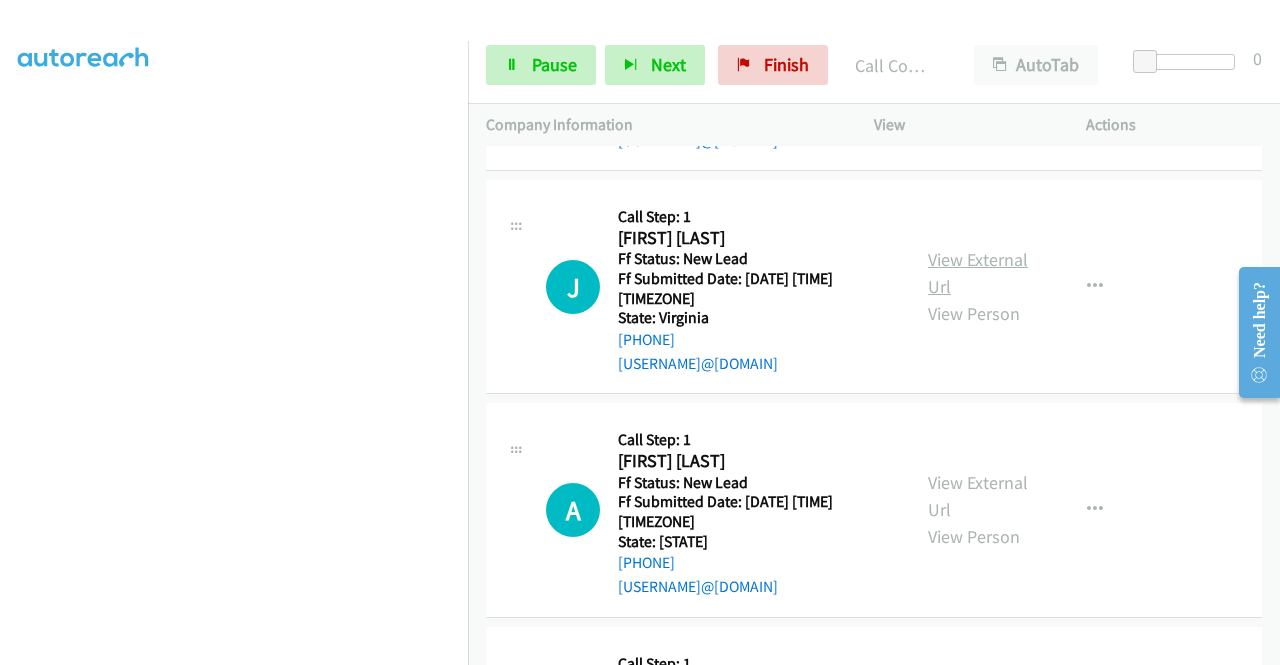 click on "View External Url" at bounding box center (978, 273) 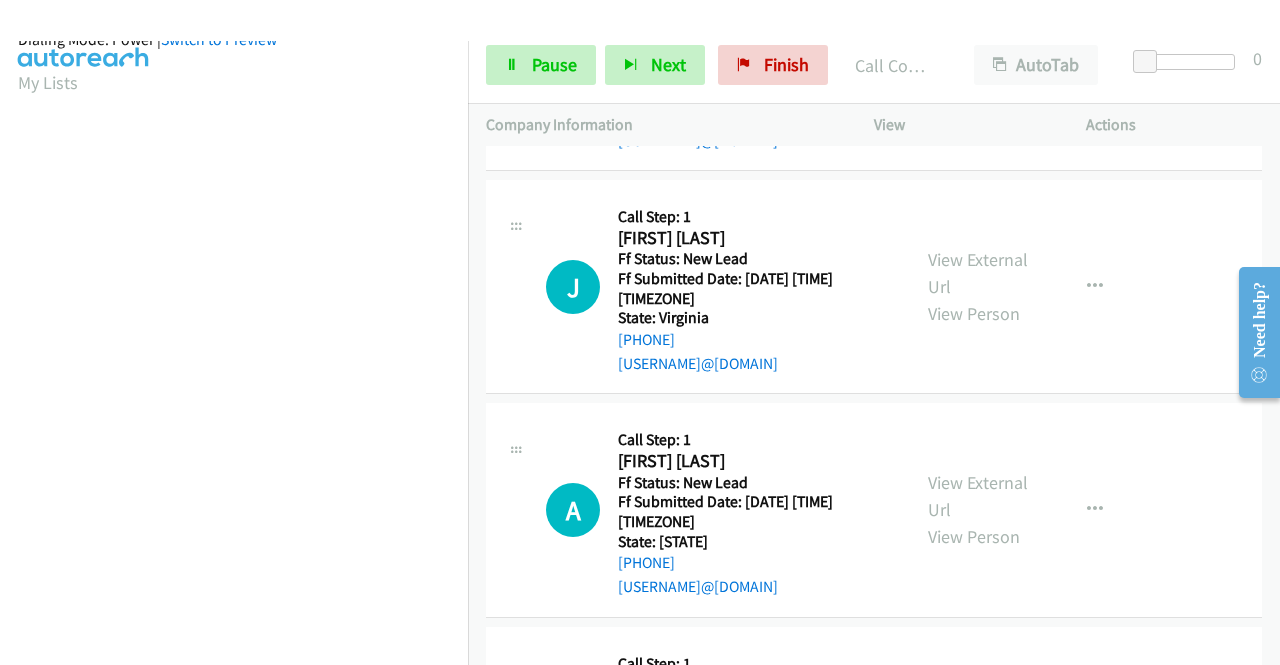 scroll, scrollTop: 456, scrollLeft: 0, axis: vertical 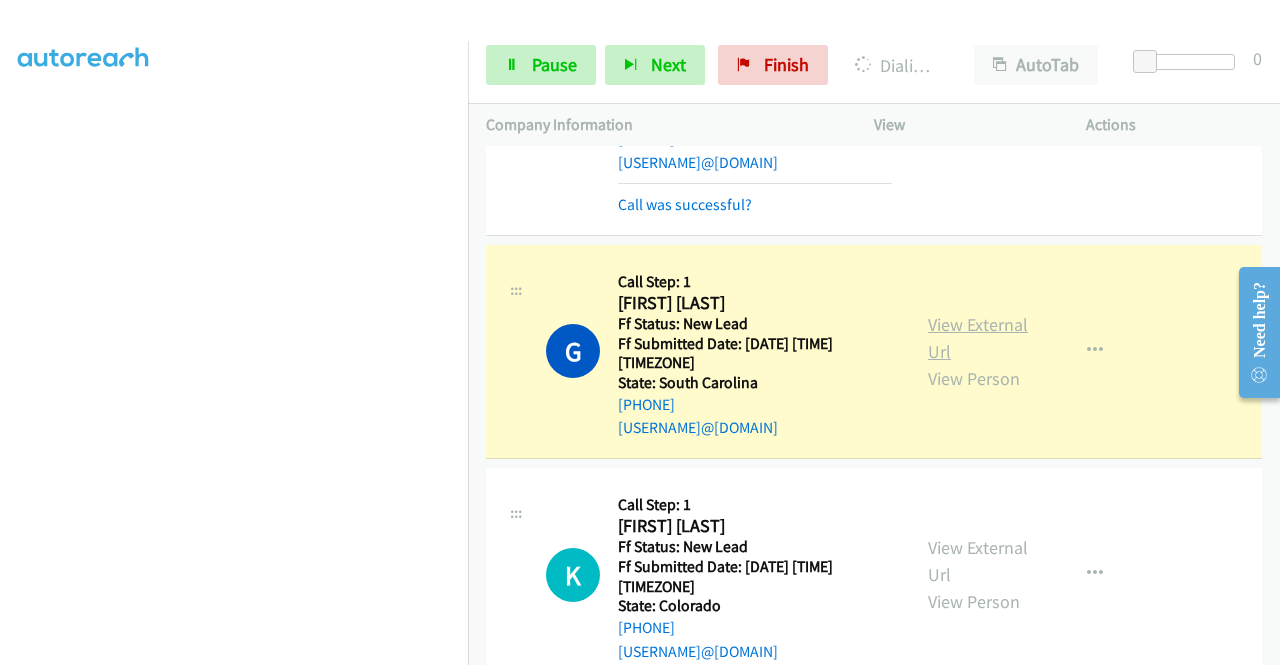 click on "View External Url" at bounding box center (978, 338) 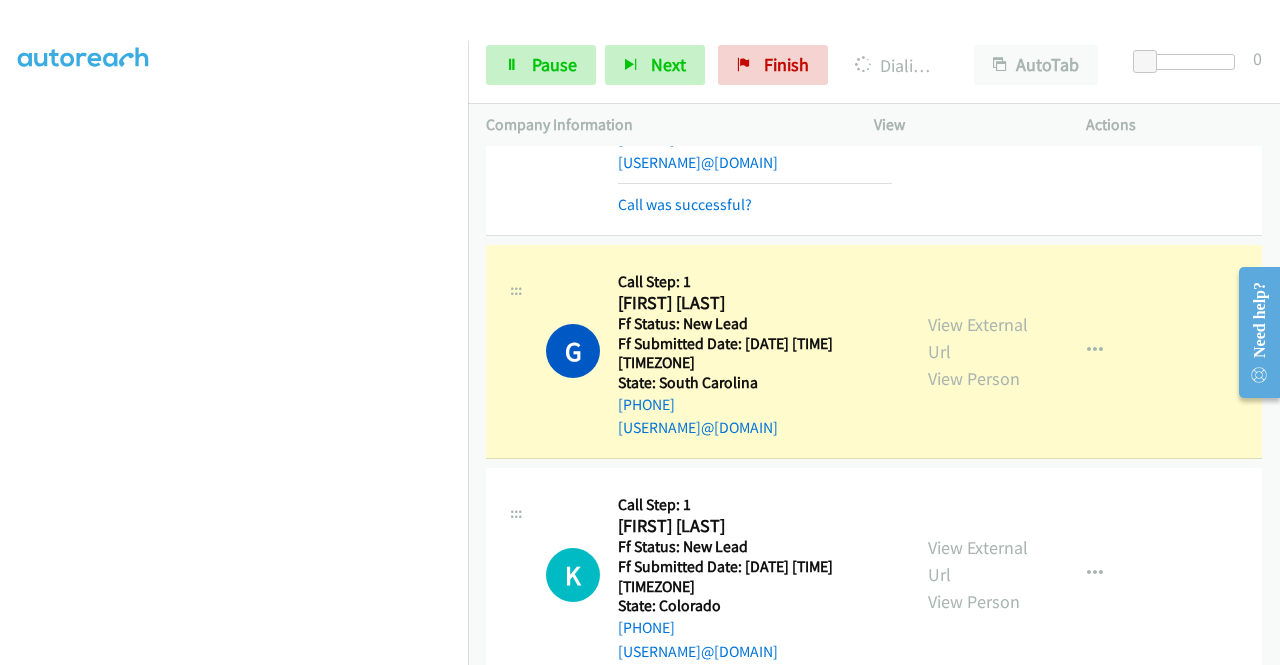 scroll, scrollTop: 456, scrollLeft: 0, axis: vertical 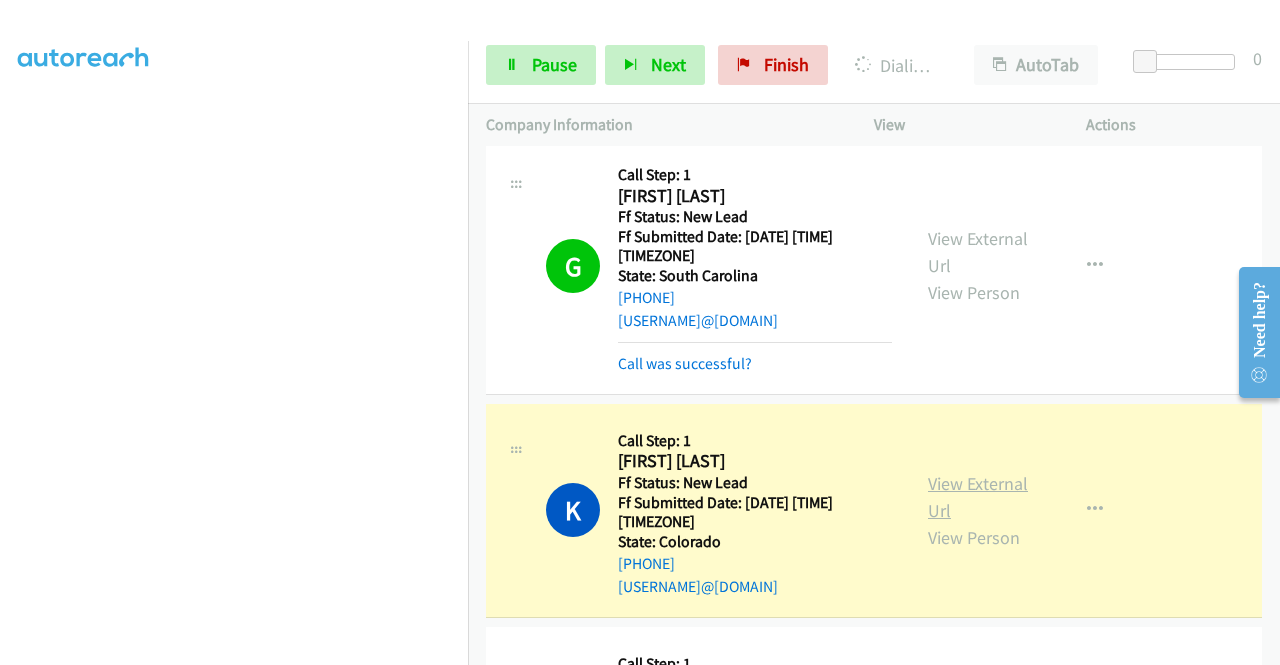 click on "View External Url" at bounding box center [978, 497] 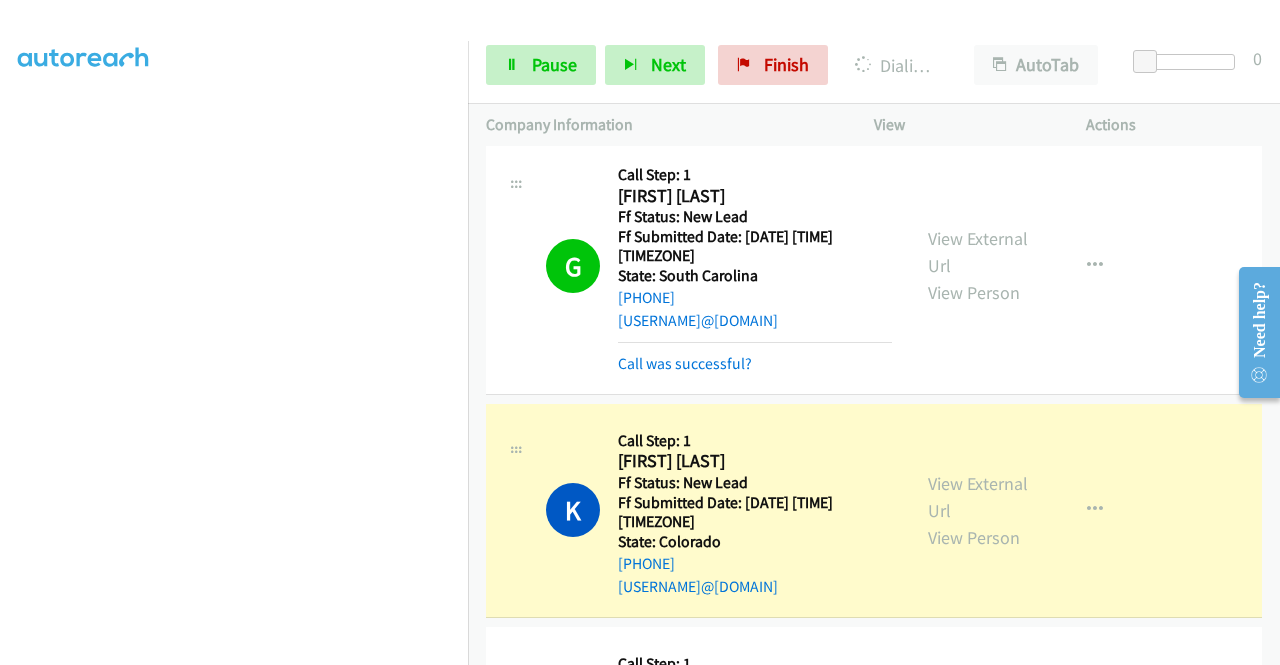 scroll, scrollTop: 456, scrollLeft: 0, axis: vertical 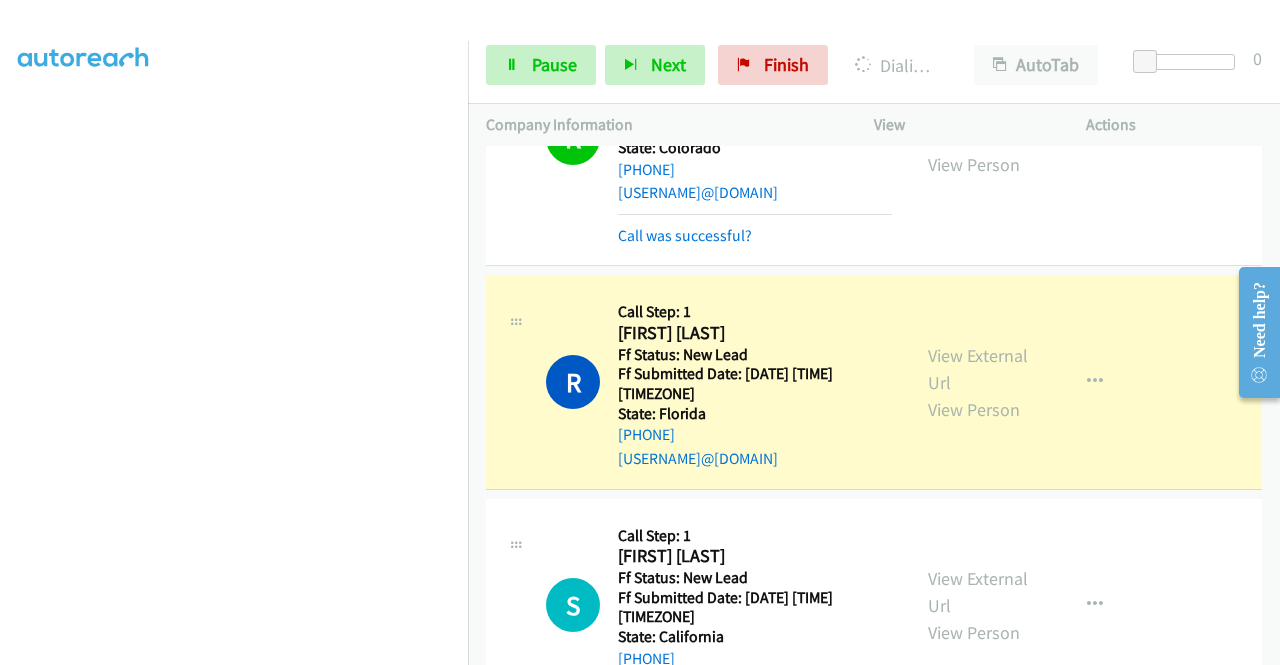 click on "View External Url
View Person
View External Url
Email
Schedule/Manage Callback
Skip Call
Add to do not call list" at bounding box center (1025, 381) 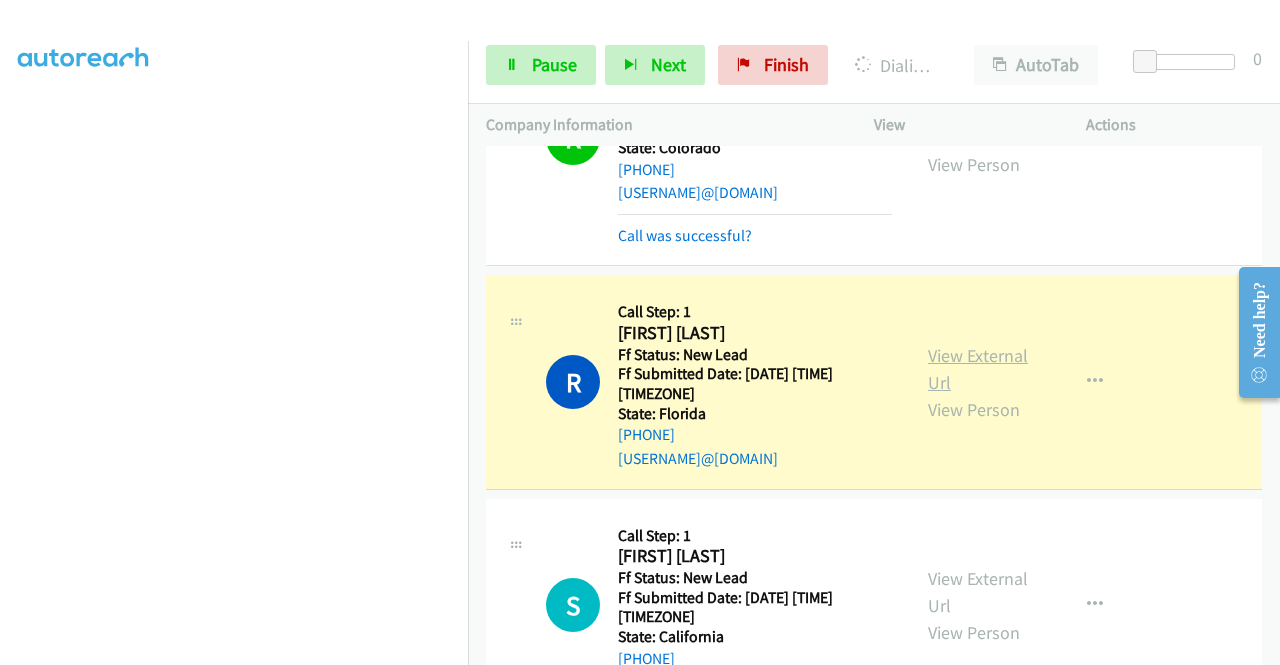 click on "View External Url" at bounding box center [978, 369] 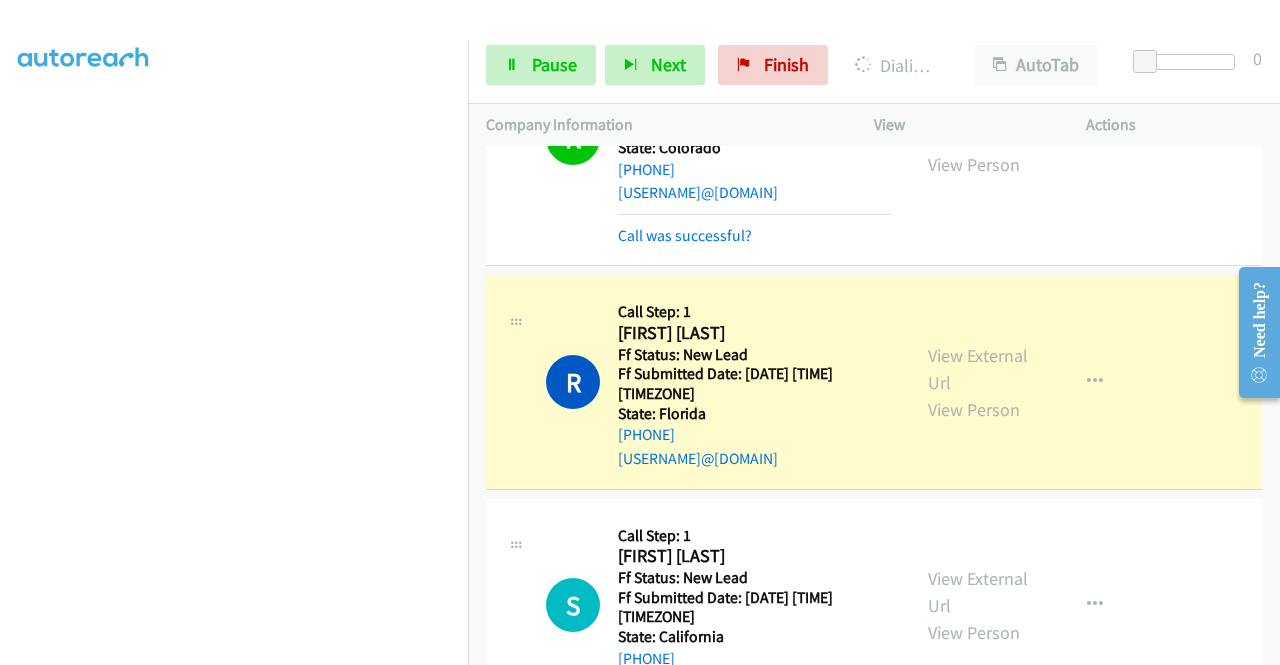 scroll, scrollTop: 456, scrollLeft: 0, axis: vertical 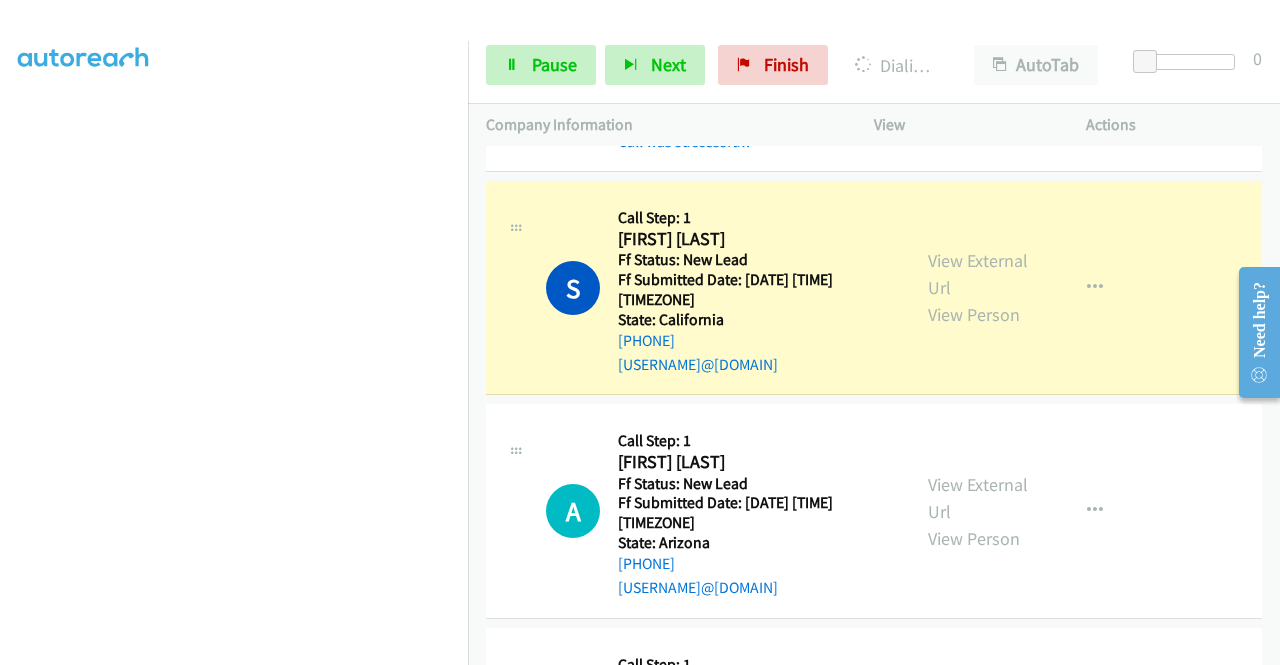 click on "View External Url
View Person" at bounding box center (980, 287) 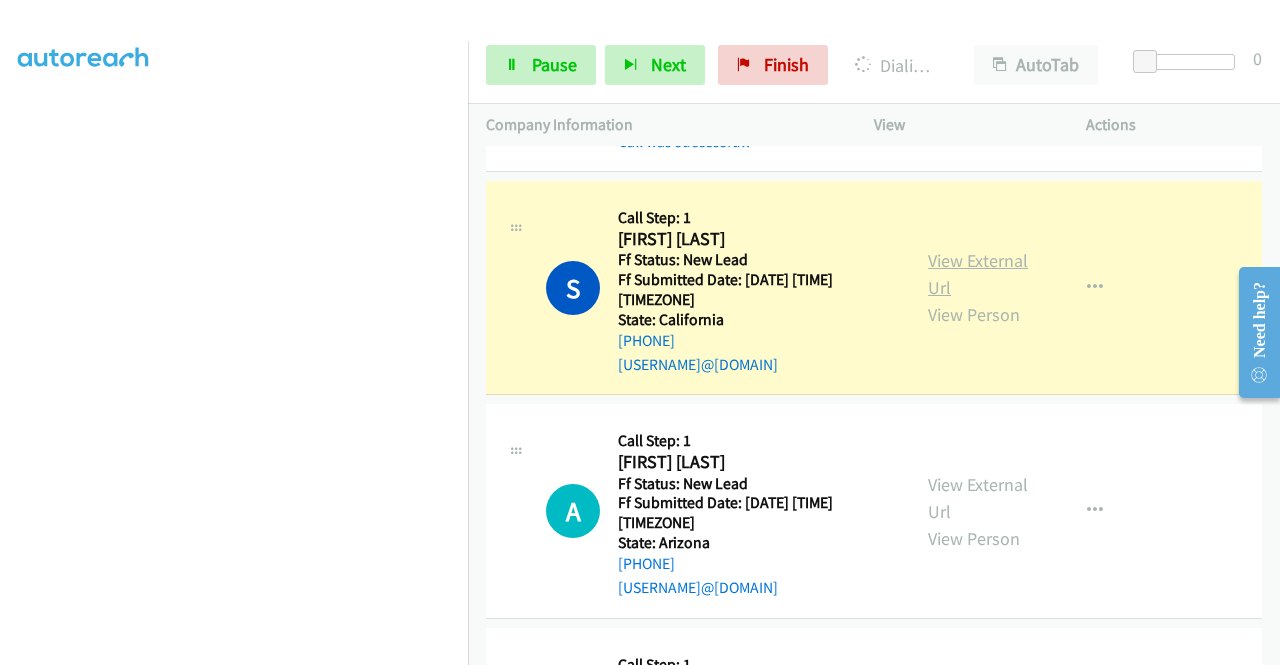 click on "View External Url" at bounding box center [978, 274] 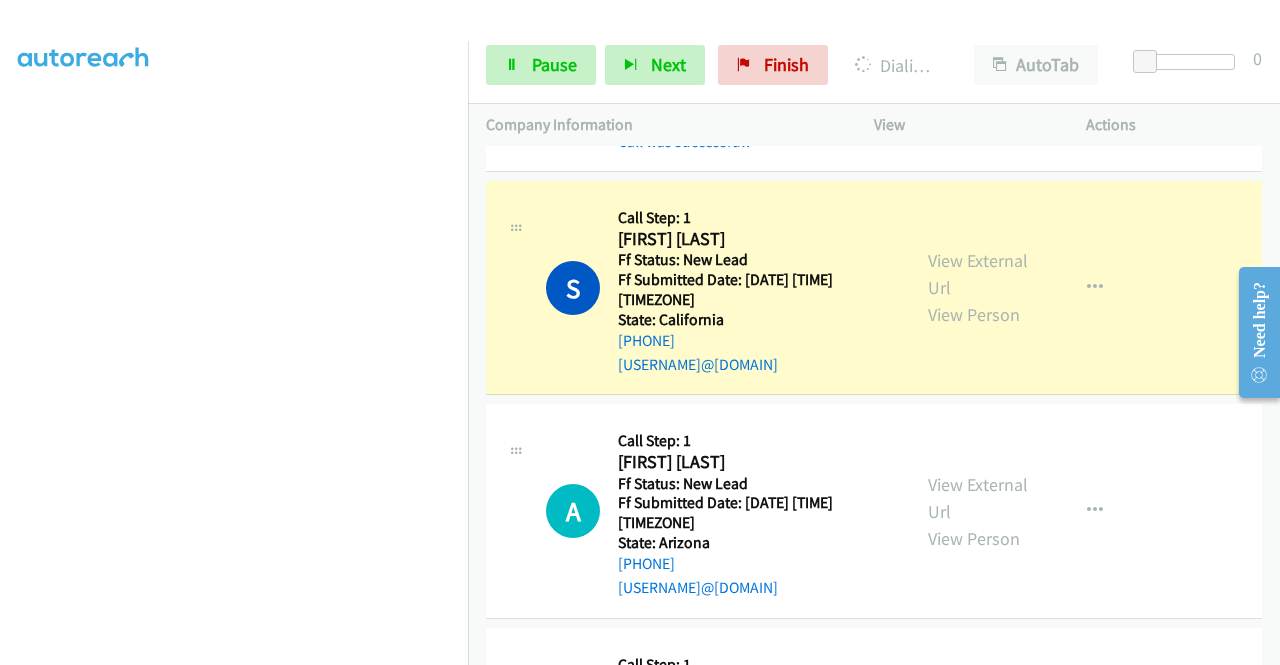 scroll, scrollTop: 0, scrollLeft: 0, axis: both 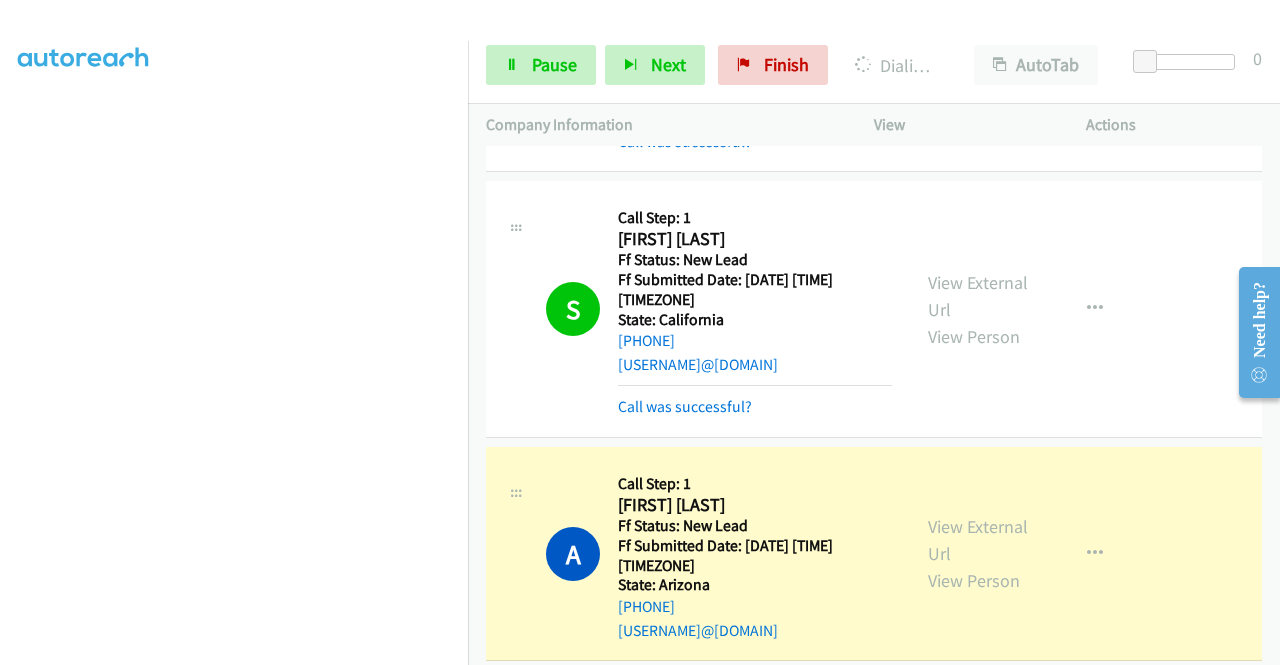 click on "View External Url
View Person
View External Url
Email
Schedule/Manage Callback
Skip Call
Add to do not call list" at bounding box center [1025, 553] 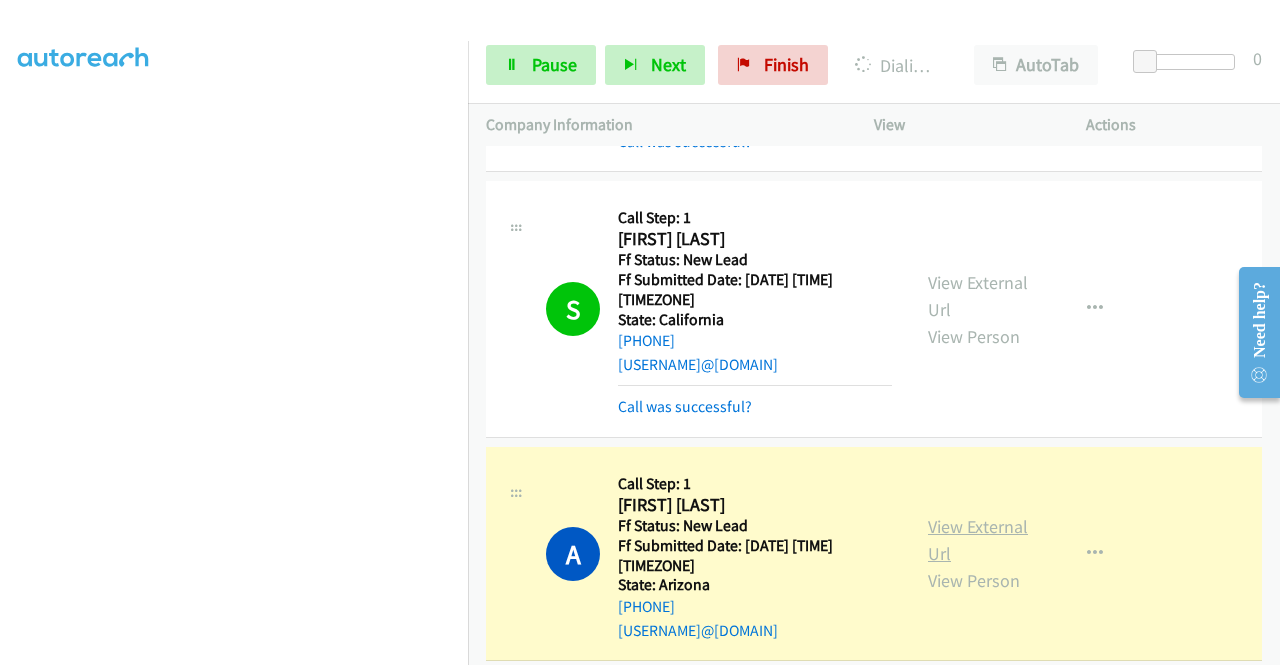 click on "View External Url" at bounding box center [978, 540] 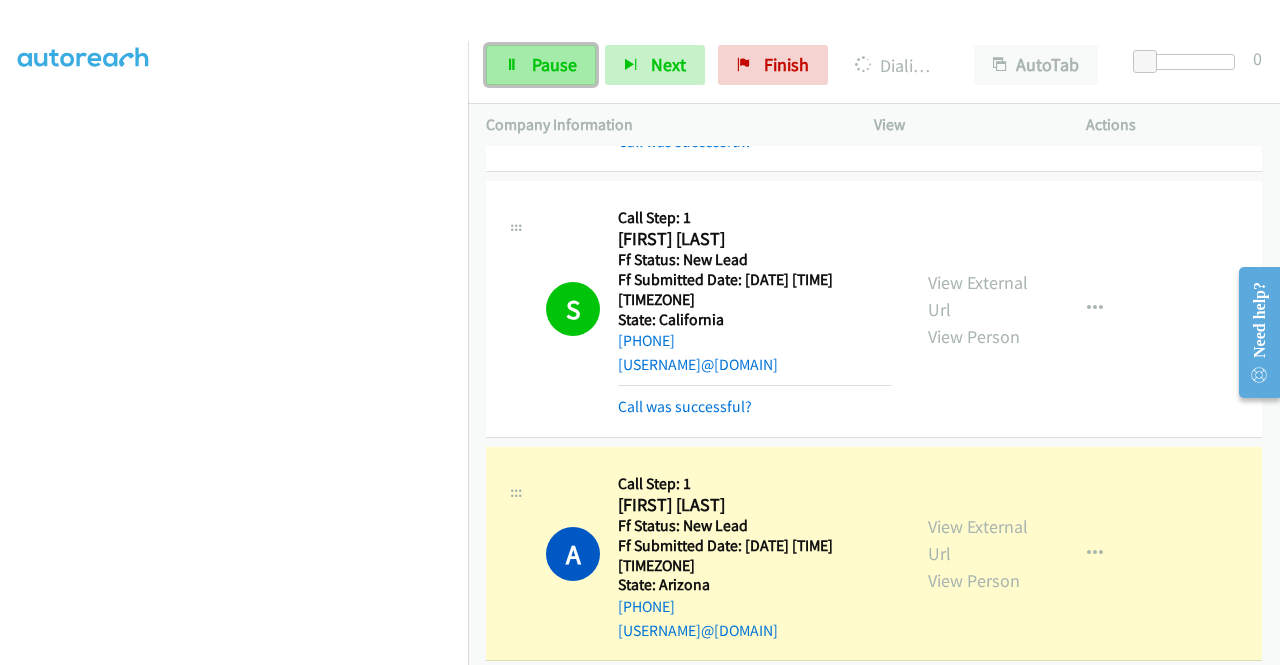 click on "Pause" at bounding box center [541, 65] 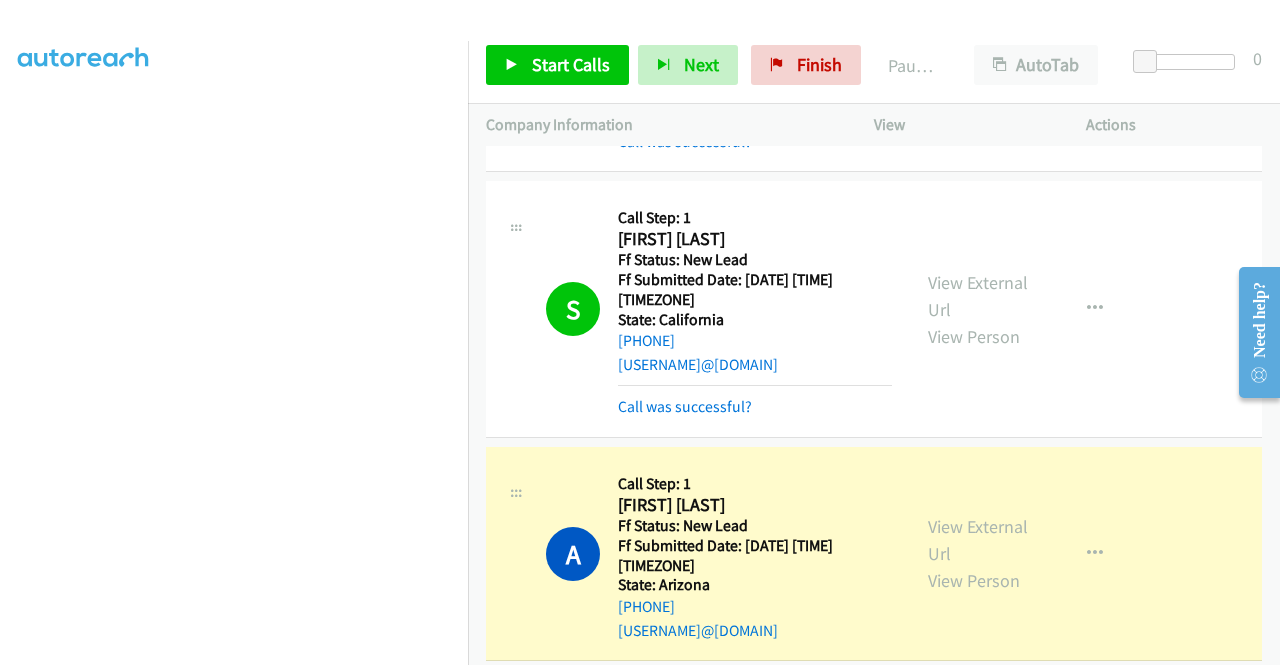 scroll, scrollTop: 0, scrollLeft: 0, axis: both 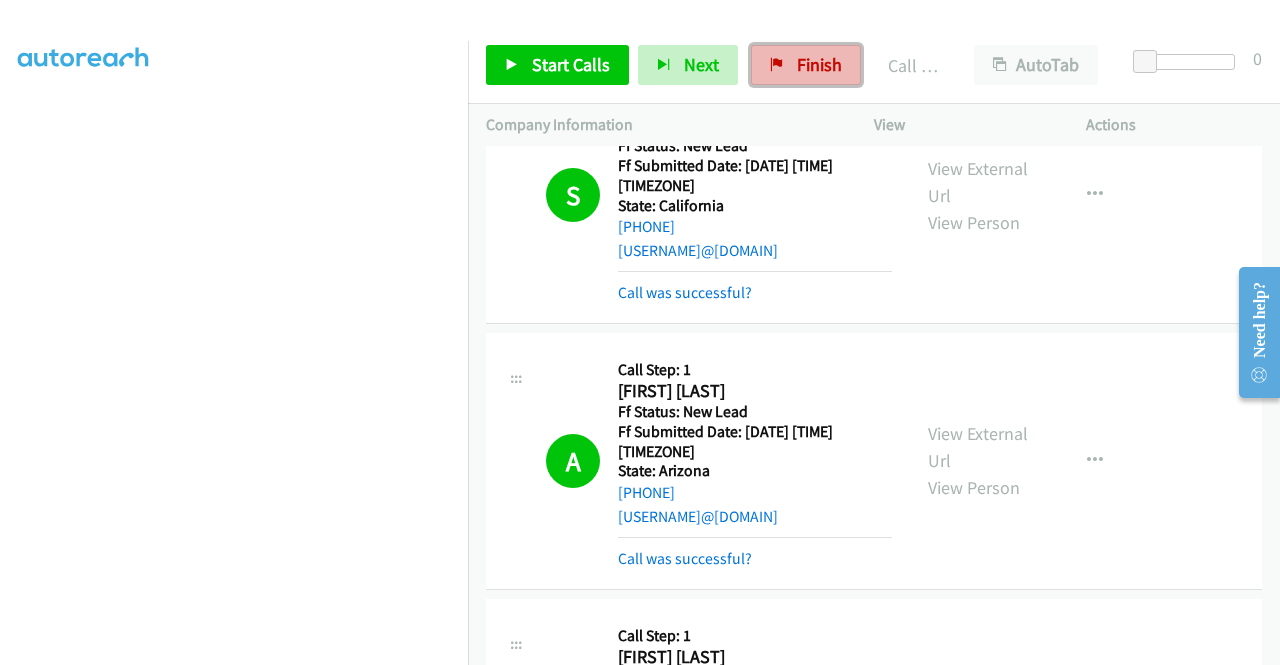 click on "Finish" at bounding box center (819, 64) 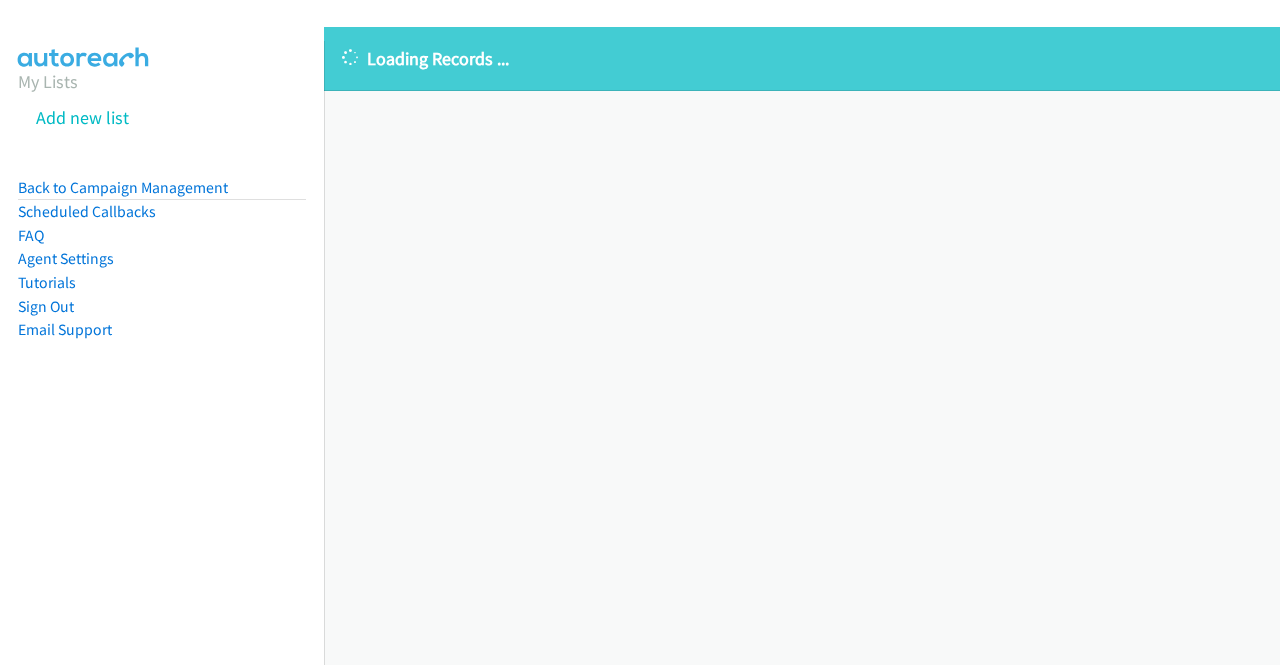 scroll, scrollTop: 0, scrollLeft: 0, axis: both 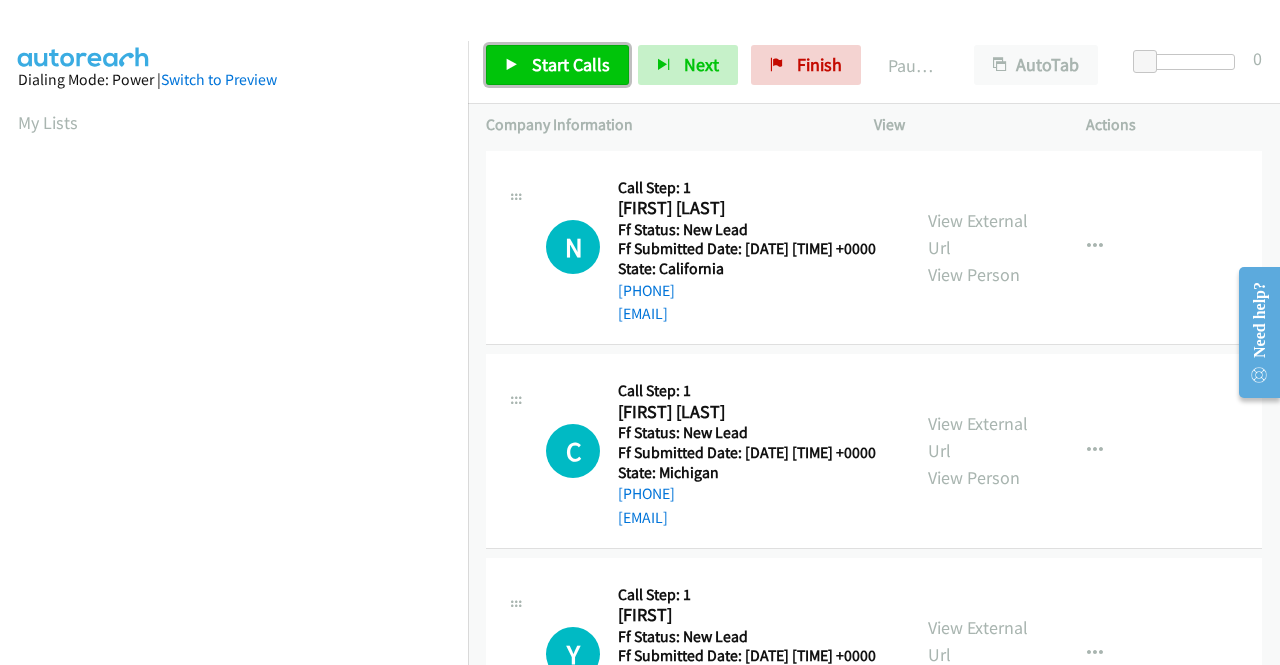 click on "Start Calls" at bounding box center (571, 64) 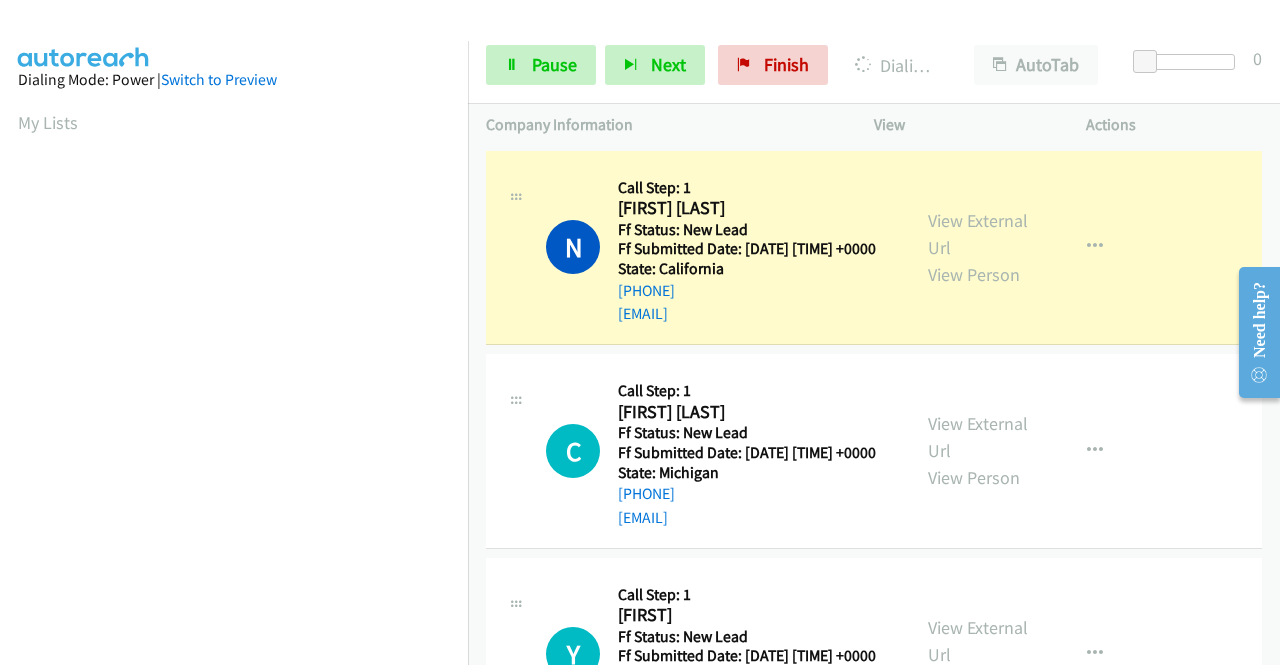 click on "Dialing Mode: Power
|
Switch to Preview
My Lists" at bounding box center (234, 594) 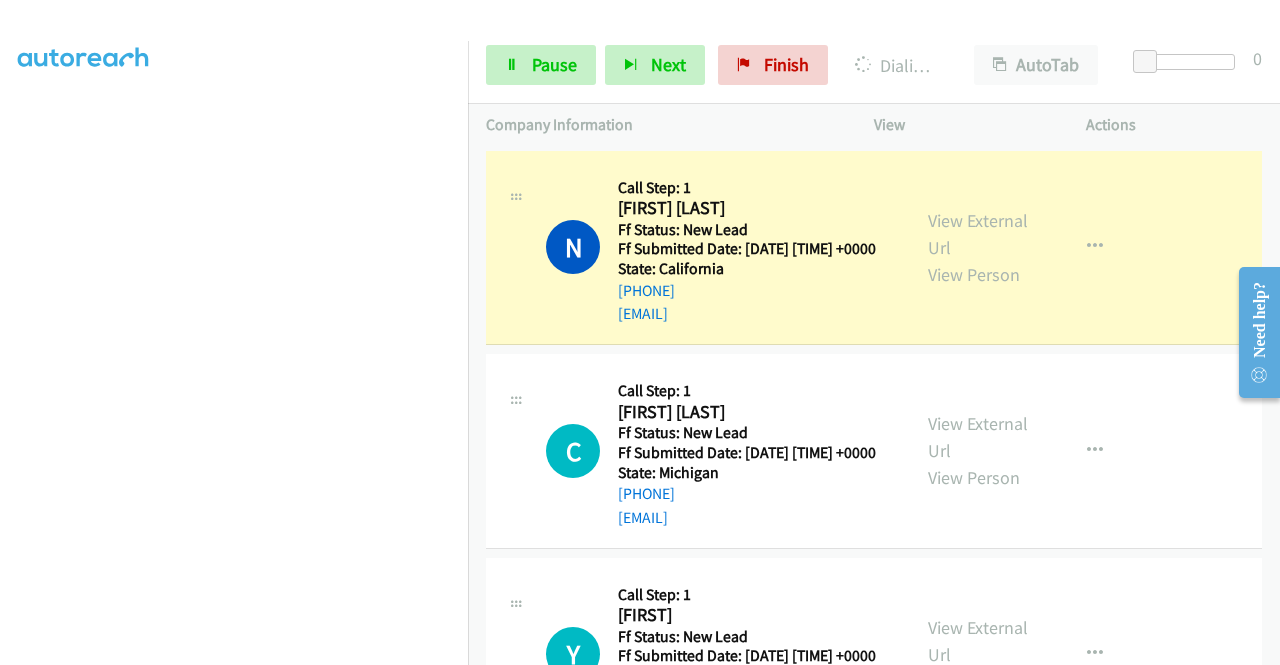scroll, scrollTop: 0, scrollLeft: 0, axis: both 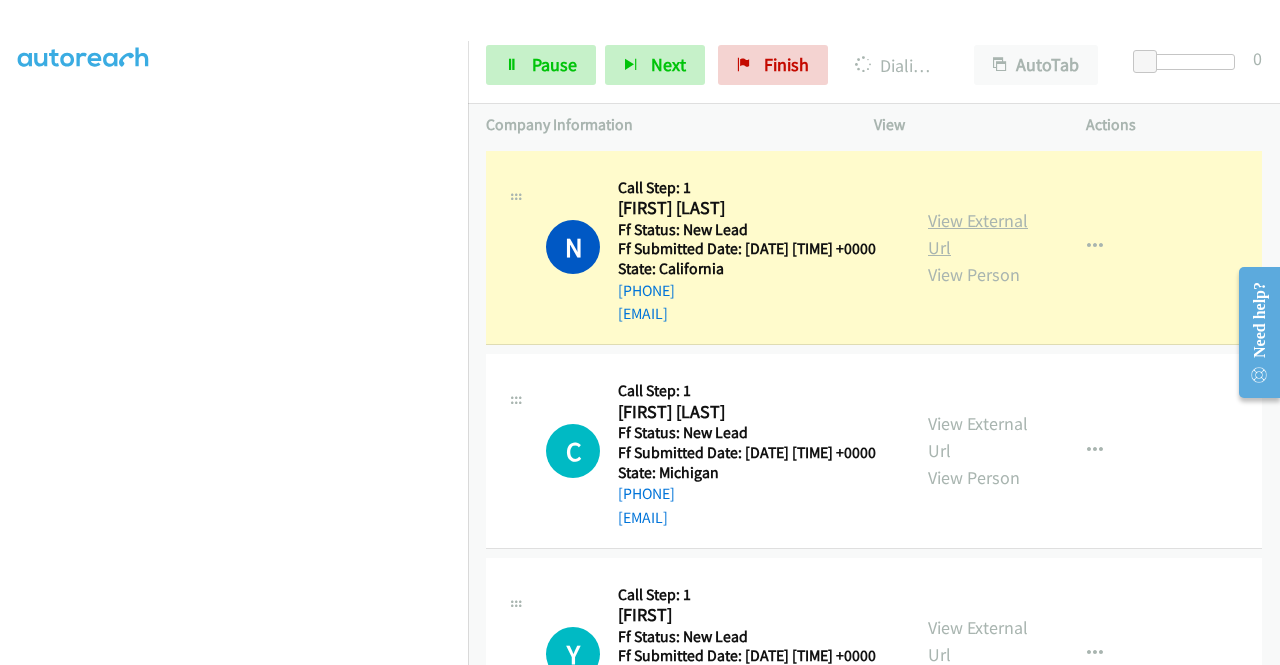 click on "View External Url" at bounding box center [978, 234] 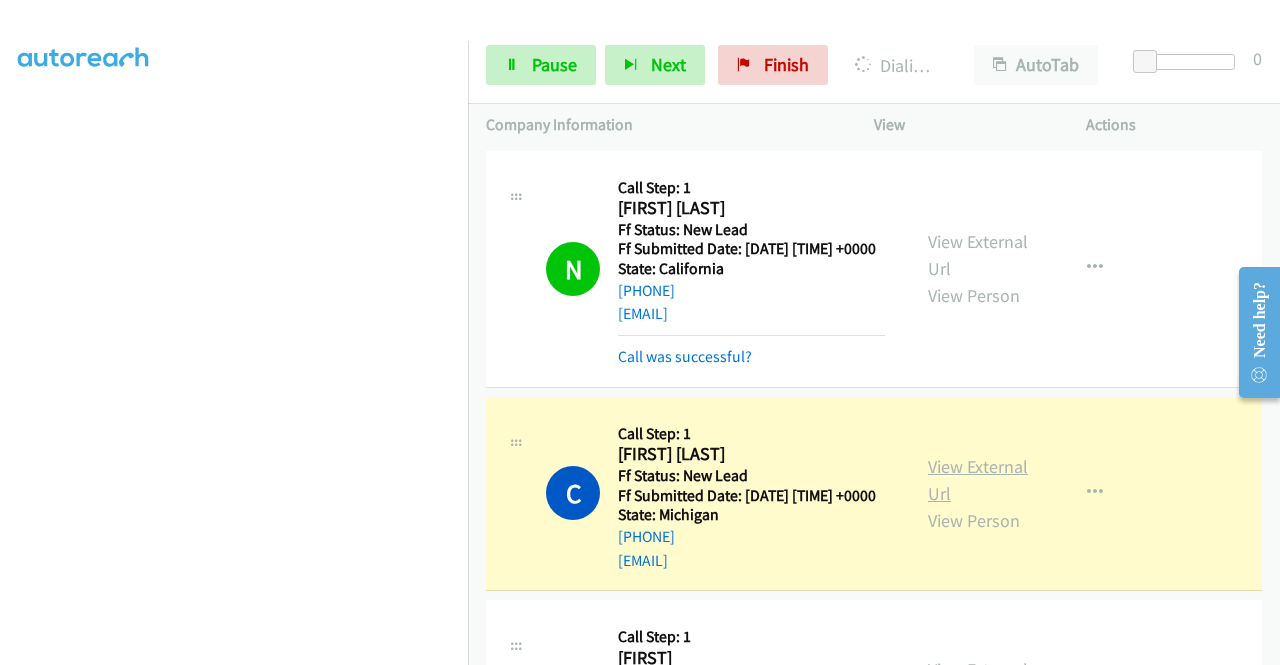 click on "View External Url" at bounding box center (978, 480) 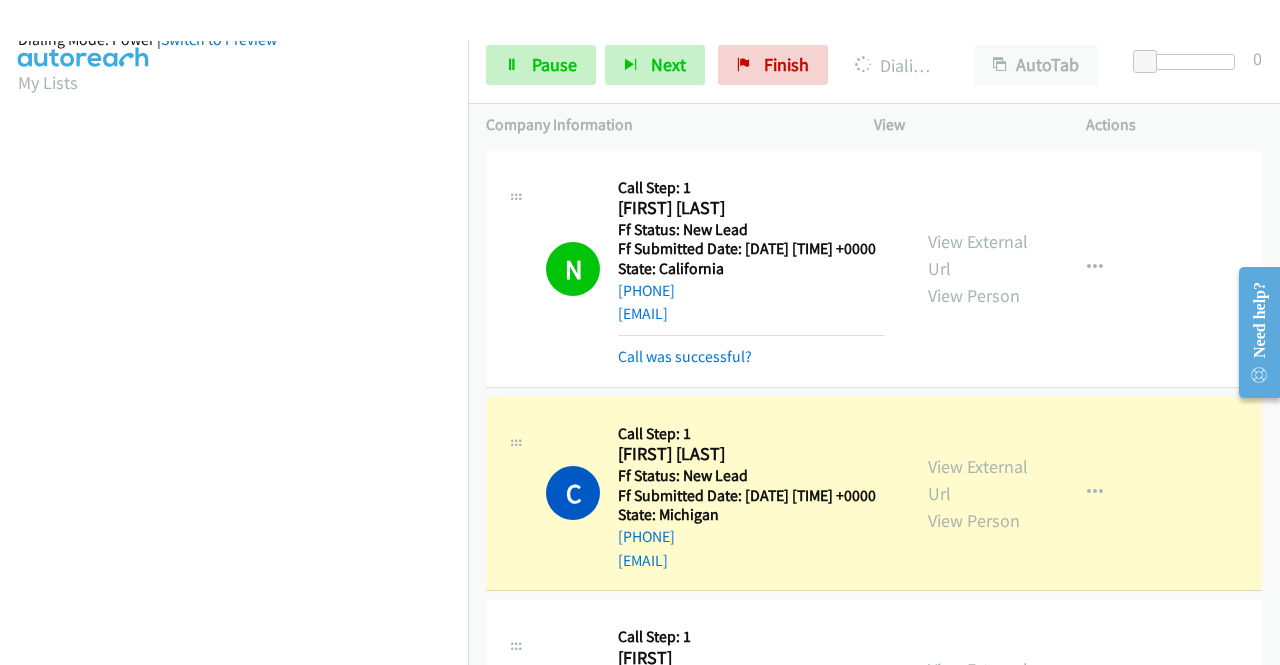 scroll, scrollTop: 400, scrollLeft: 0, axis: vertical 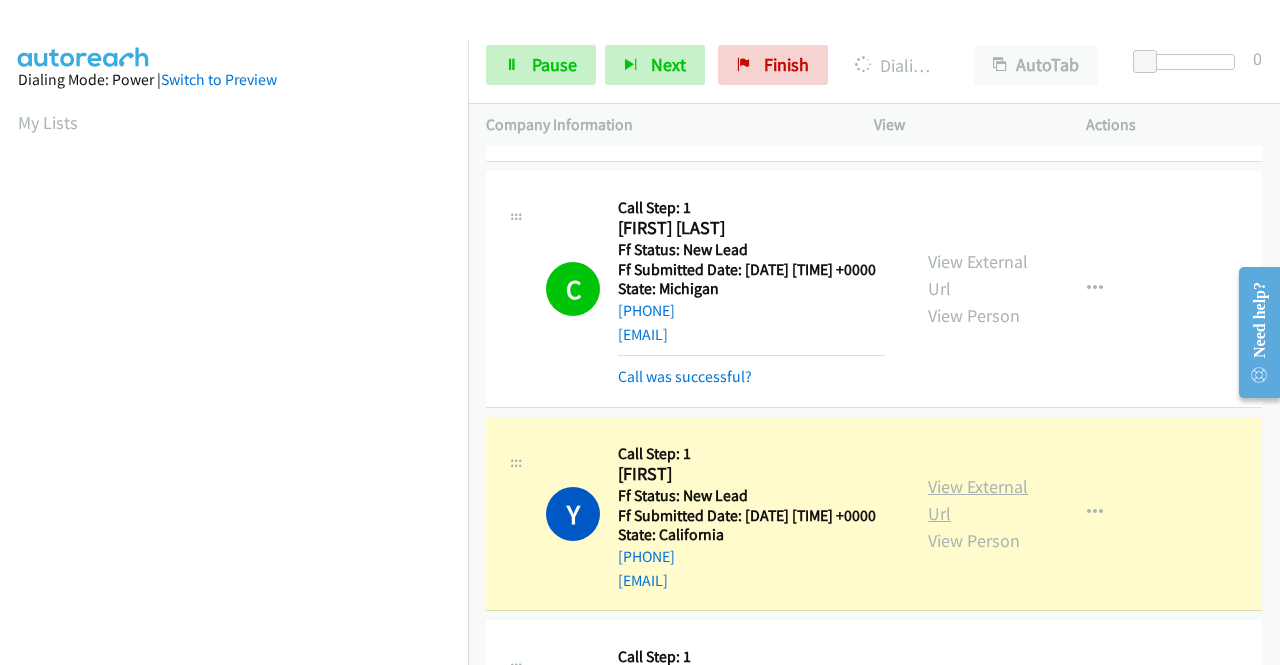 click on "View External Url" at bounding box center [978, 500] 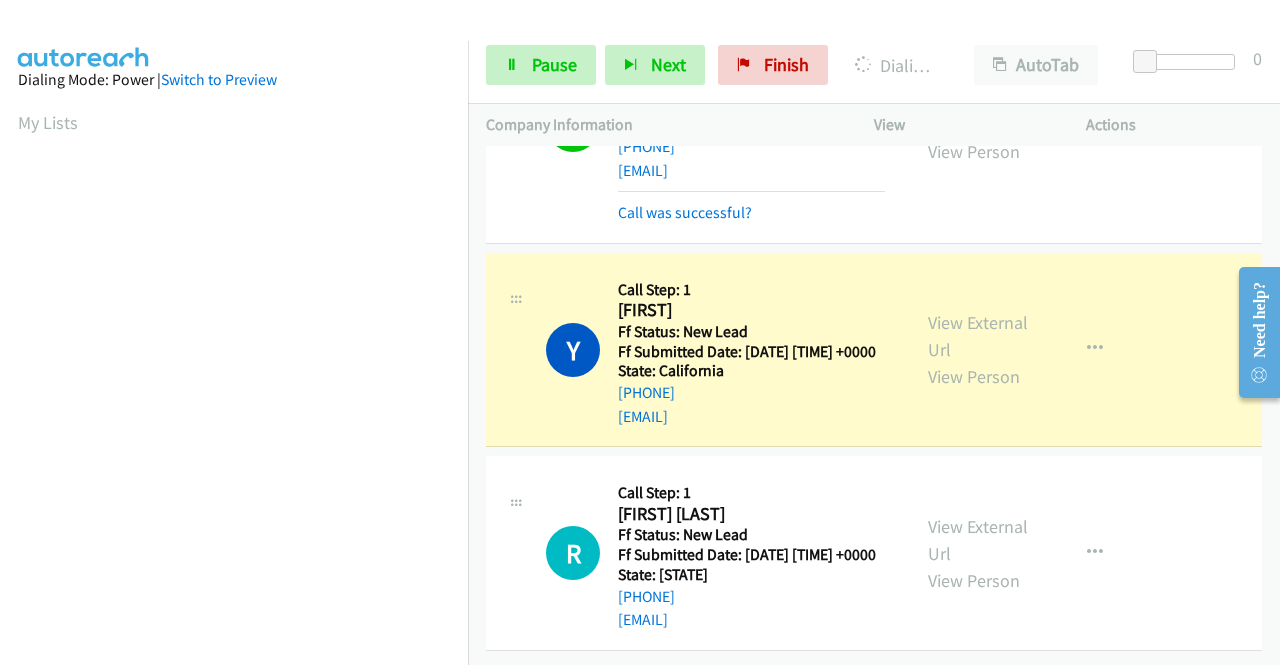 scroll, scrollTop: 482, scrollLeft: 0, axis: vertical 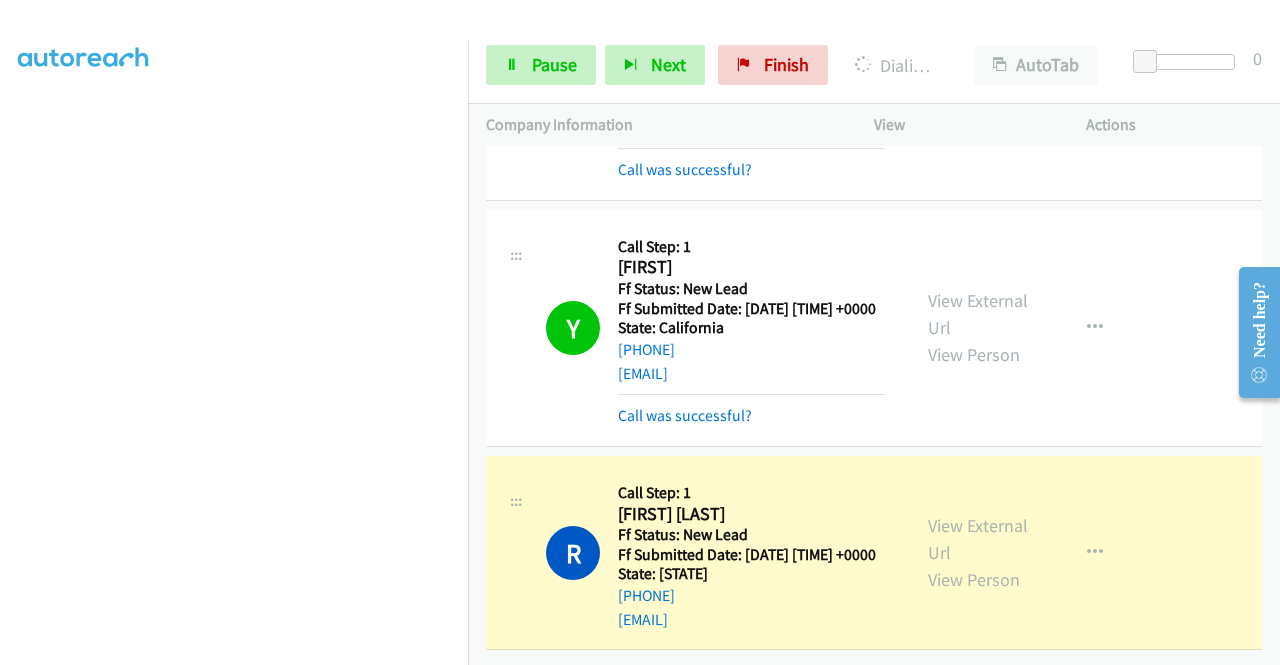 click on "View External Url
View Person
View External Url
Email
Schedule/Manage Callback
Skip Call
Add to do not call list" at bounding box center (1025, 553) 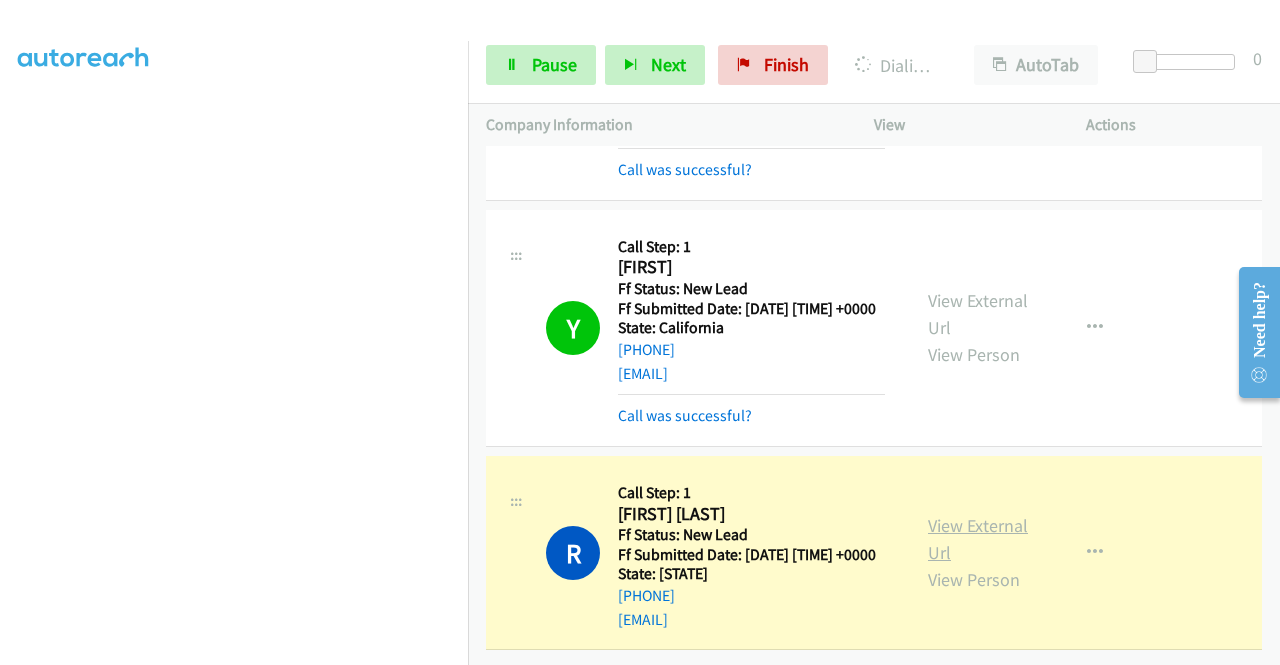 click on "View External Url" at bounding box center [978, 539] 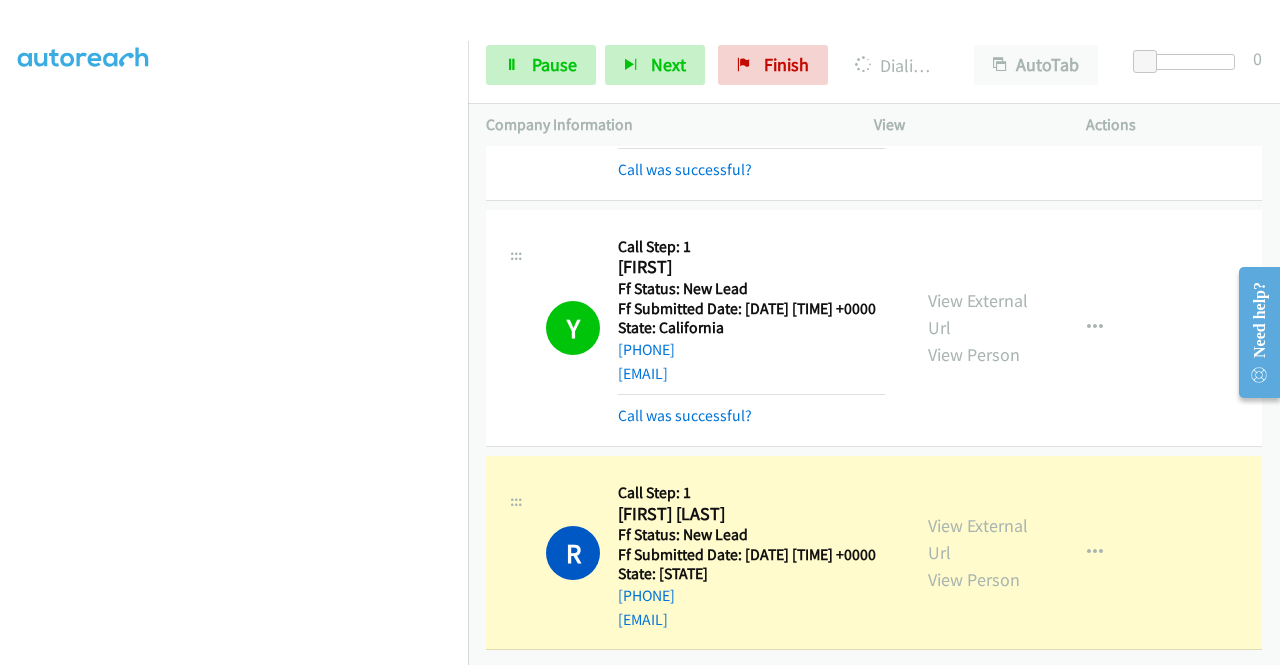 scroll, scrollTop: 0, scrollLeft: 0, axis: both 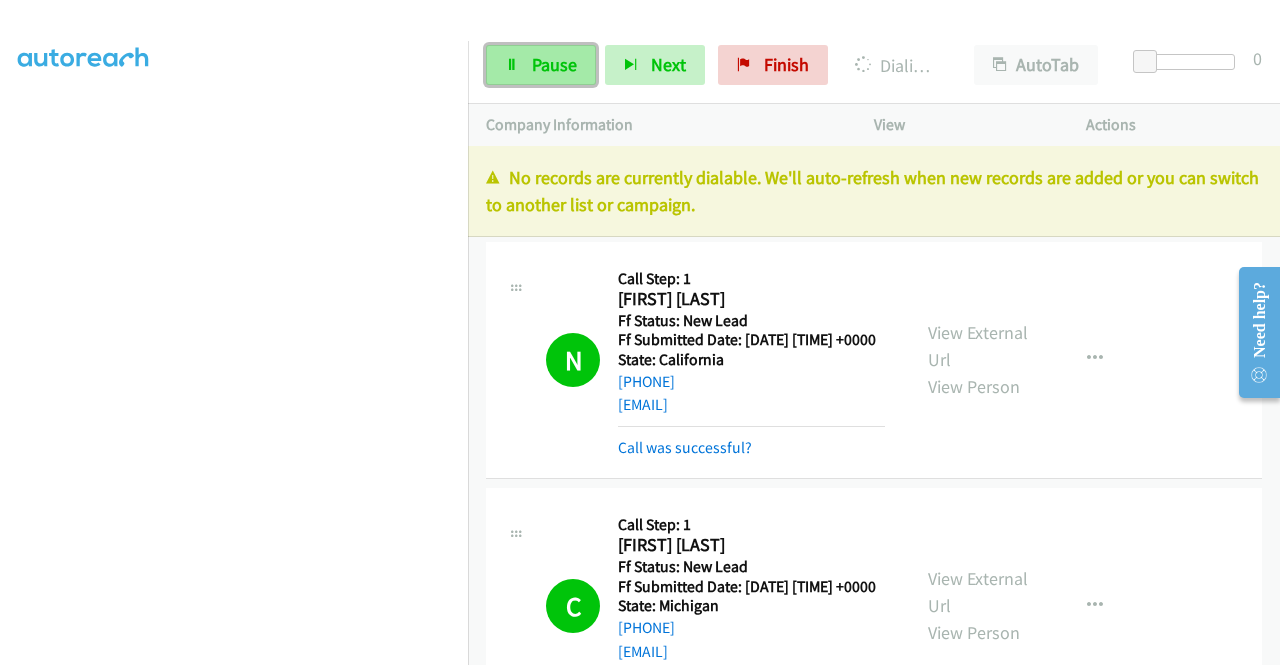 click on "Pause" at bounding box center [554, 64] 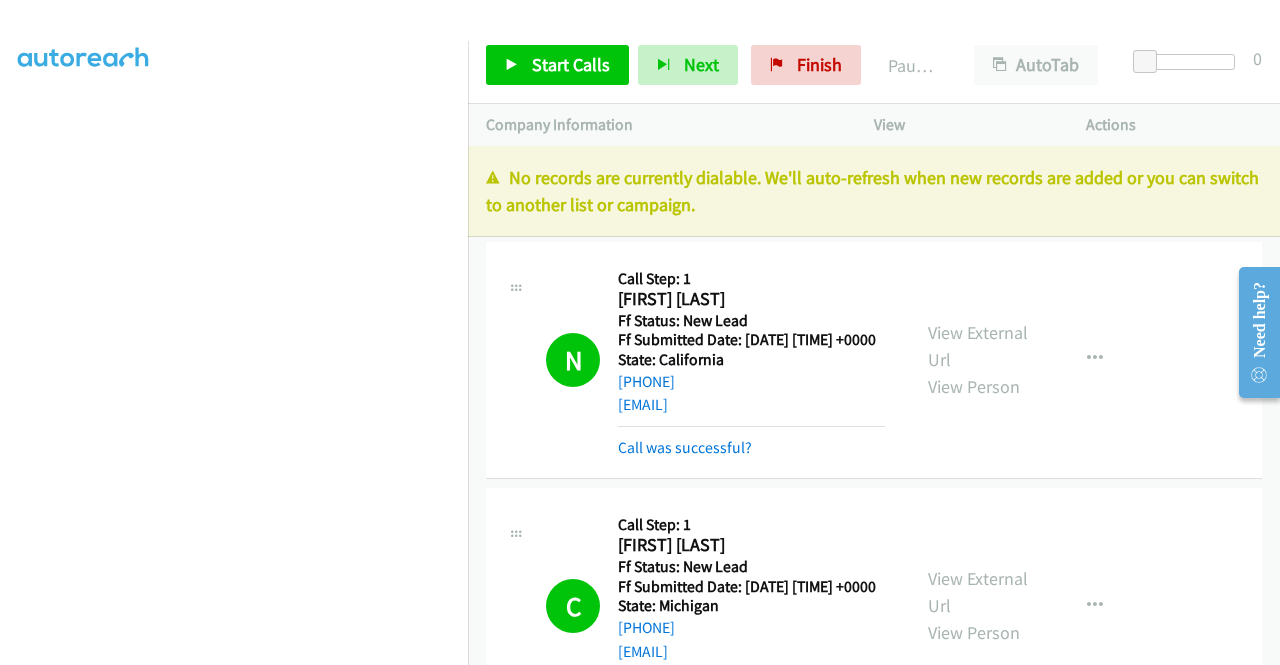 scroll, scrollTop: 0, scrollLeft: 0, axis: both 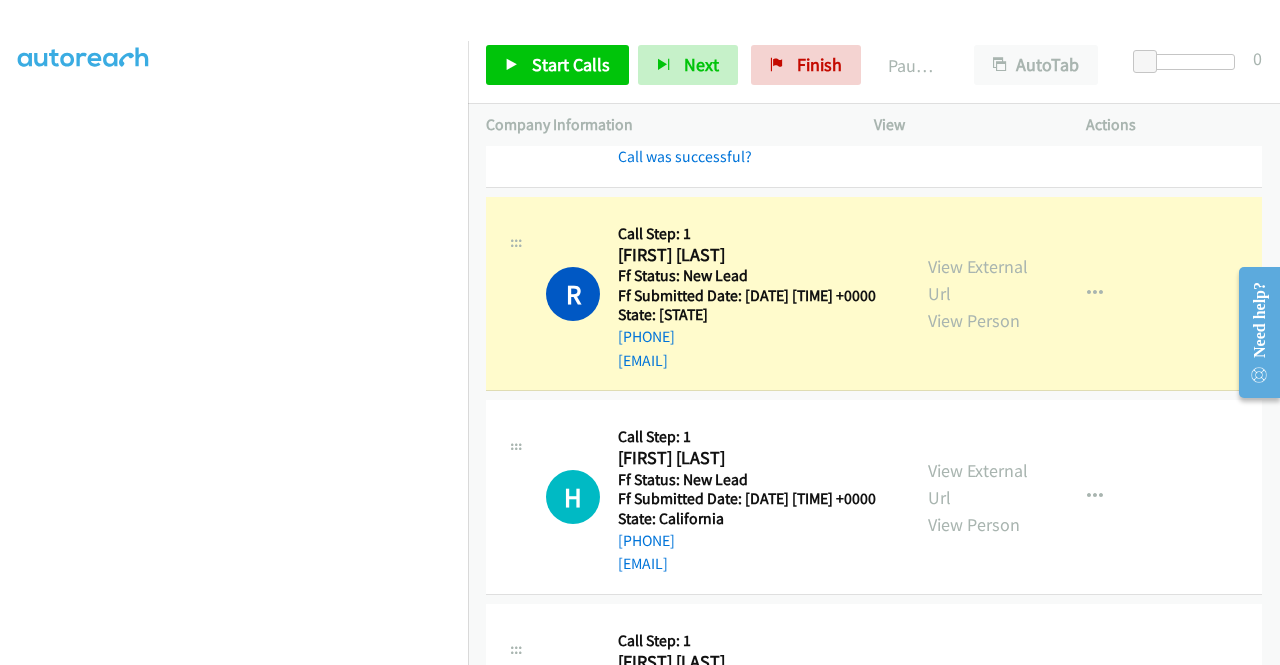 drag, startPoint x: 1279, startPoint y: 187, endPoint x: 45, endPoint y: 155, distance: 1234.4148 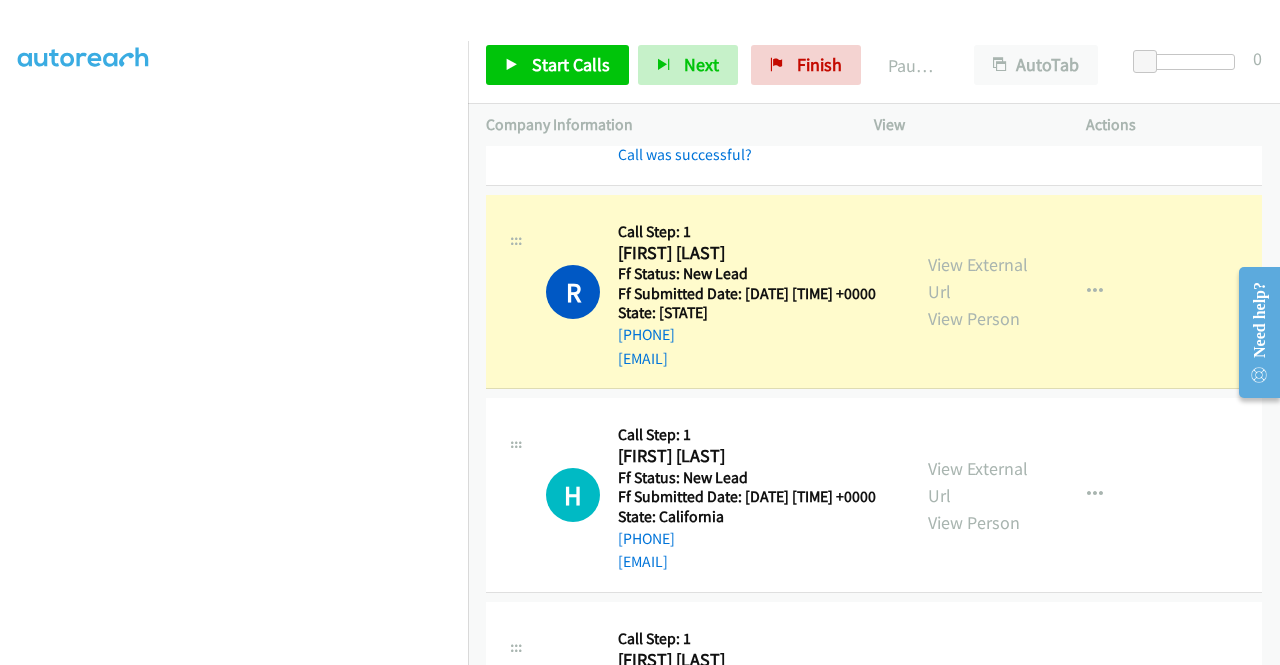 click on "Start Calls
Pause
Next
Finish
Paused
AutoTab
AutoTab
0" at bounding box center (874, 65) 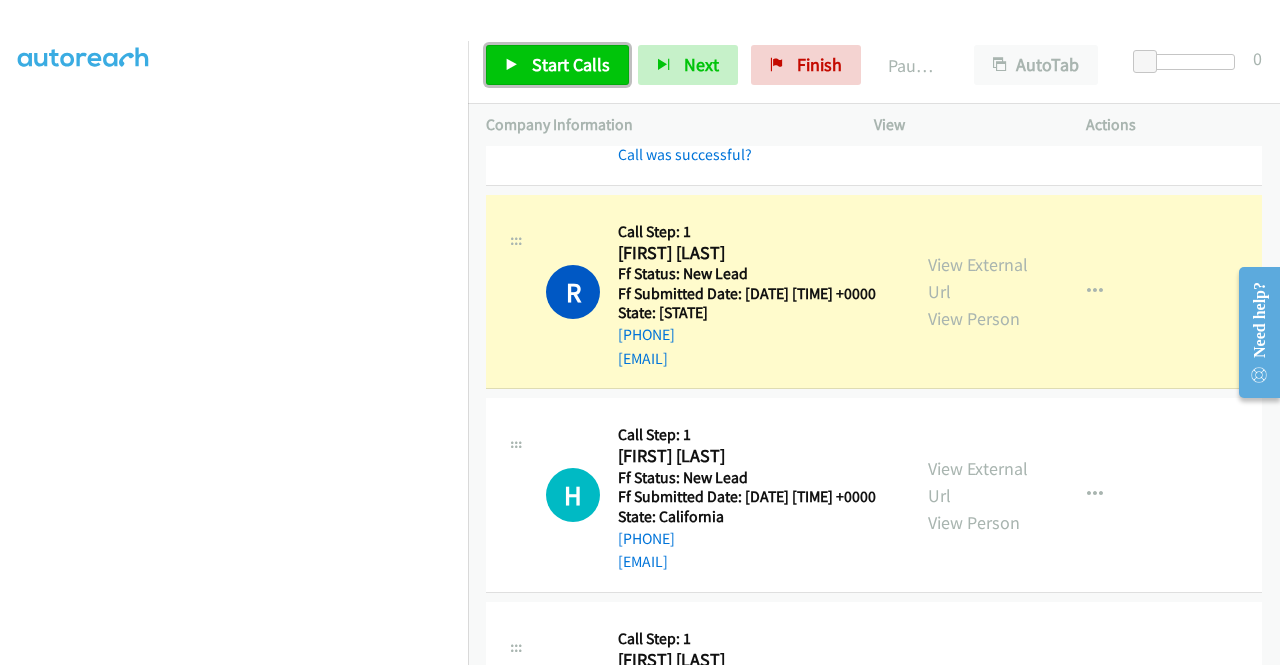 click on "Start Calls" at bounding box center [571, 64] 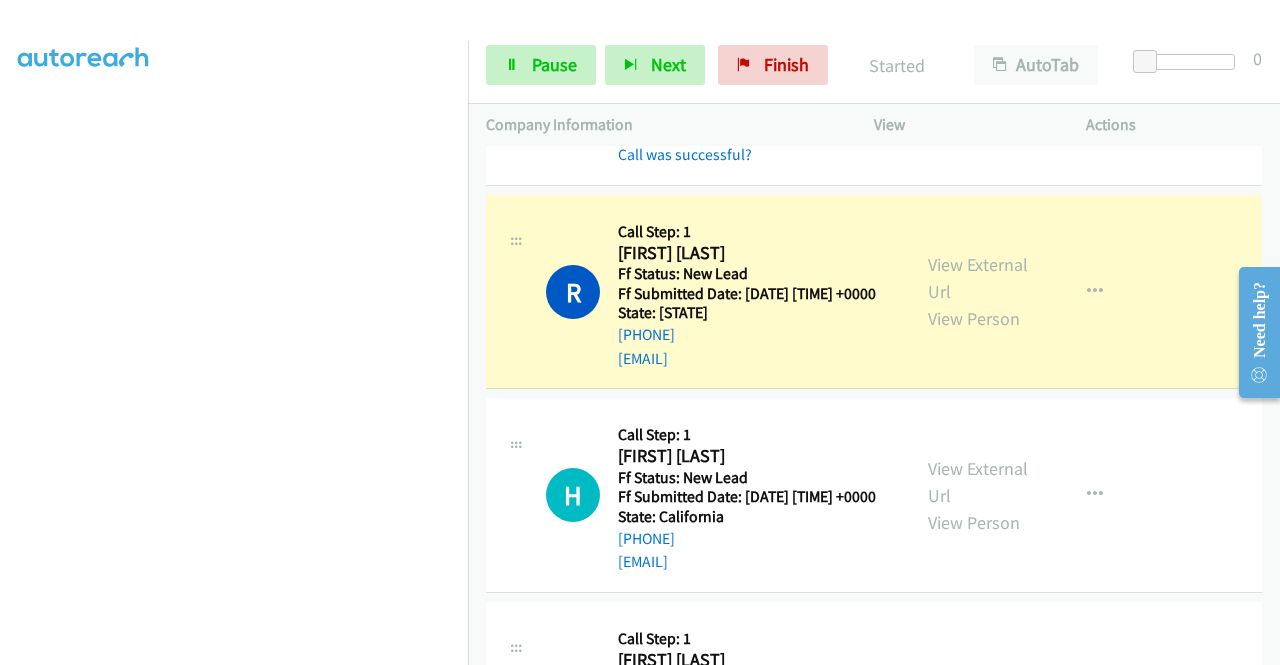 scroll, scrollTop: 0, scrollLeft: 0, axis: both 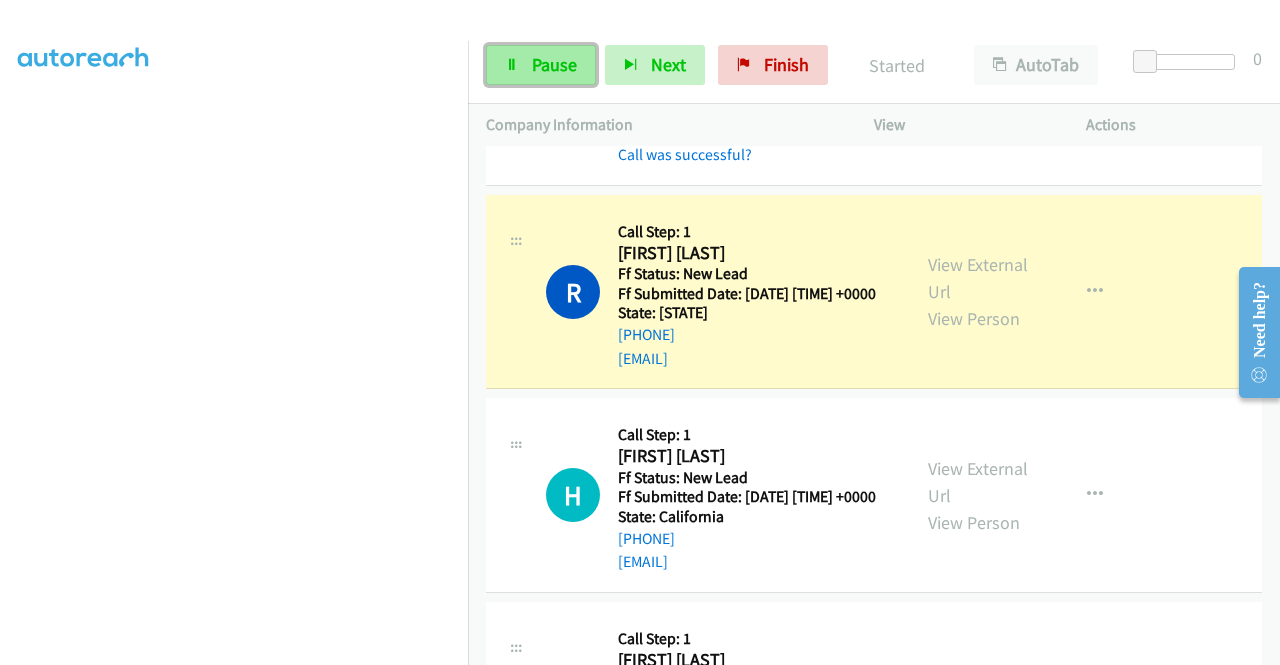 click on "Pause" at bounding box center [554, 64] 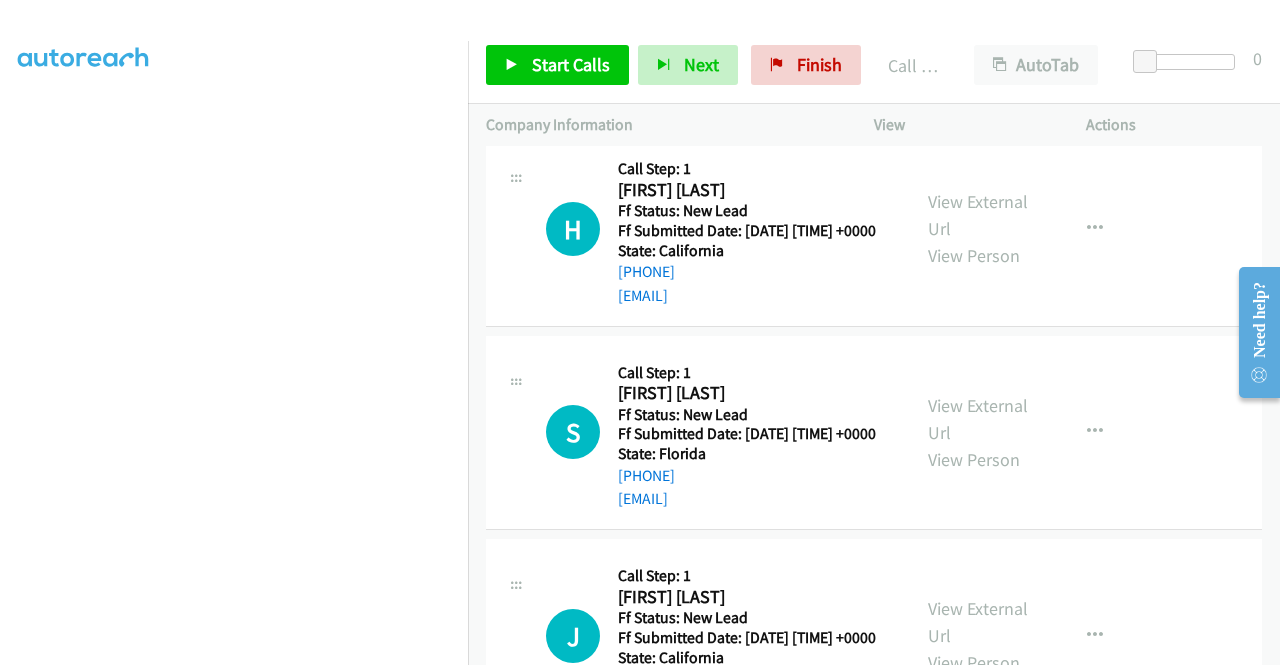 scroll, scrollTop: 1040, scrollLeft: 0, axis: vertical 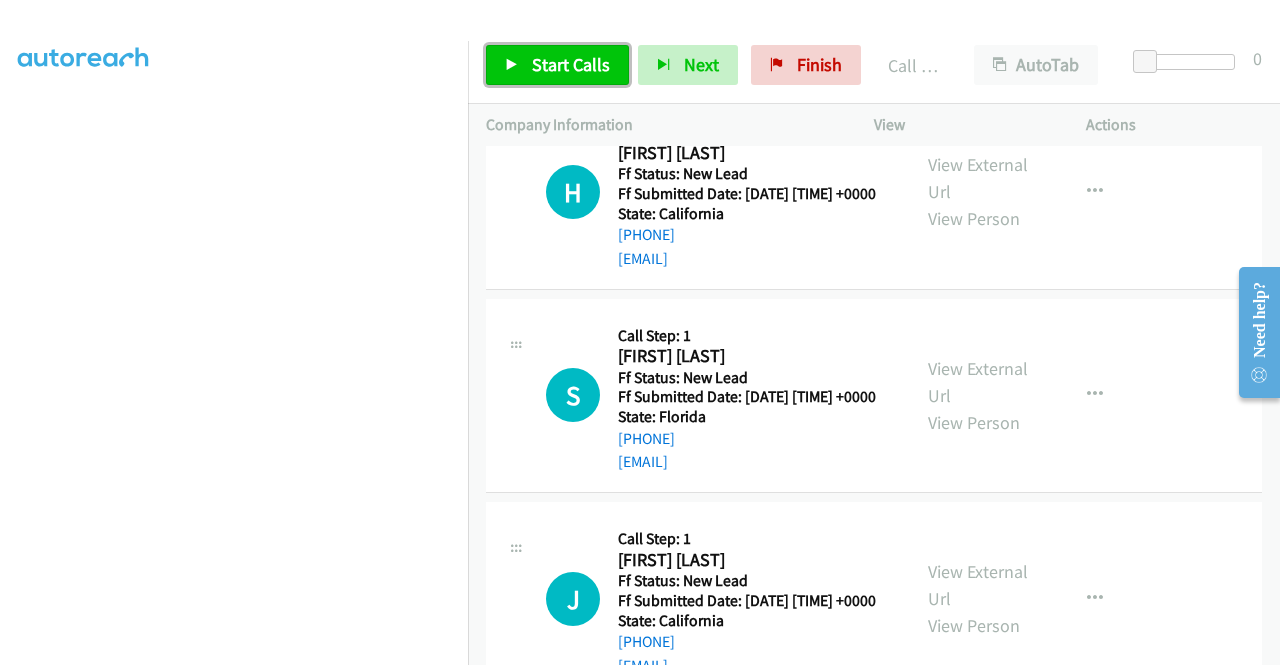 click on "Start Calls" at bounding box center [571, 64] 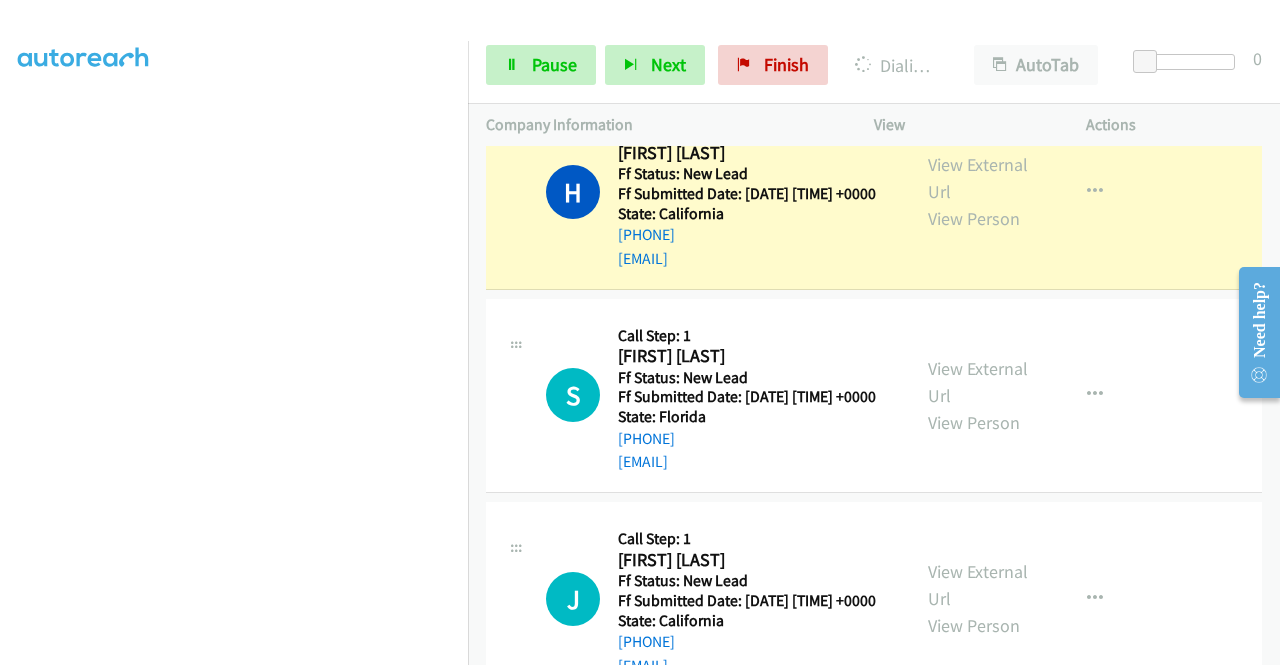 click on "View External Url
View Person" at bounding box center [980, 191] 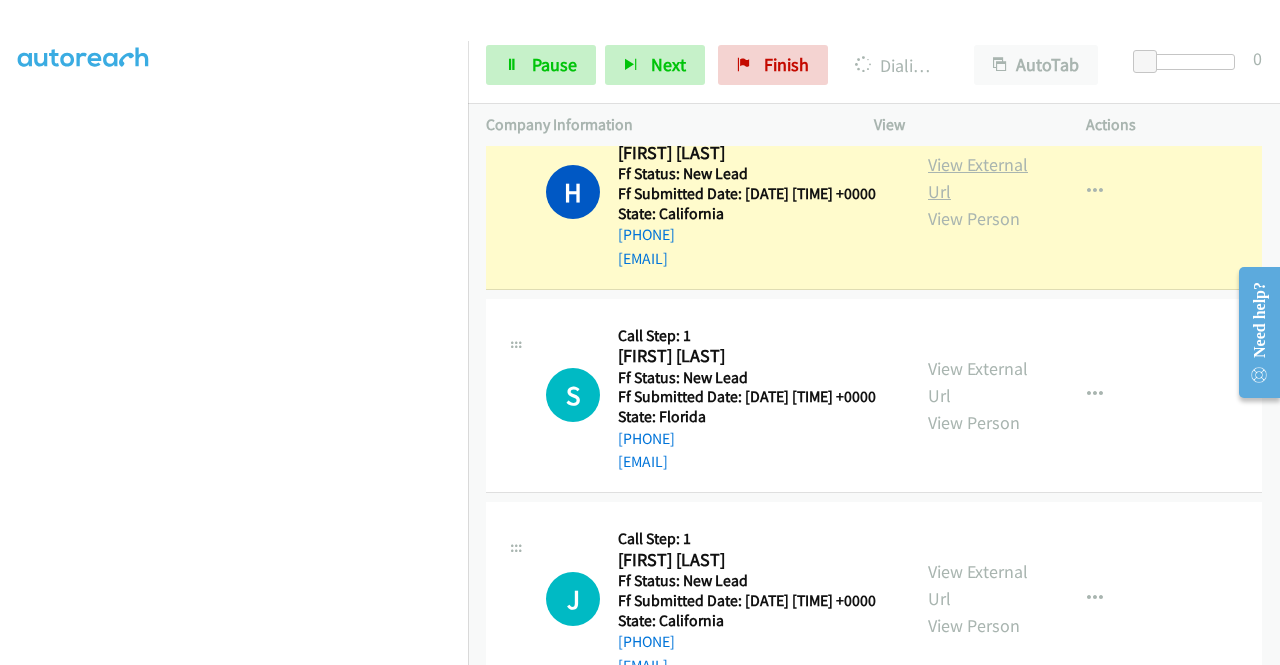 click on "View External Url" at bounding box center (978, 178) 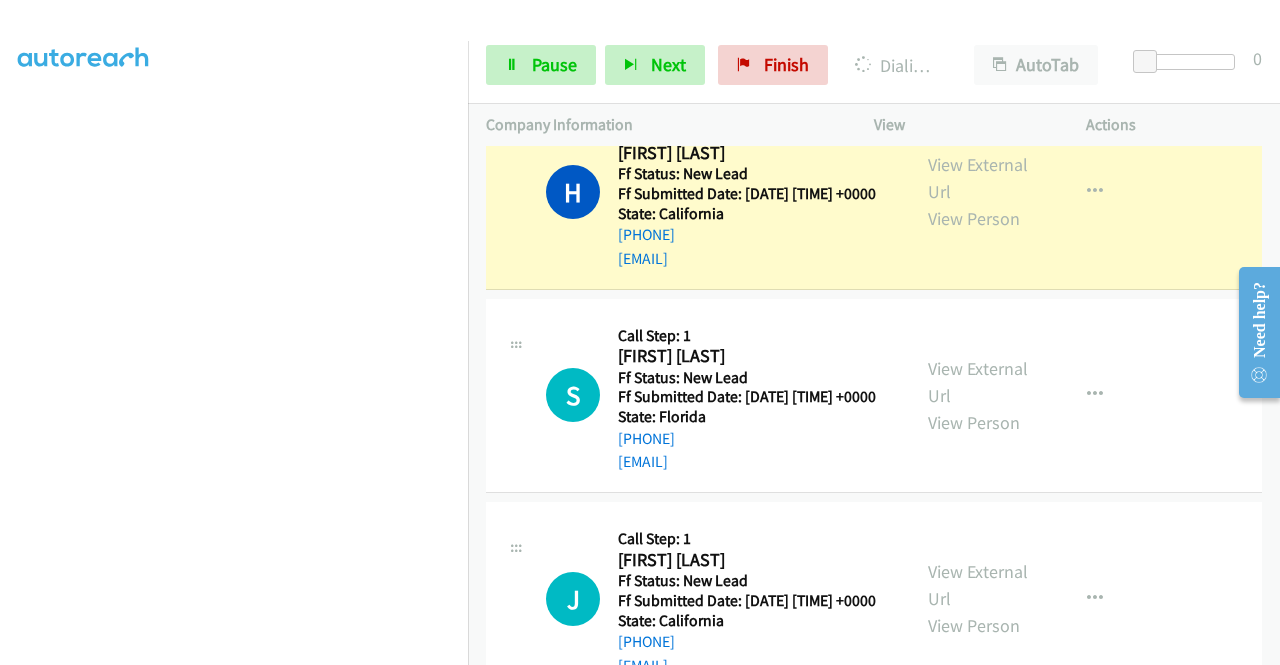 click on "Dialing Mode: Power
|
Switch to Preview
My Lists" at bounding box center [234, 152] 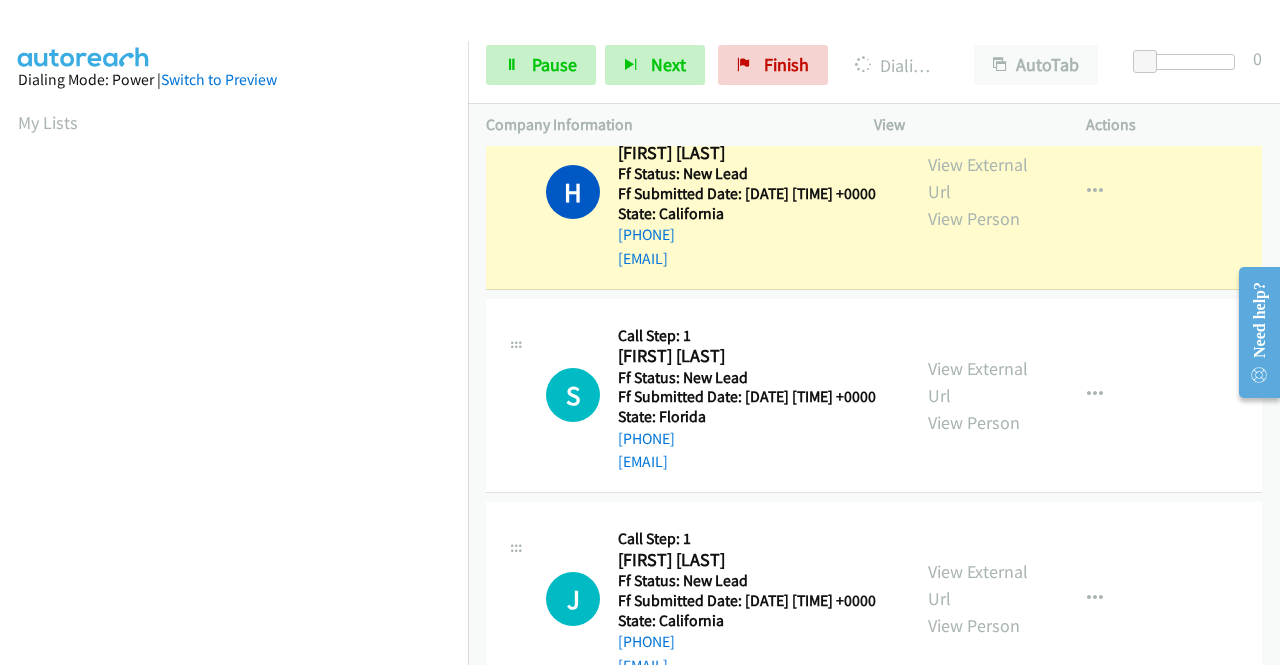 scroll, scrollTop: 456, scrollLeft: 0, axis: vertical 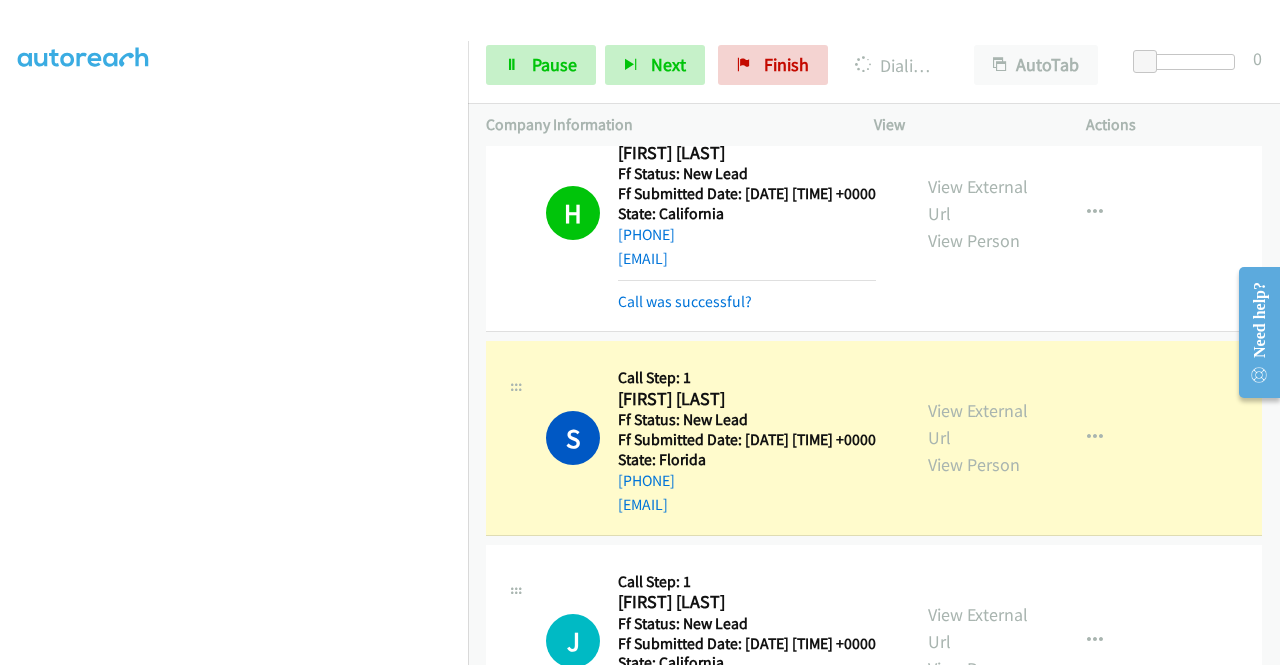 click on "View External Url
View Person" at bounding box center [980, 437] 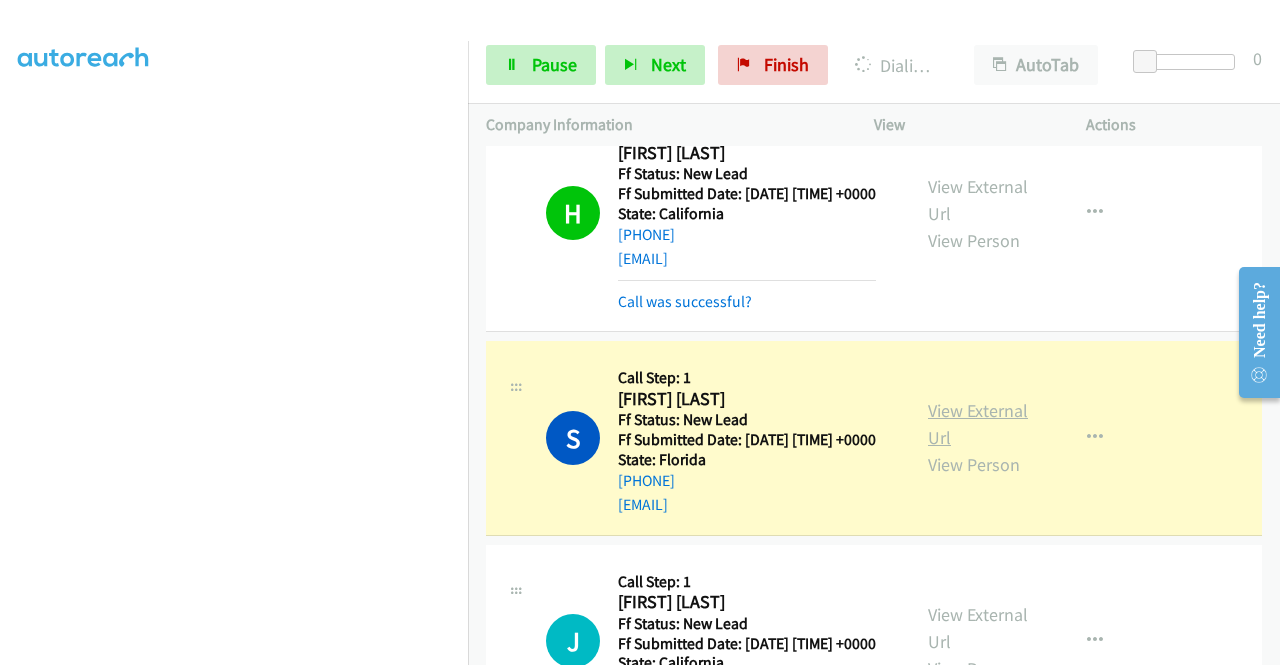 click on "View External Url" at bounding box center [978, 424] 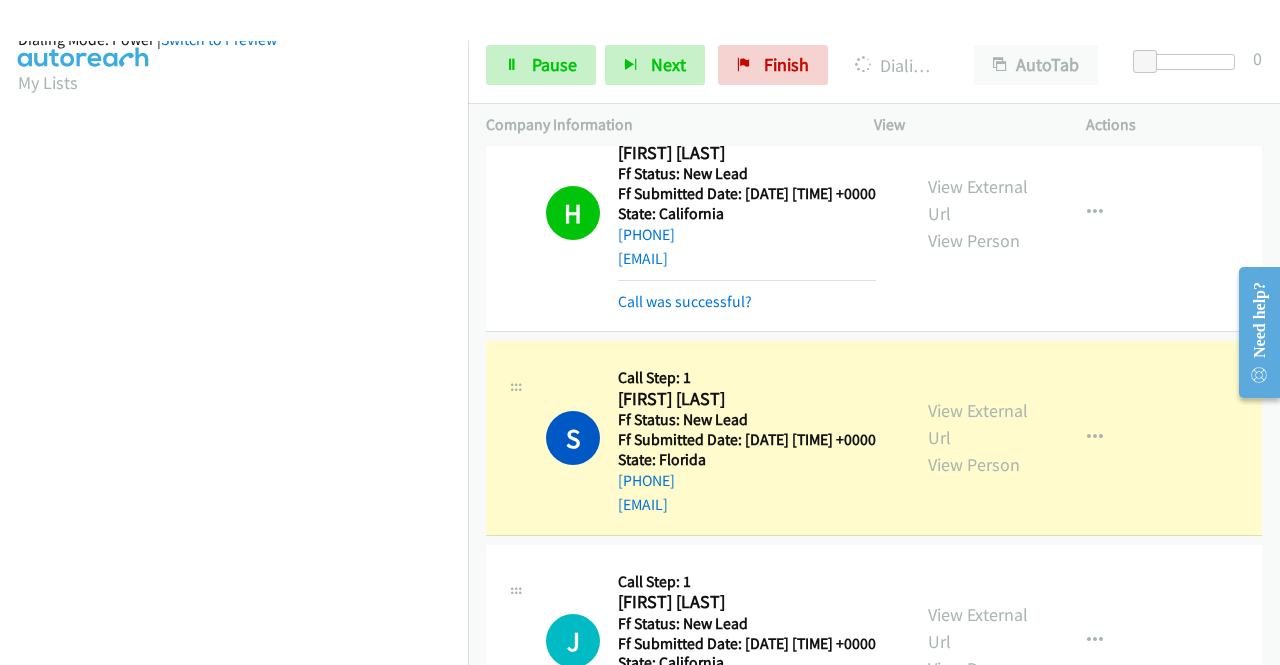 scroll, scrollTop: 456, scrollLeft: 0, axis: vertical 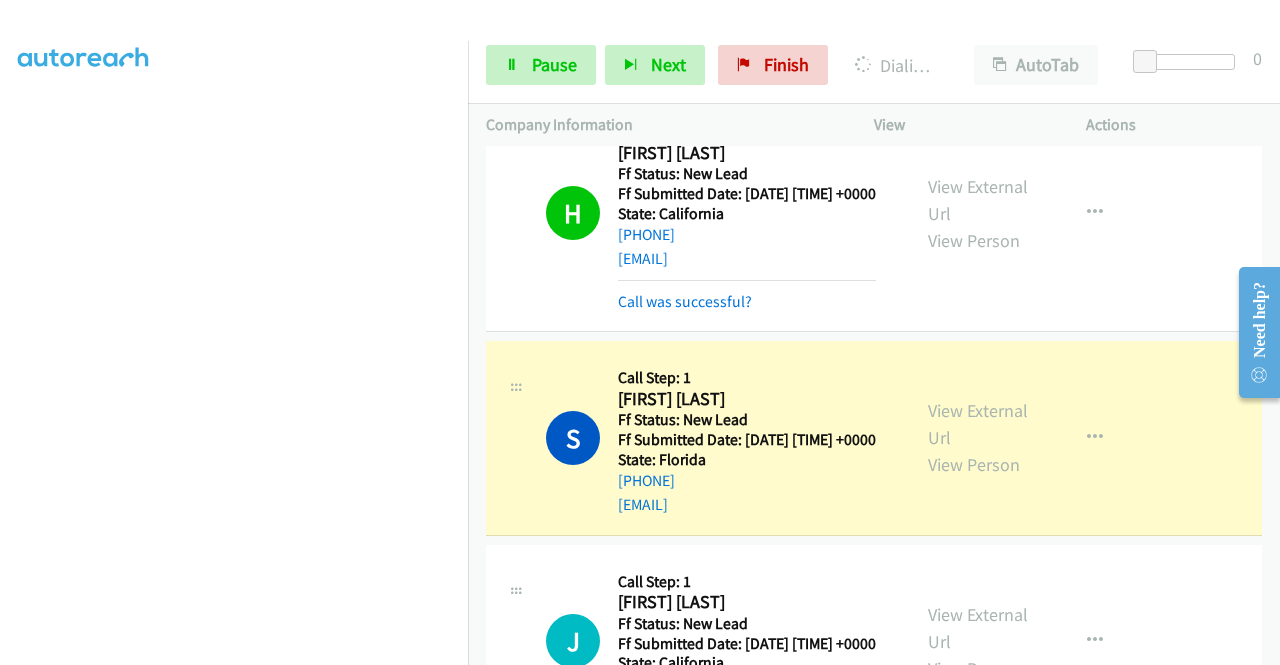 click on "+1 415-964-1034
Call failed - Please reload the list and try again
The Callbar Failed to Load Please Open it and Reload the Page
Hmm something isn't quite right.. Please refresh the page
Hmm something isn't quite right.. Please refresh the page
No records are currently dialable. We'll auto-refresh when new records are added or you can switch to another list or campaign.
Loading New Records ...
N
Callback Scheduled
Call Step: 1
Natalie Henry
America/Los_Angeles
Ff Status: New Lead
Ff Submitted Date: 2025-08-05 22:30:45 +0000
State: California
+1 323-487-9222
natalie@grantlinscott.com
Call was successful?
View External Url
View Person
View External Url
Email
Schedule/Manage Callback
Skip Call
Add to do not call list
C
Callback Scheduled
Call Step: 1" at bounding box center [874, 405] 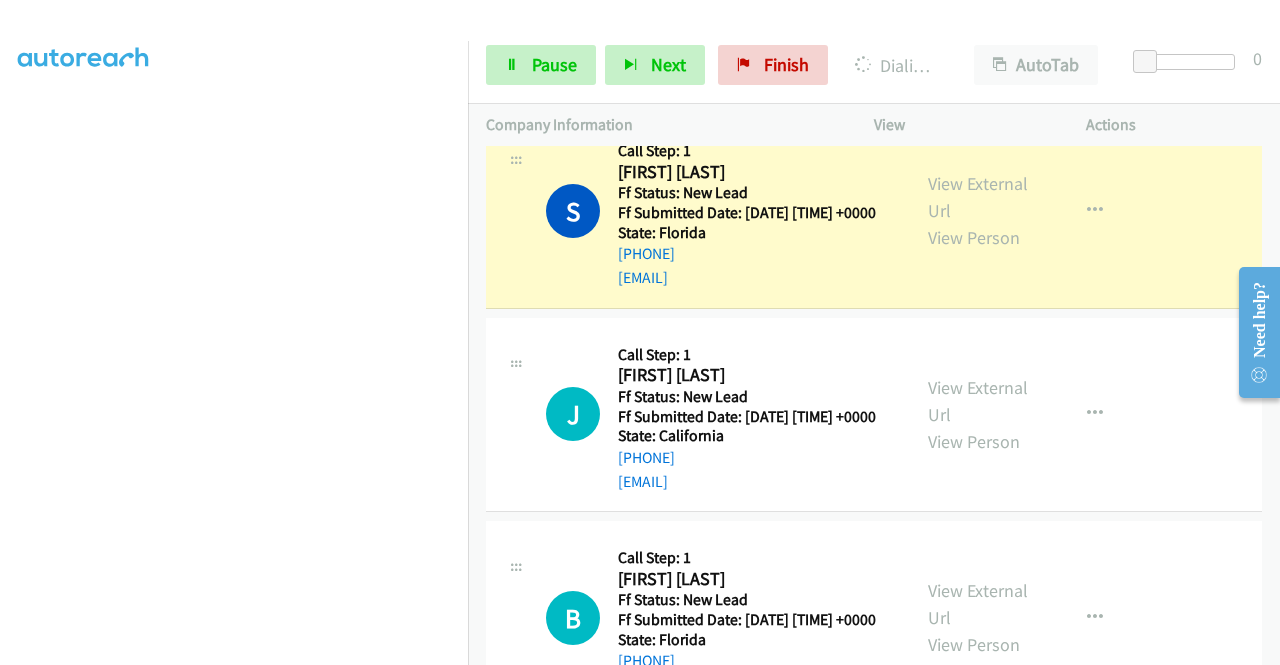 scroll, scrollTop: 1307, scrollLeft: 0, axis: vertical 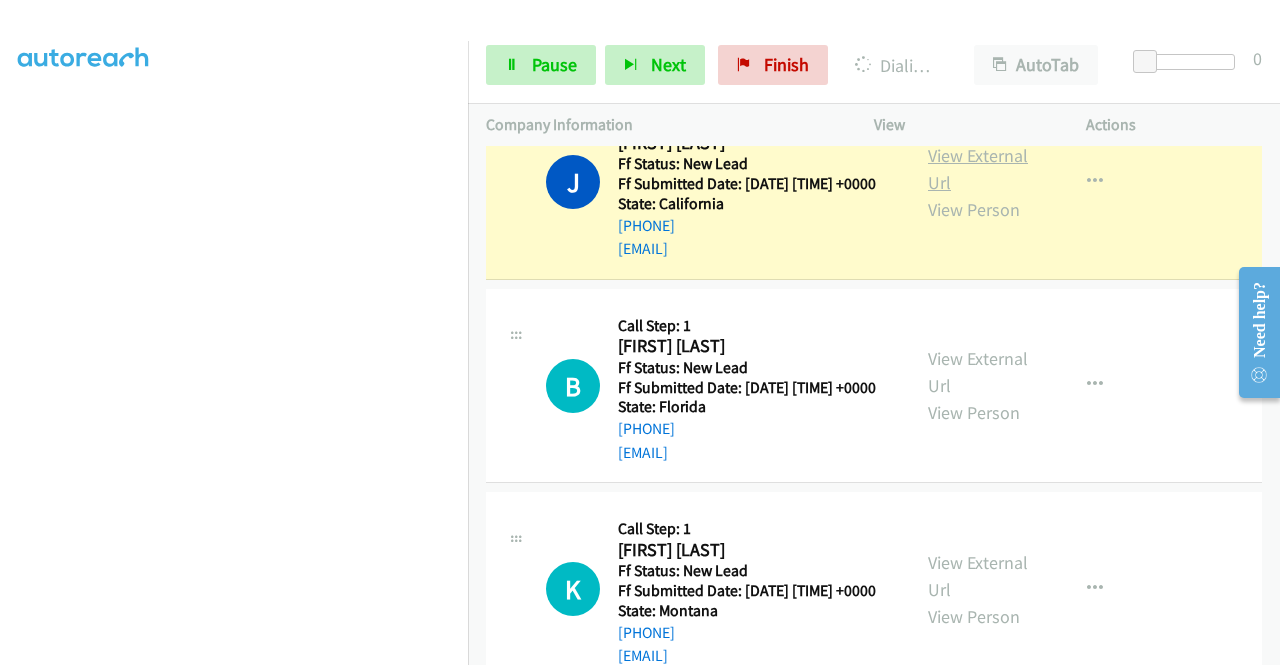 click on "View External Url" at bounding box center [978, 169] 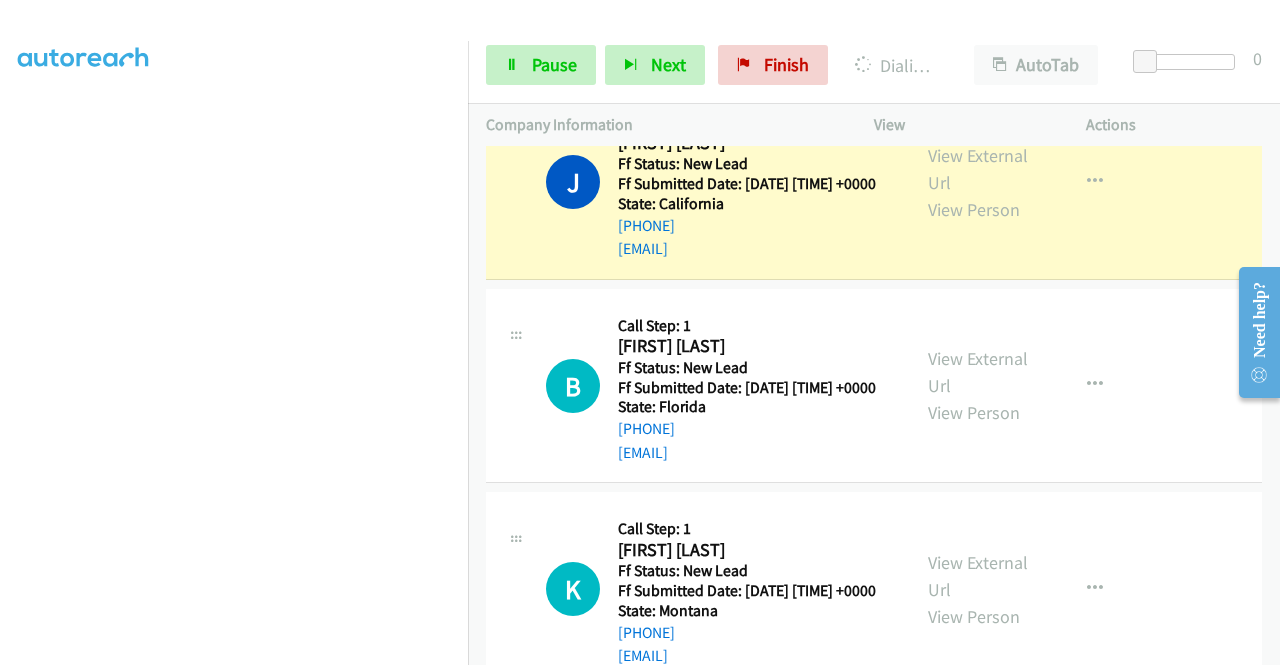 scroll, scrollTop: 0, scrollLeft: 0, axis: both 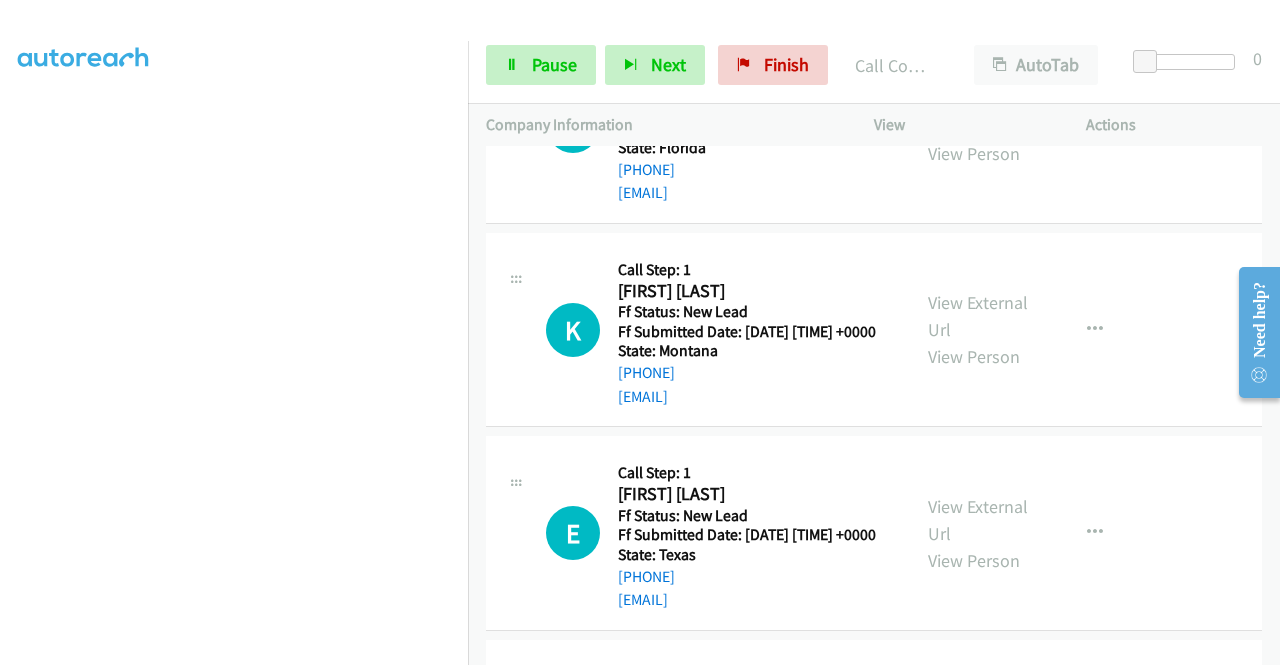 click on "View External Url" at bounding box center (978, 113) 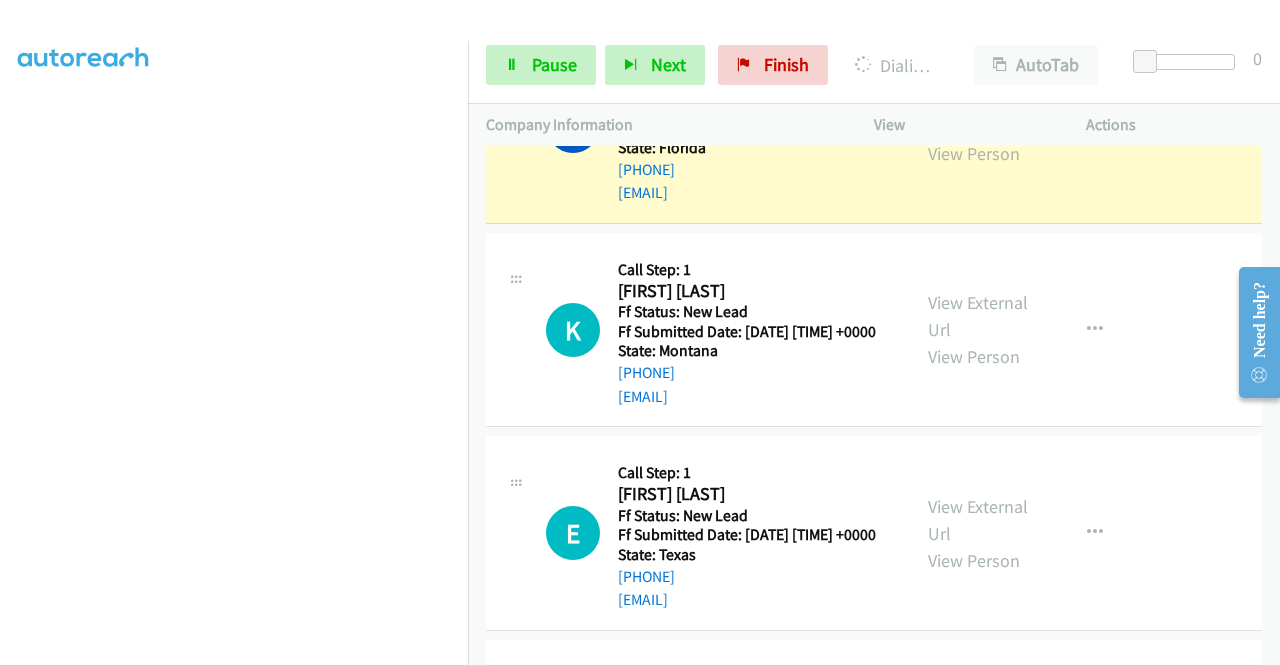scroll, scrollTop: 452, scrollLeft: 0, axis: vertical 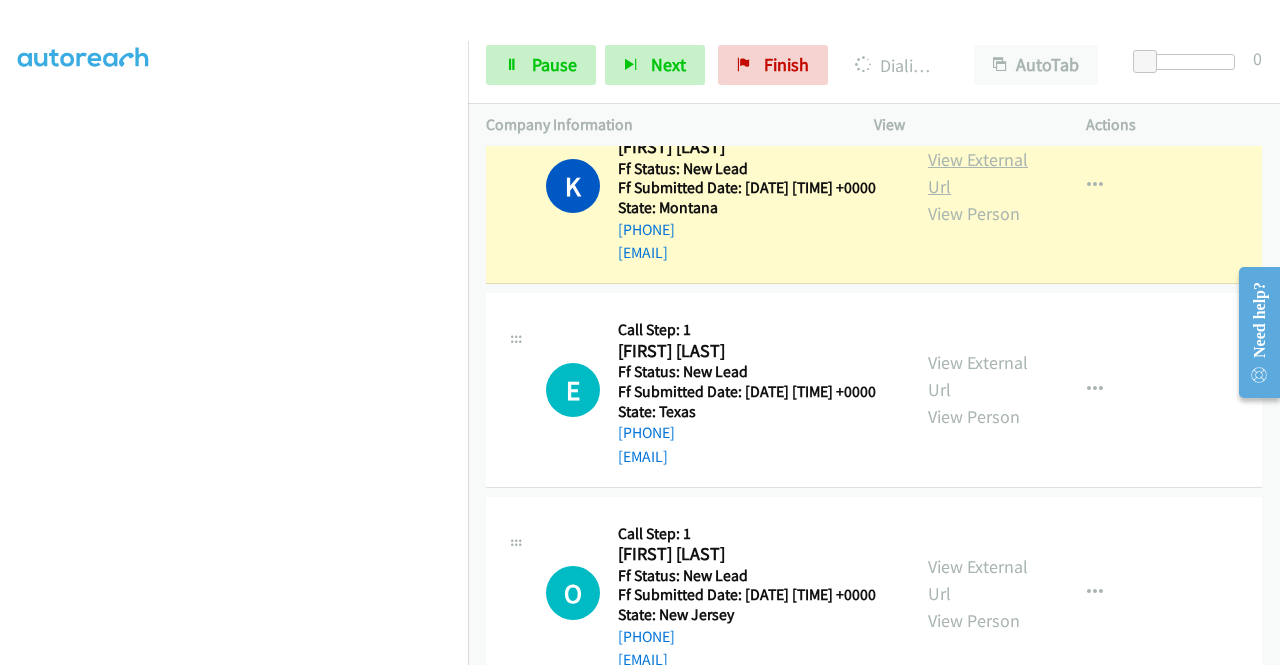 click on "View External Url" at bounding box center [978, 173] 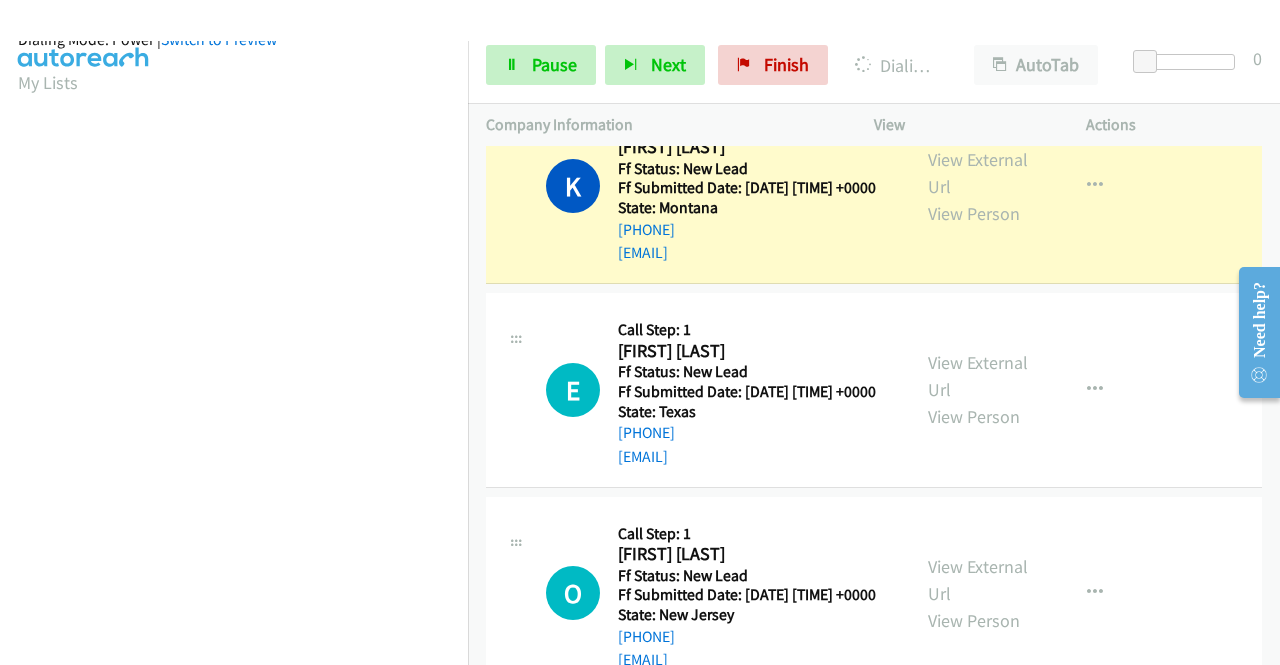 scroll, scrollTop: 456, scrollLeft: 0, axis: vertical 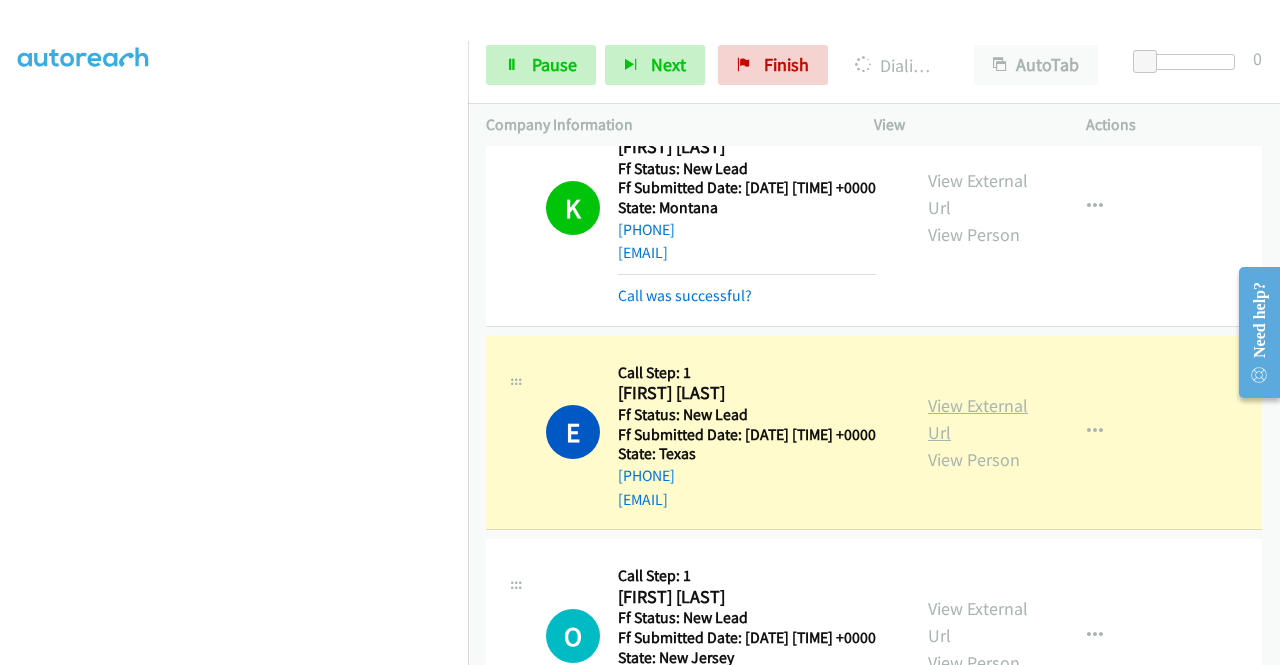 click on "View External Url" at bounding box center (978, 419) 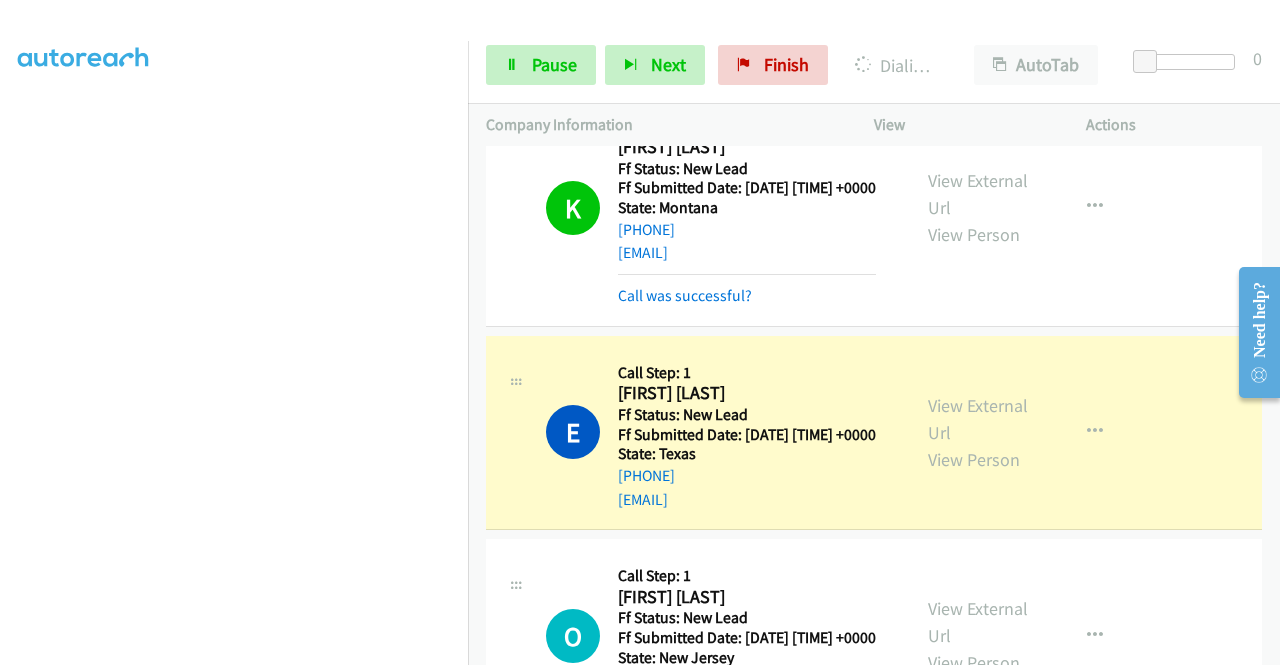 scroll, scrollTop: 0, scrollLeft: 0, axis: both 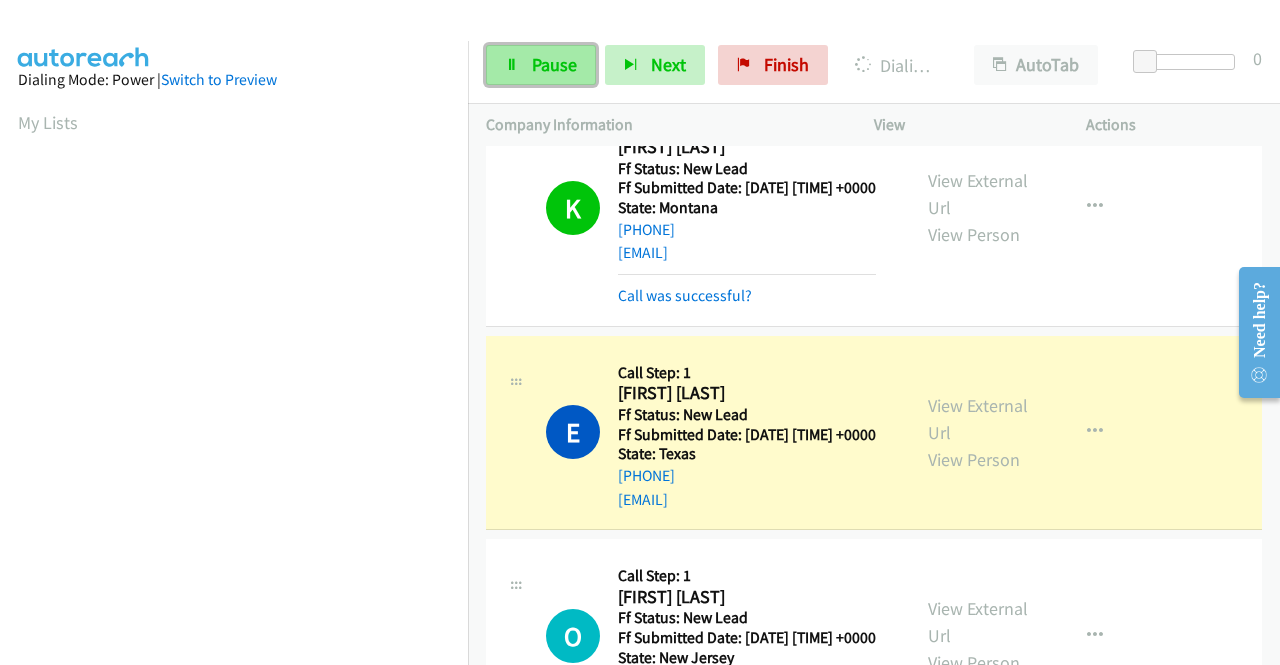 click on "Pause" at bounding box center [541, 65] 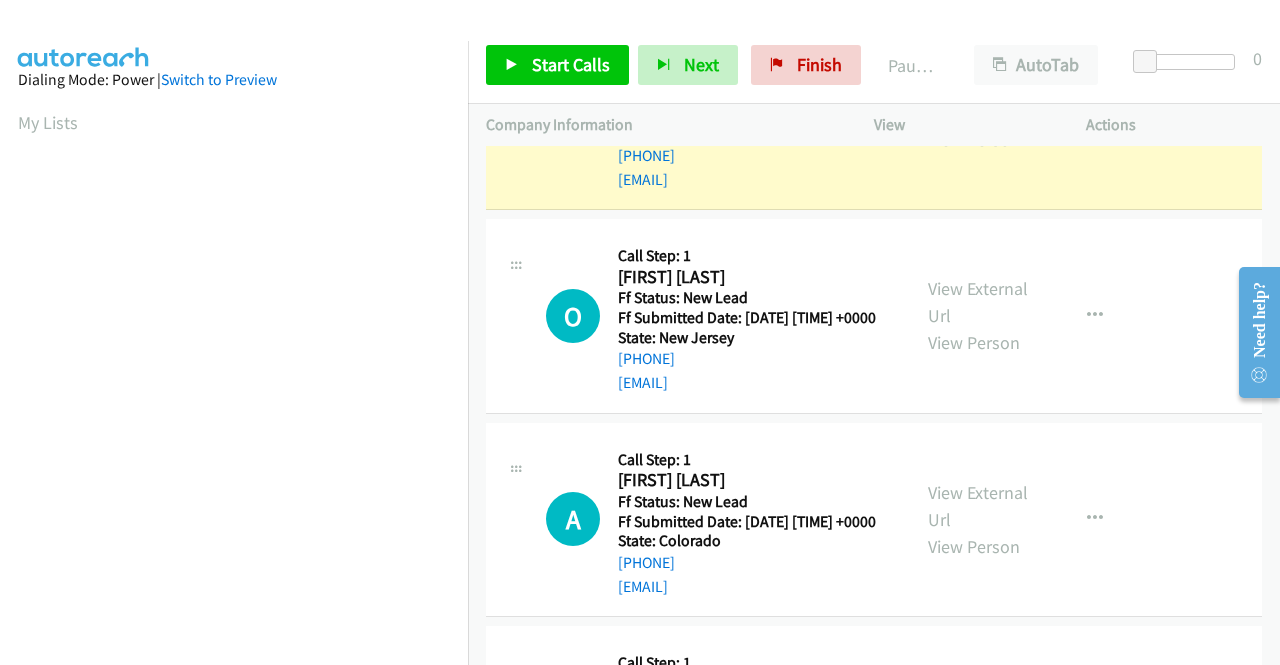 scroll, scrollTop: 2377, scrollLeft: 0, axis: vertical 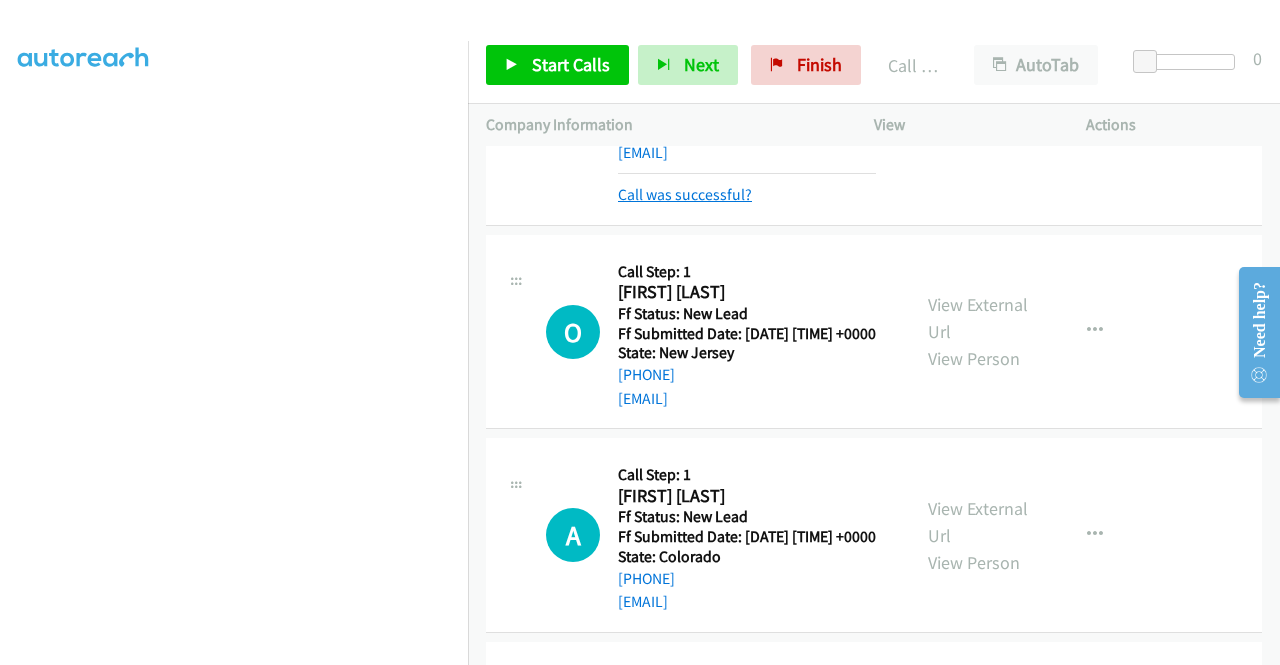 click on "Call was successful?" at bounding box center [685, 194] 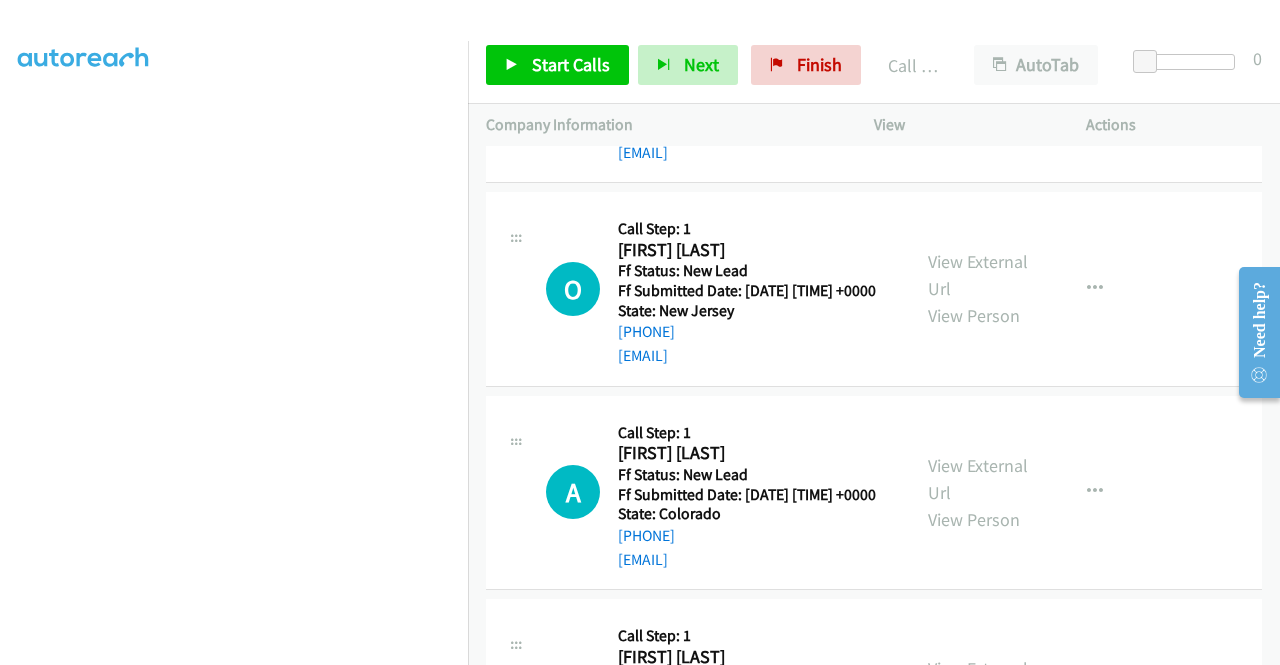click on "+1 817-691-5179" at bounding box center [747, 129] 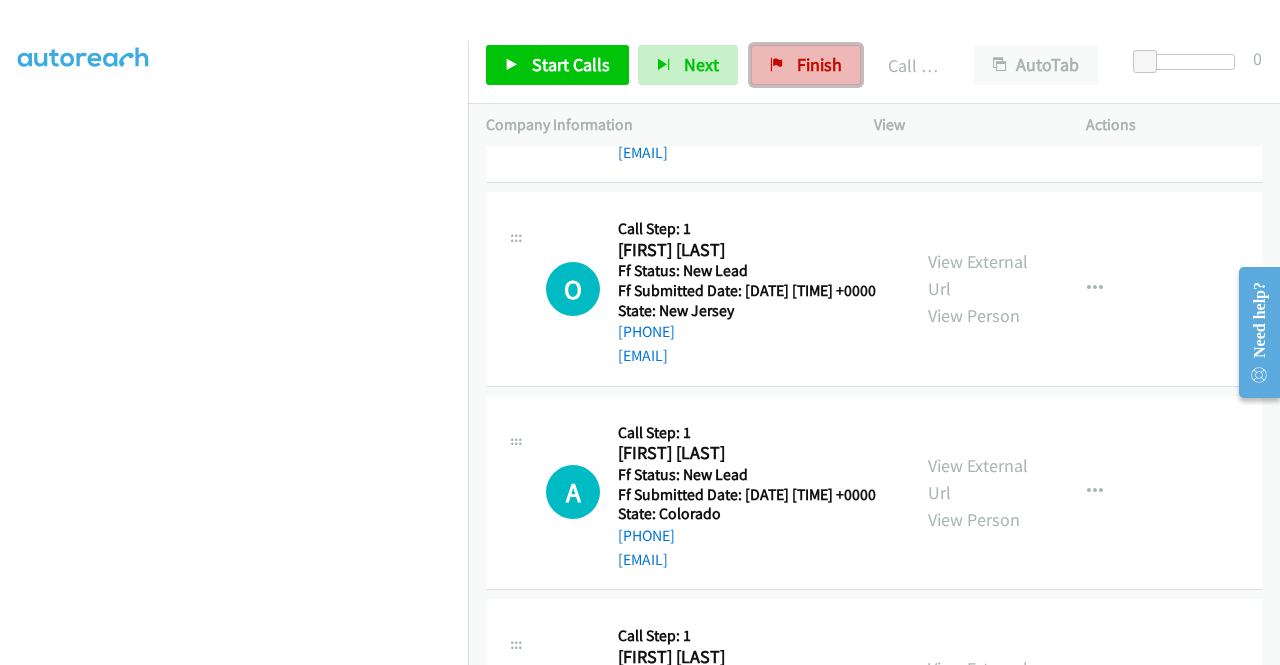 click on "Finish" at bounding box center (806, 65) 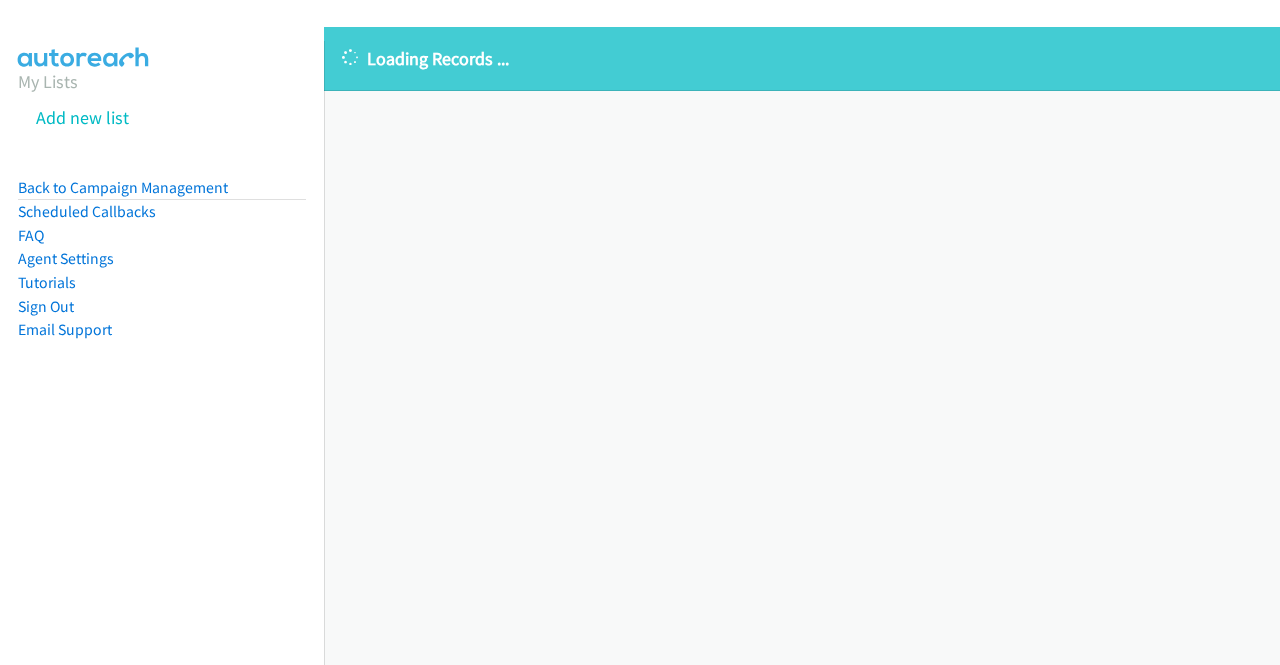 scroll, scrollTop: 0, scrollLeft: 0, axis: both 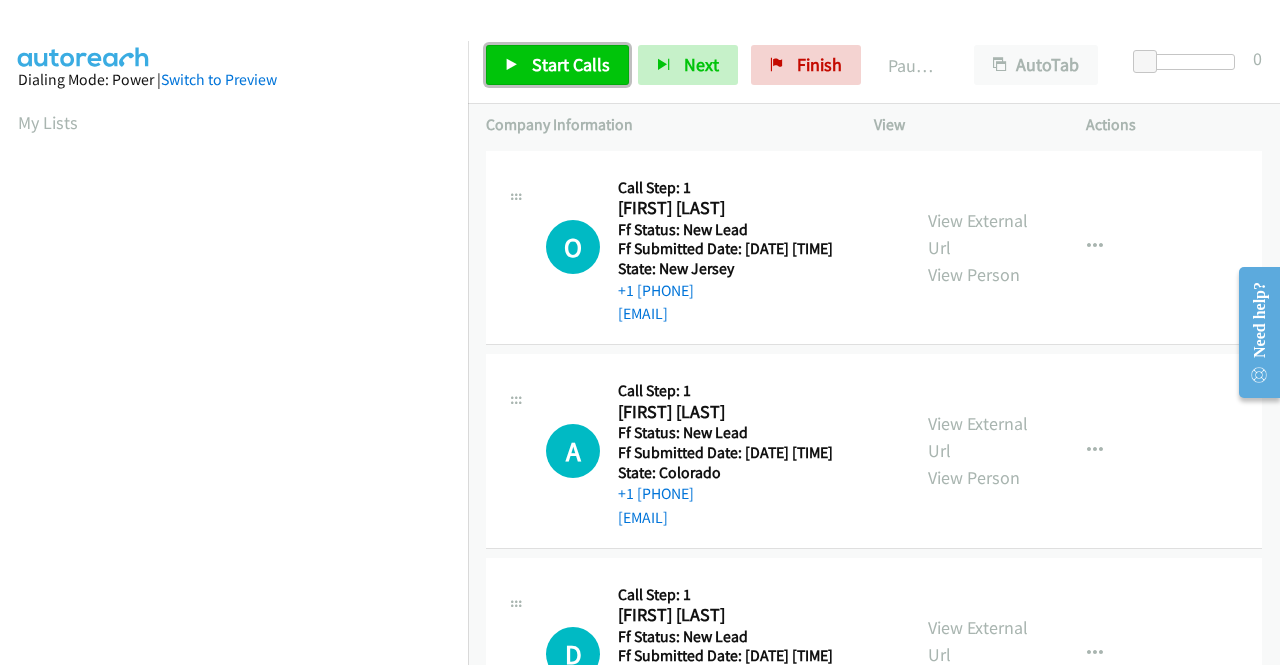 click on "Start Calls" at bounding box center (571, 64) 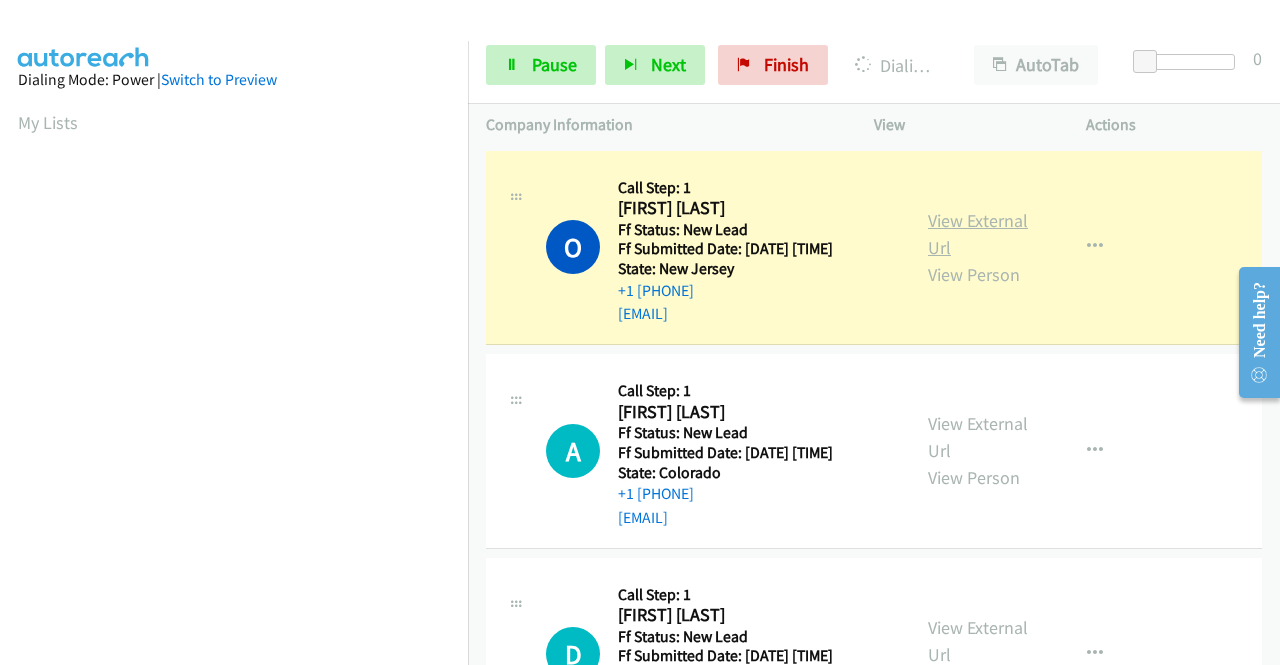 click on "View External Url" at bounding box center [978, 234] 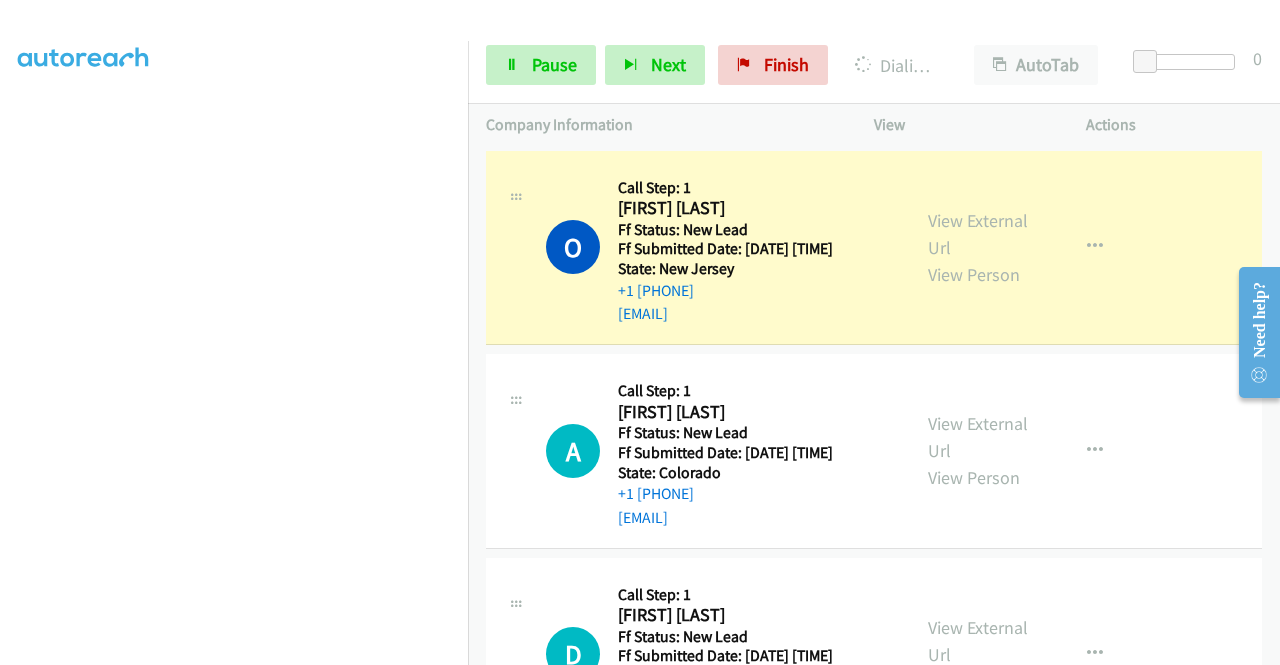 scroll, scrollTop: 456, scrollLeft: 0, axis: vertical 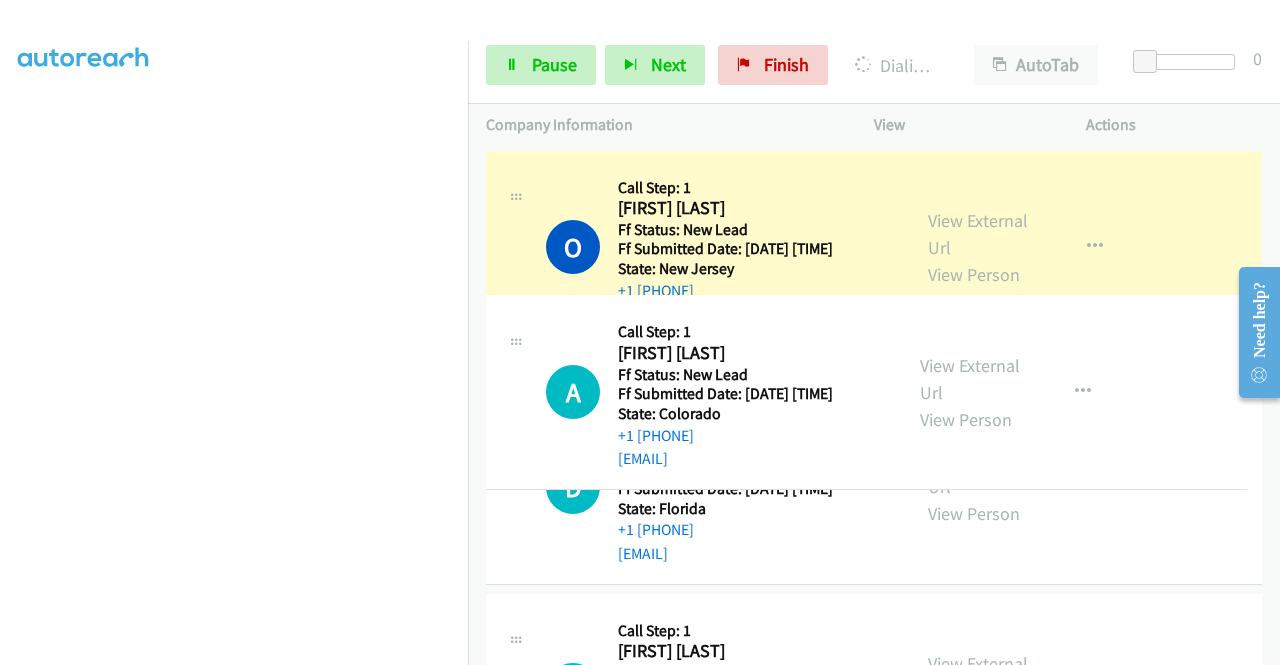 drag, startPoint x: 474, startPoint y: 495, endPoint x: 460, endPoint y: 411, distance: 85.158676 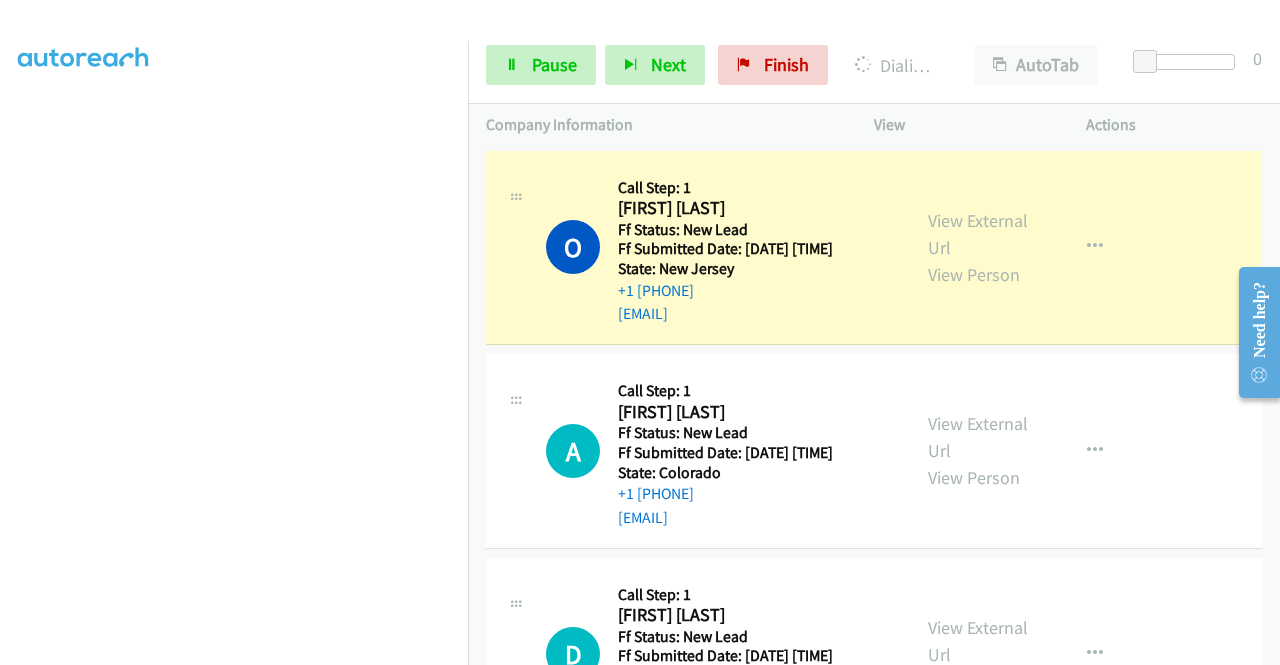 scroll, scrollTop: 170, scrollLeft: 0, axis: vertical 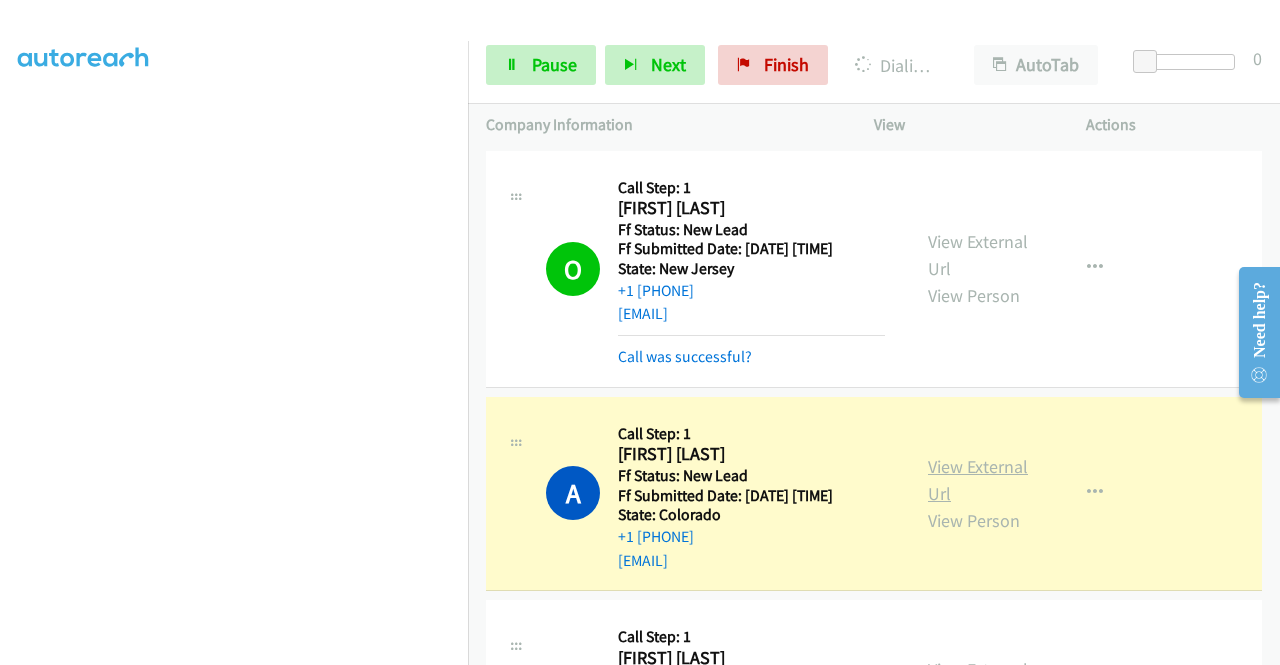 click on "View External Url" at bounding box center [978, 480] 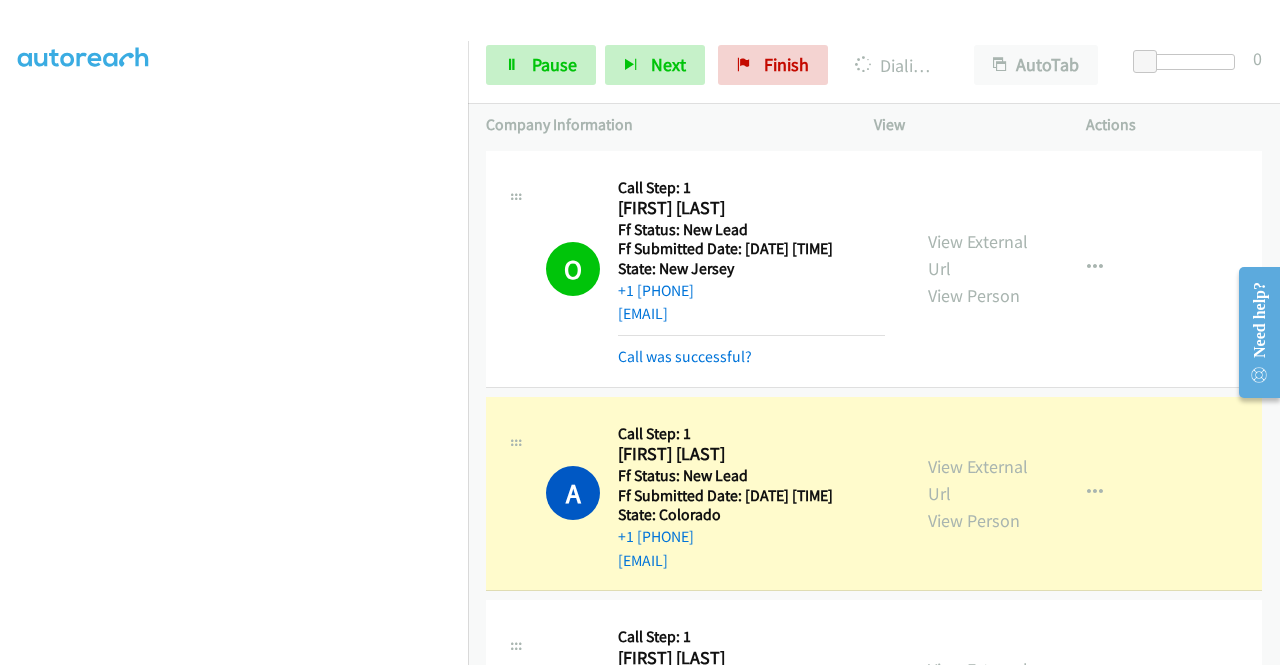 scroll, scrollTop: 0, scrollLeft: 0, axis: both 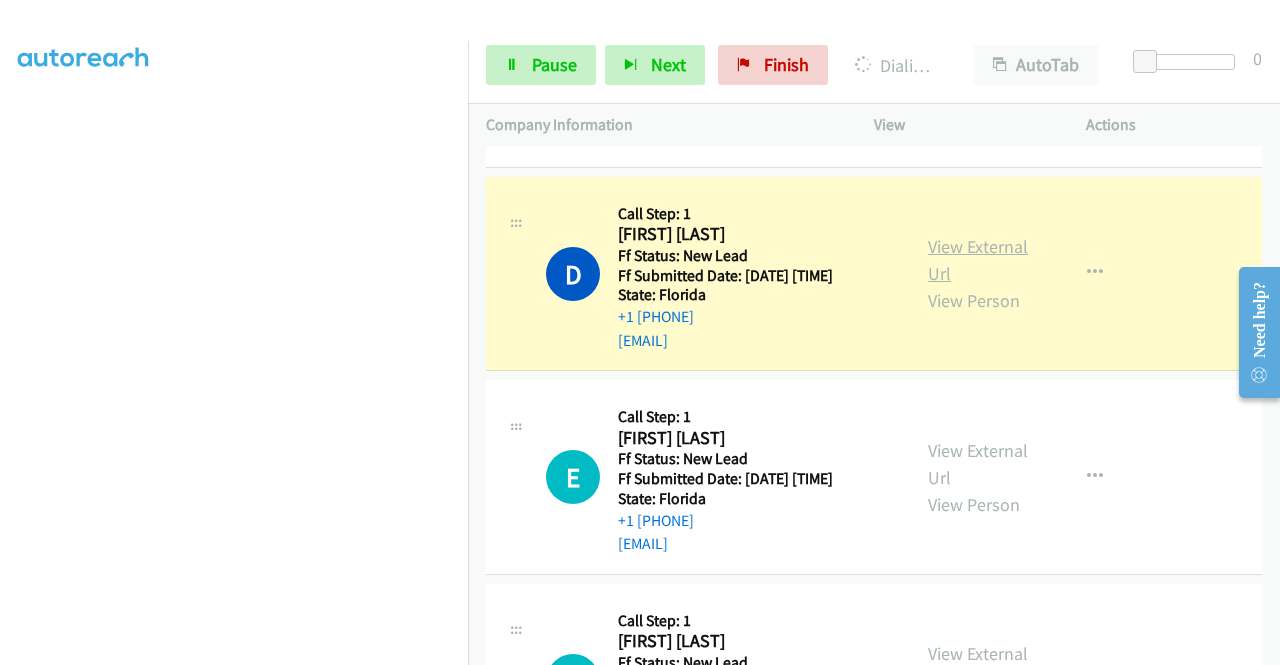 click on "View External Url" at bounding box center (978, 260) 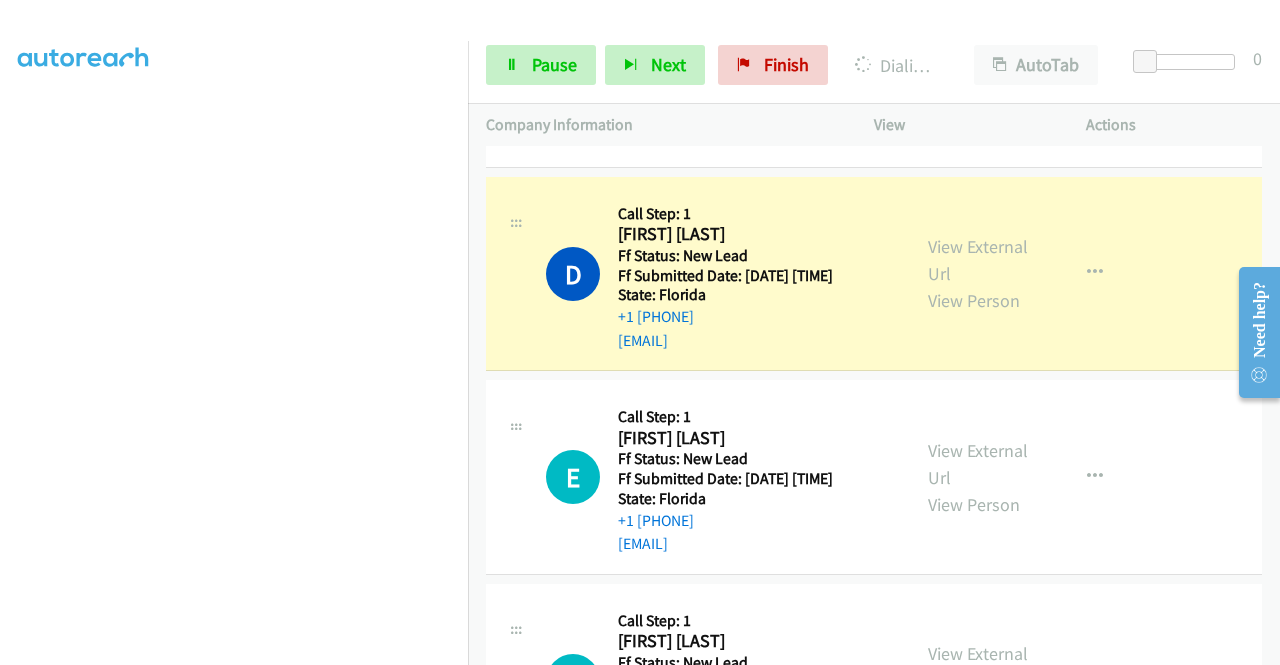 scroll, scrollTop: 456, scrollLeft: 0, axis: vertical 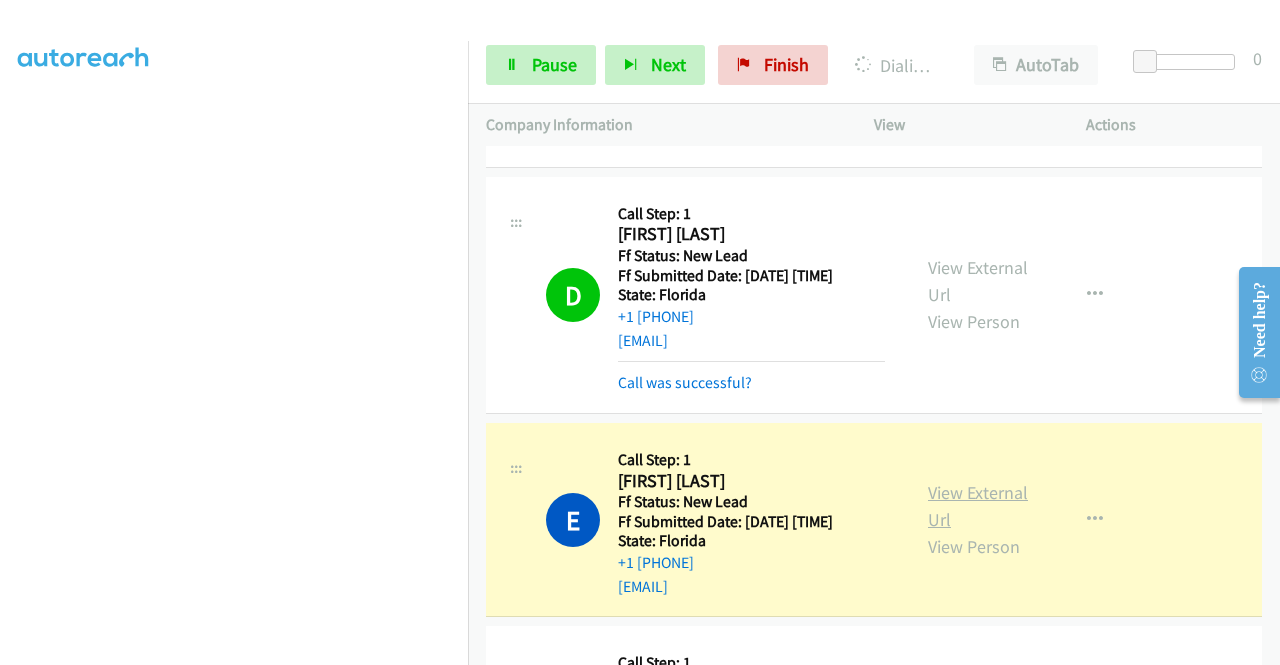 click on "View External Url" at bounding box center [978, 506] 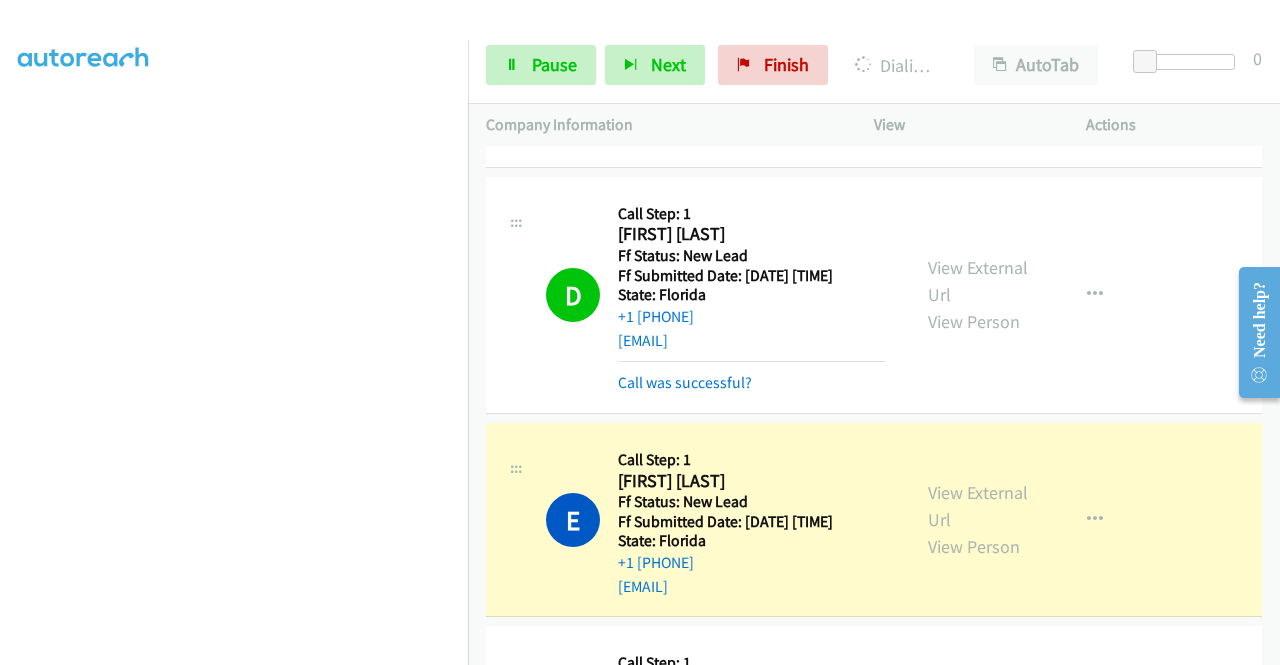 scroll, scrollTop: 456, scrollLeft: 0, axis: vertical 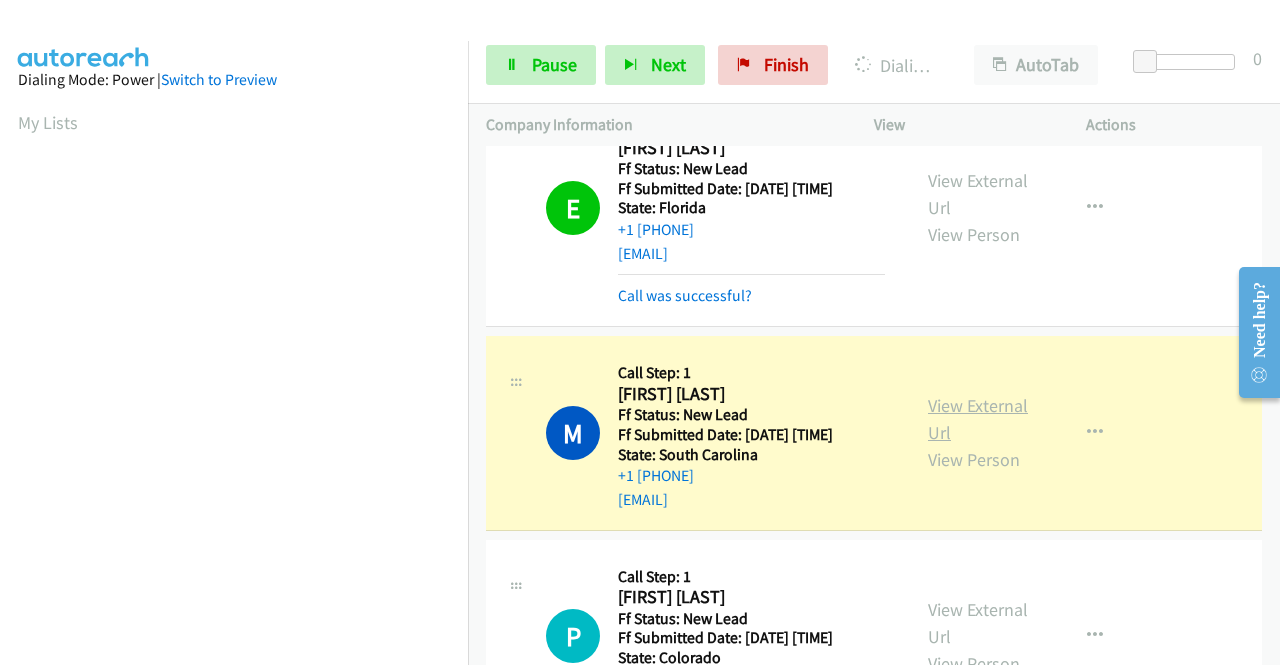 click on "View External Url" at bounding box center [978, 419] 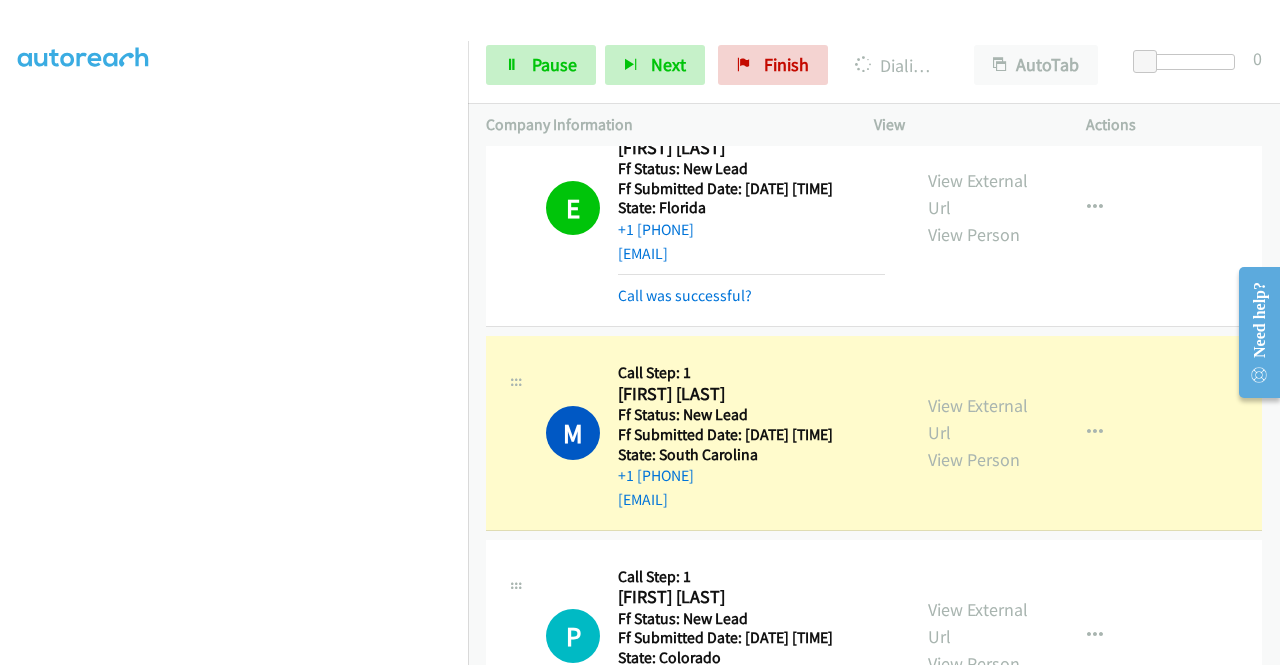 scroll, scrollTop: 0, scrollLeft: 0, axis: both 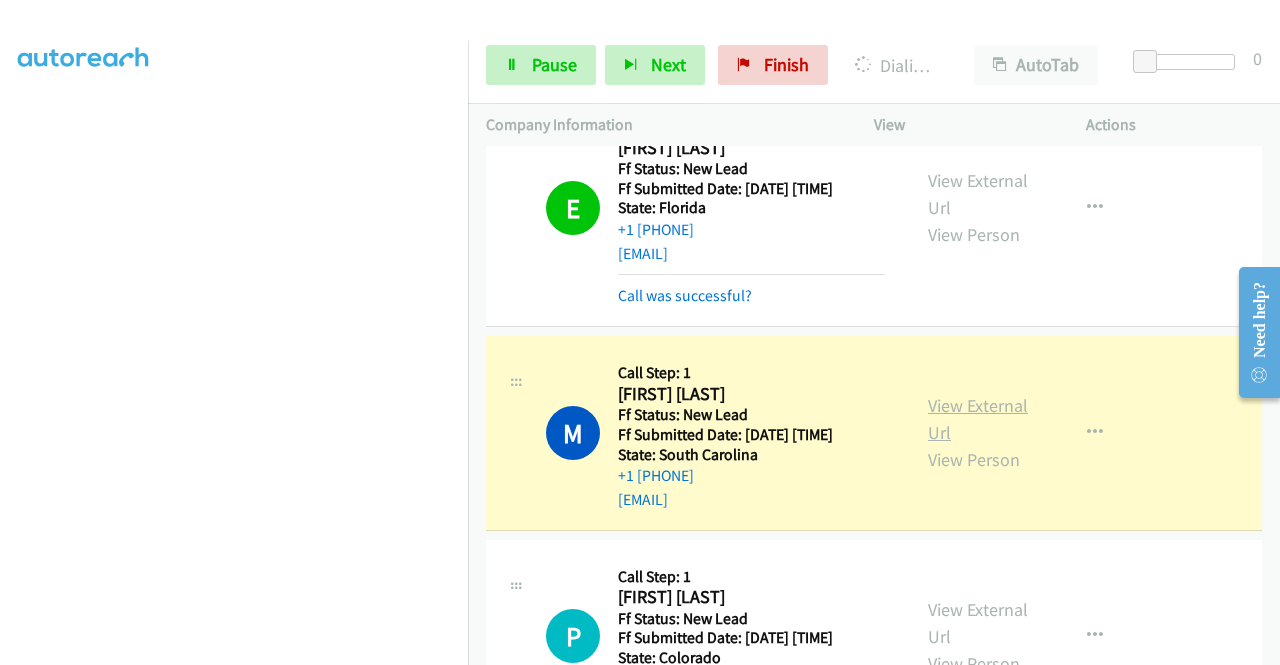 click on "View External Url" at bounding box center [978, 419] 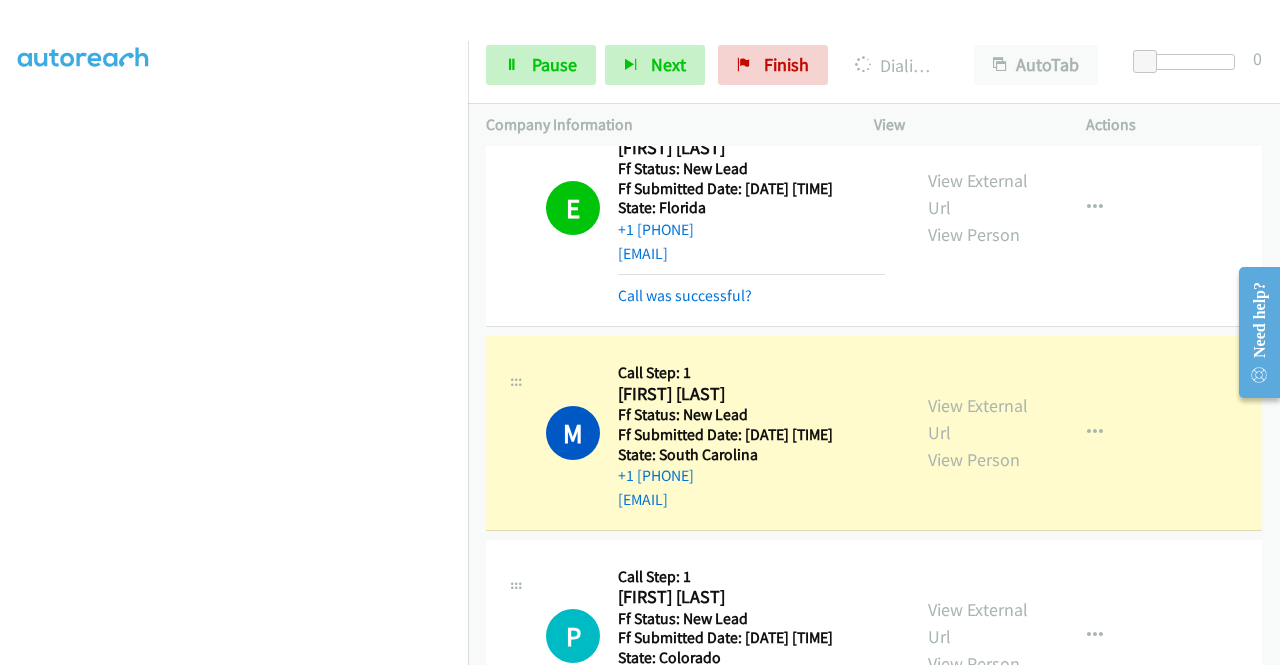 scroll, scrollTop: 0, scrollLeft: 0, axis: both 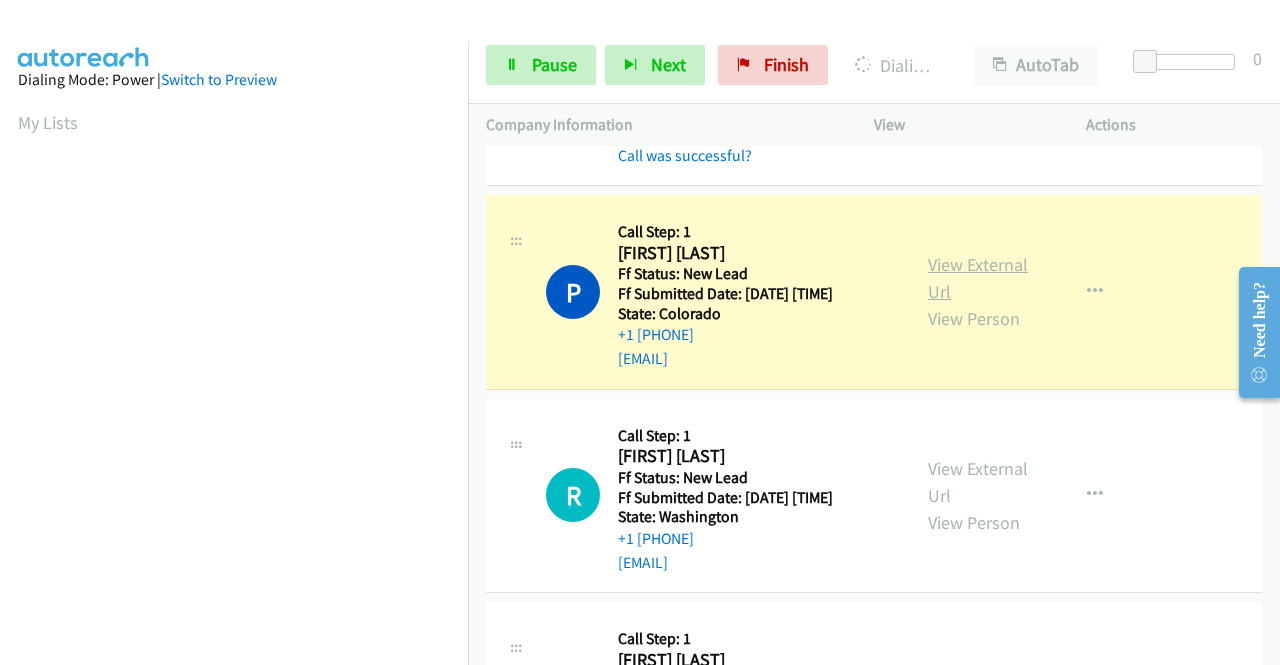 click on "View External Url" at bounding box center [978, 278] 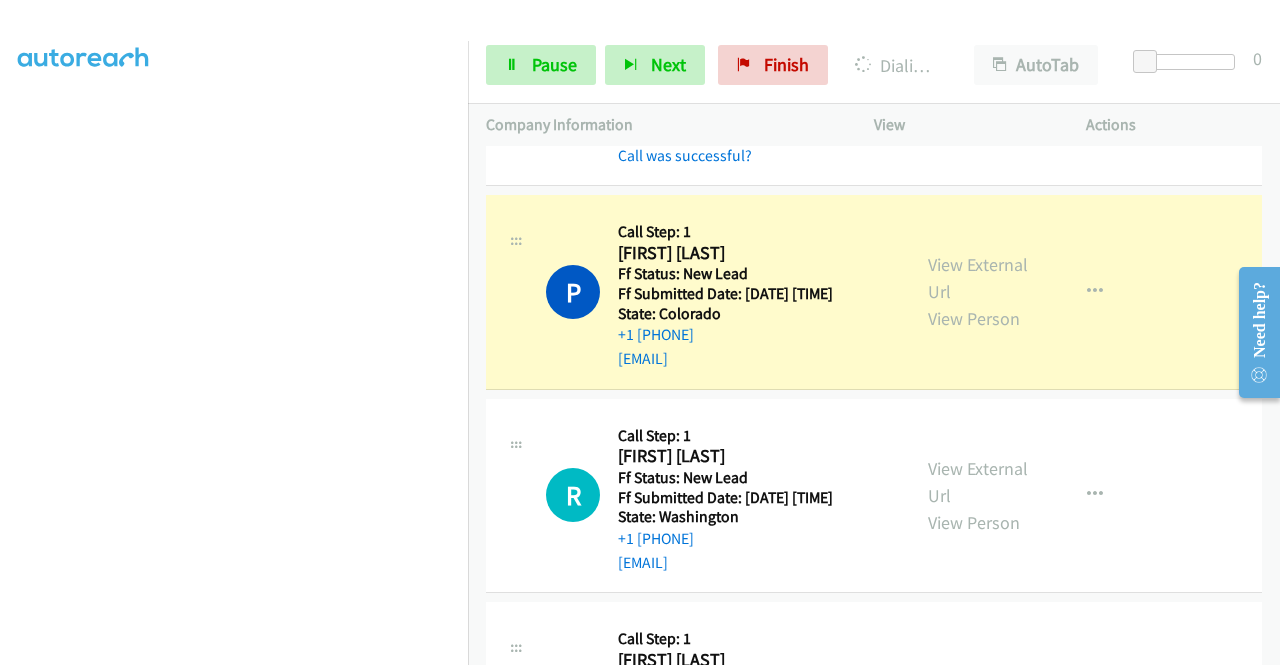 scroll, scrollTop: 456, scrollLeft: 0, axis: vertical 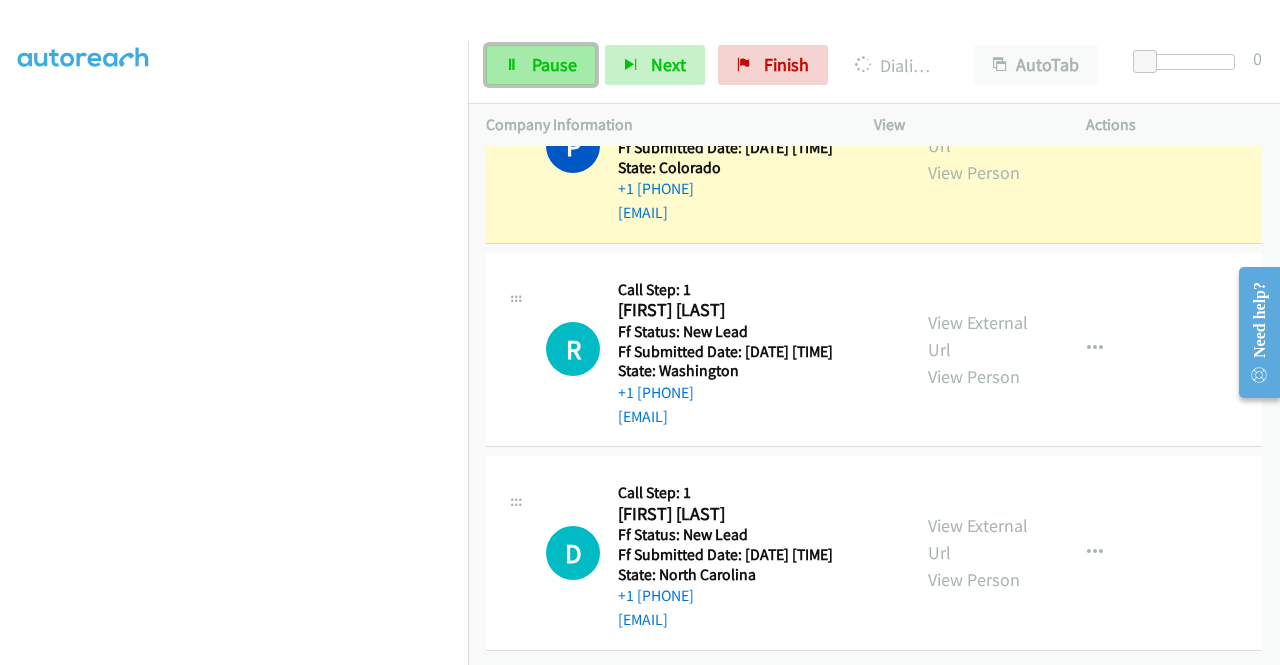 click on "Pause" at bounding box center [541, 65] 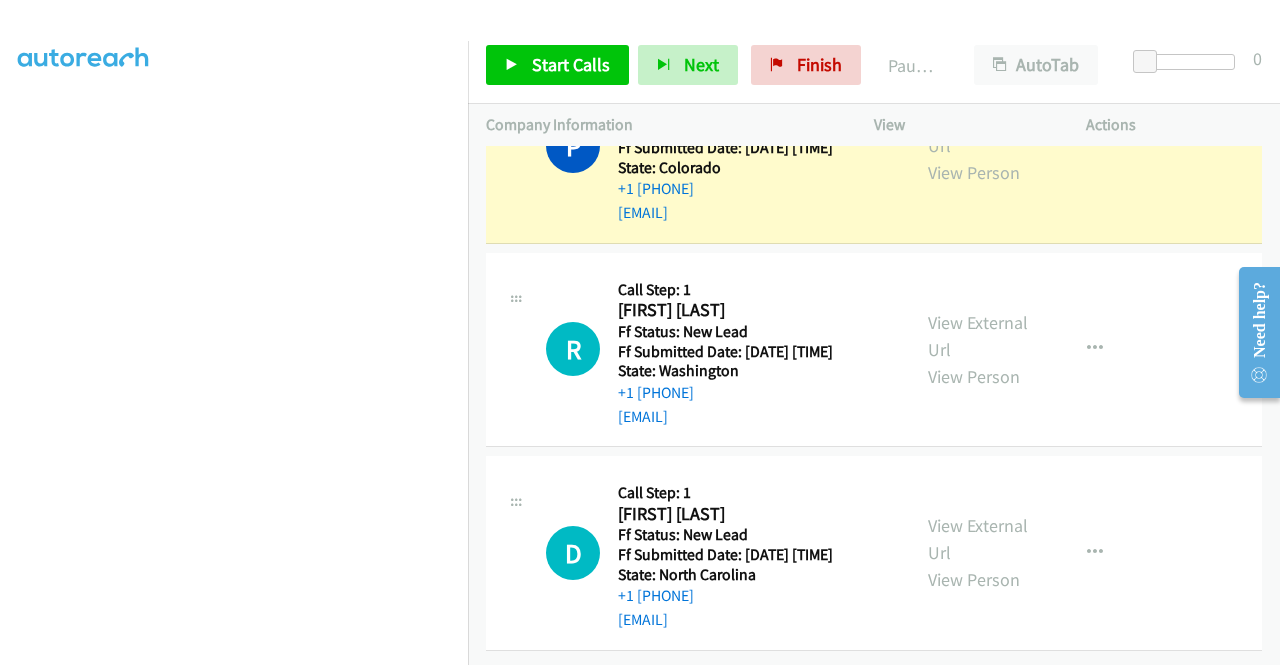 scroll, scrollTop: 456, scrollLeft: 0, axis: vertical 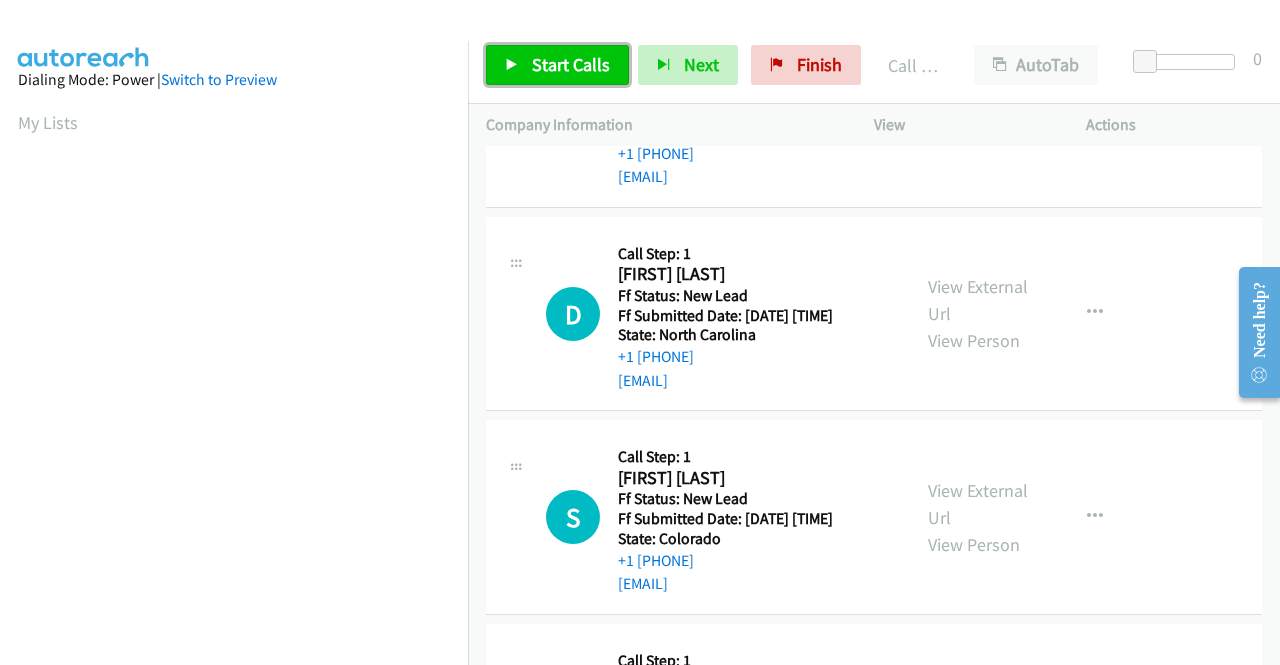 click on "Start Calls" at bounding box center [557, 65] 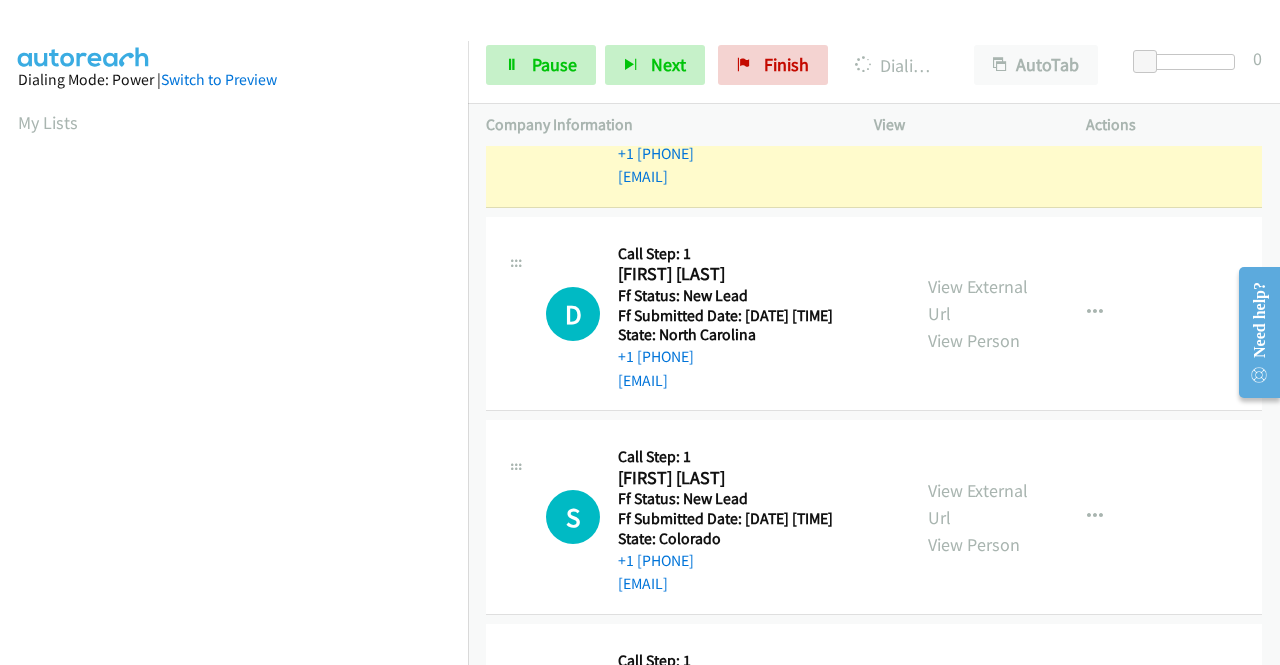 click on "View External Url" at bounding box center [978, 97] 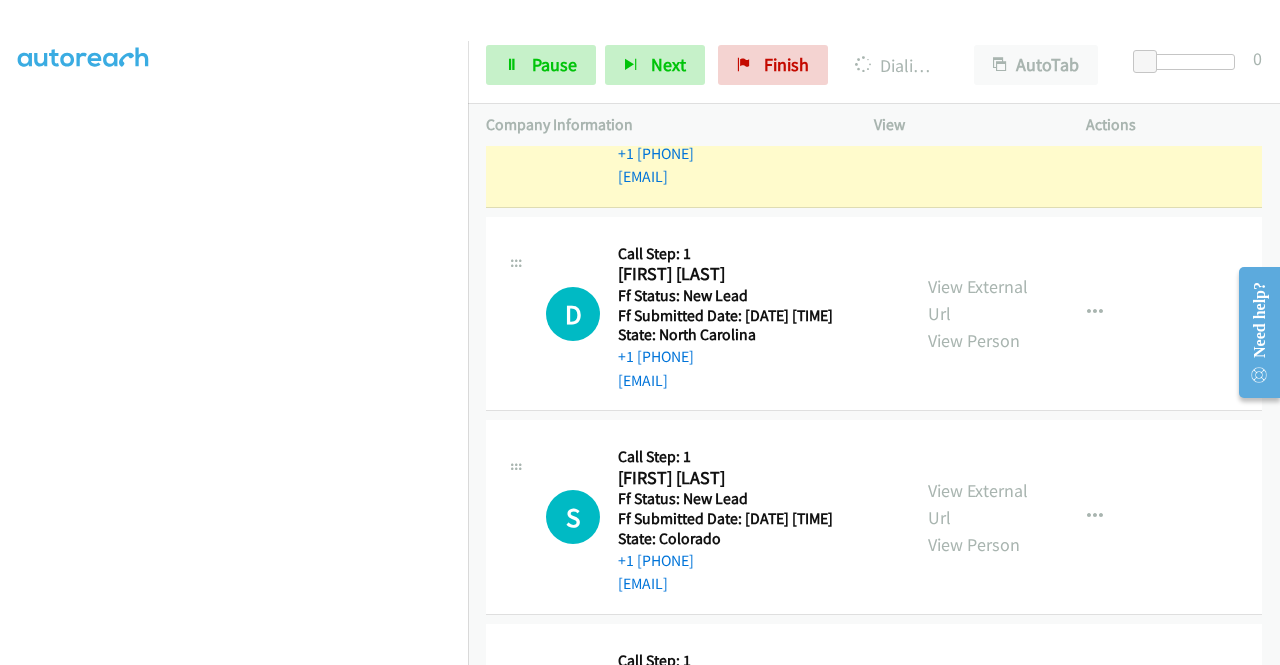 scroll, scrollTop: 456, scrollLeft: 0, axis: vertical 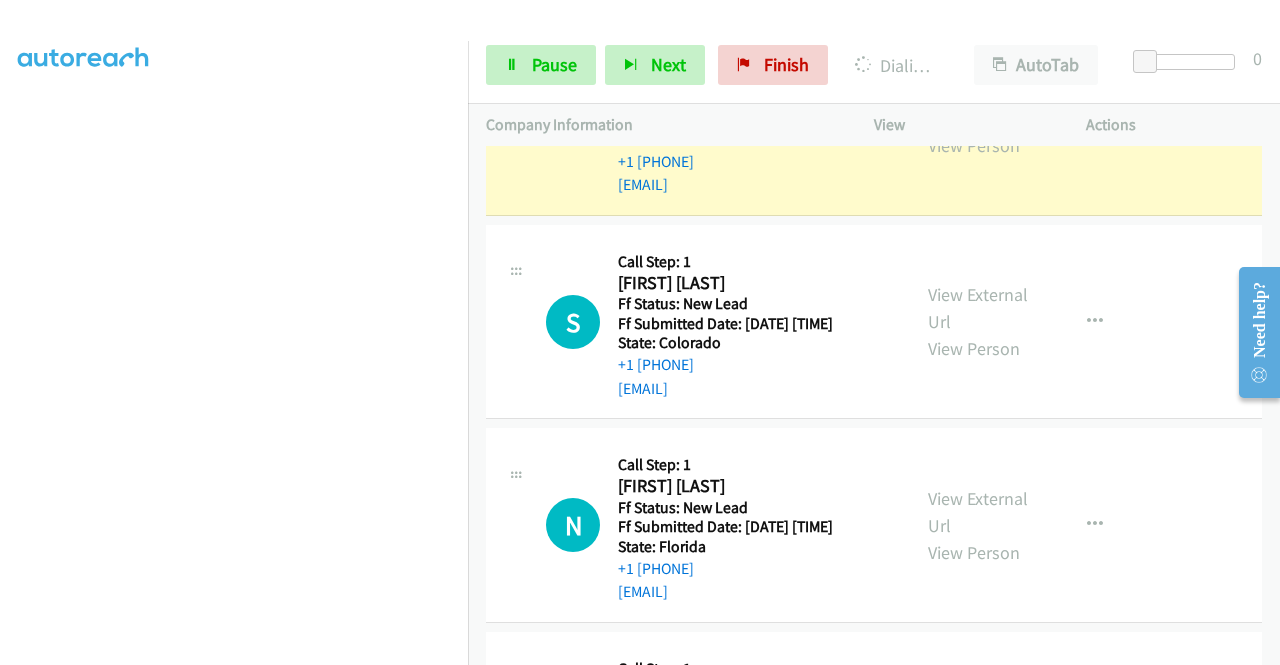 click on "View External Url" at bounding box center [978, 105] 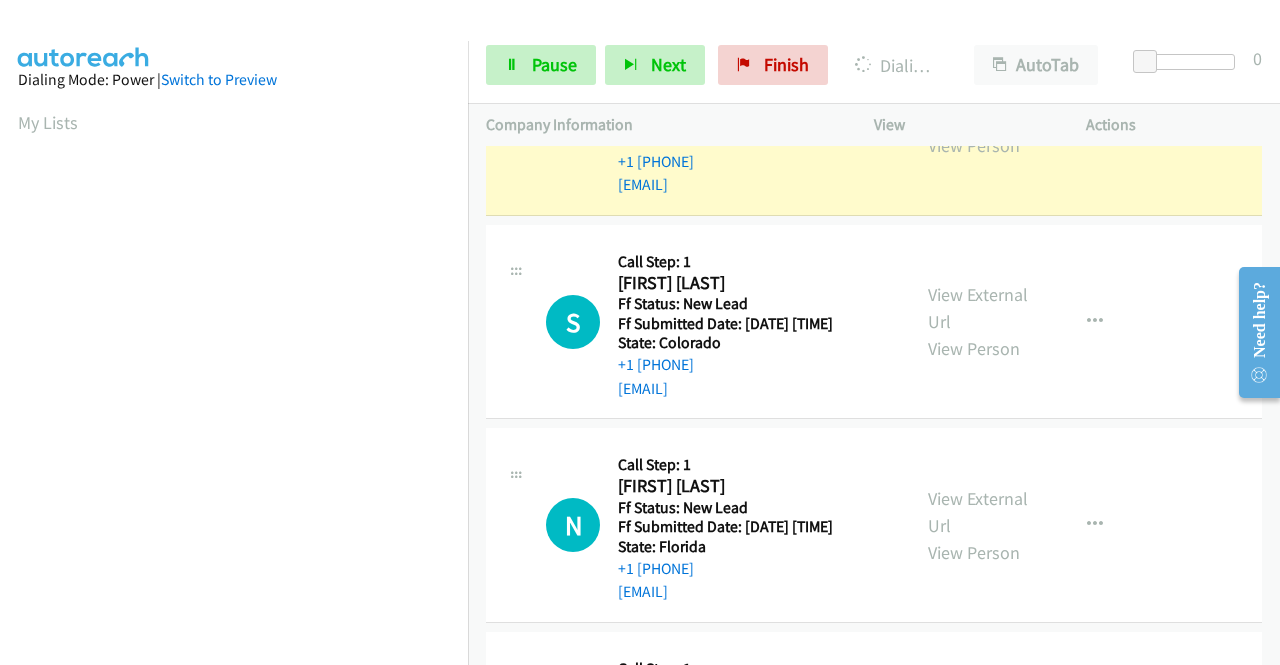 scroll, scrollTop: 456, scrollLeft: 0, axis: vertical 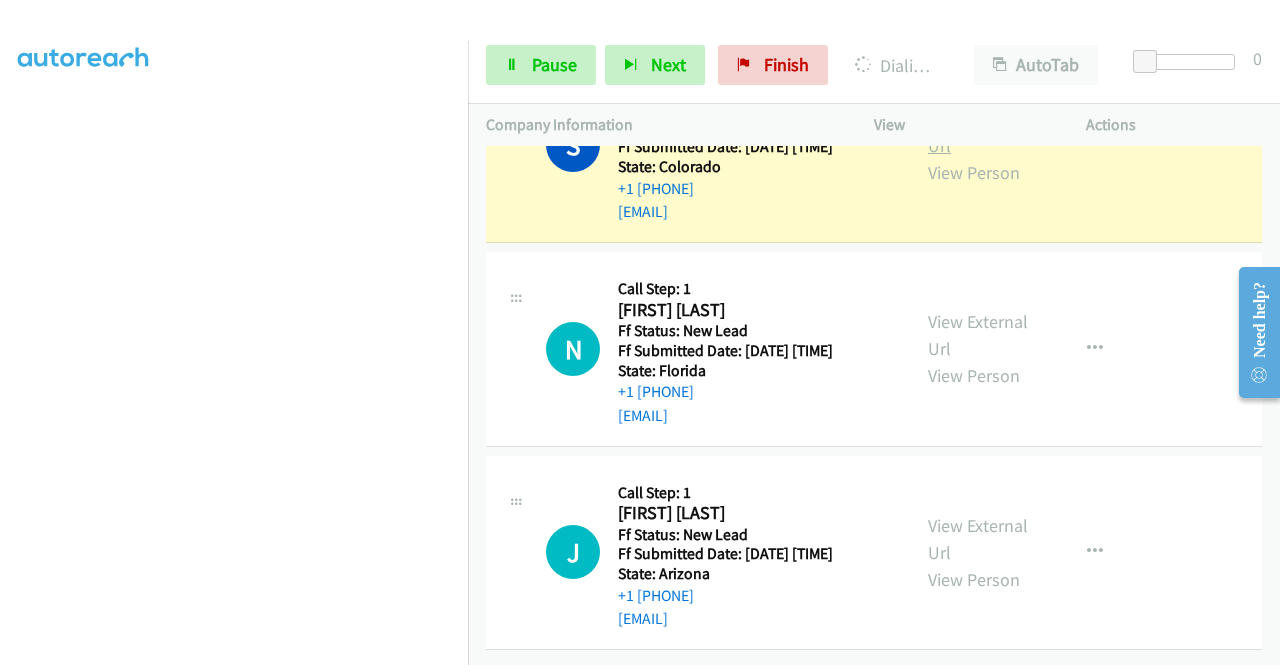 click on "View External Url" at bounding box center (978, 132) 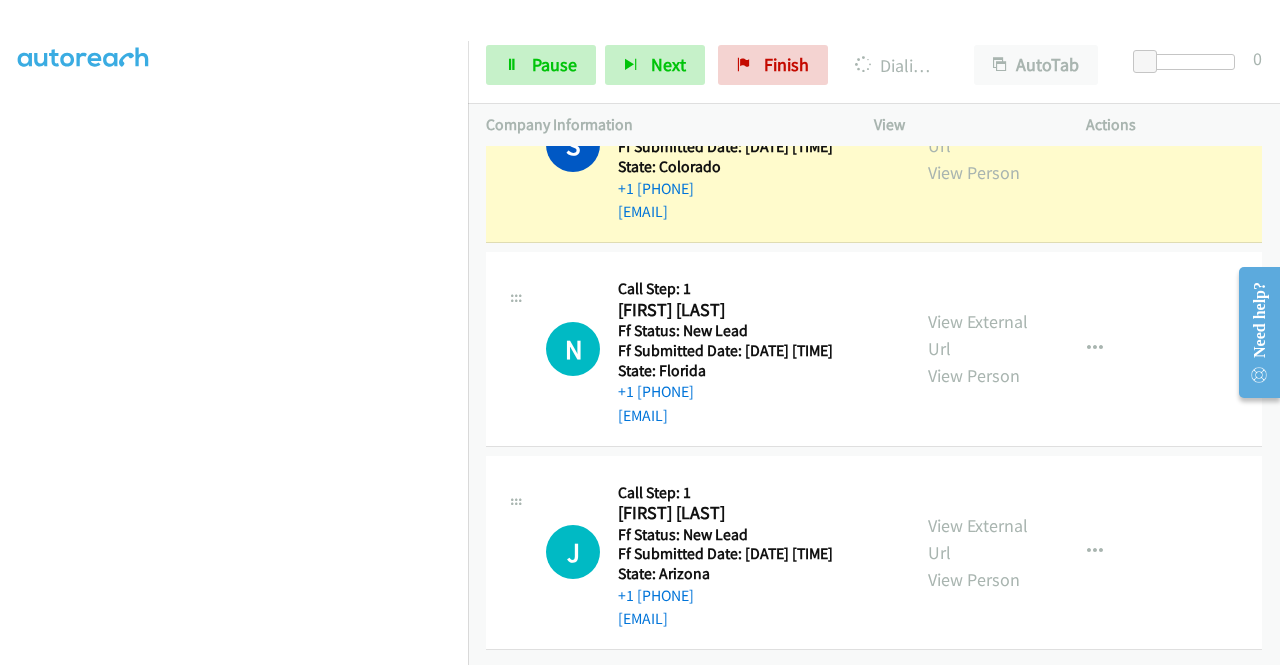scroll, scrollTop: 40, scrollLeft: 0, axis: vertical 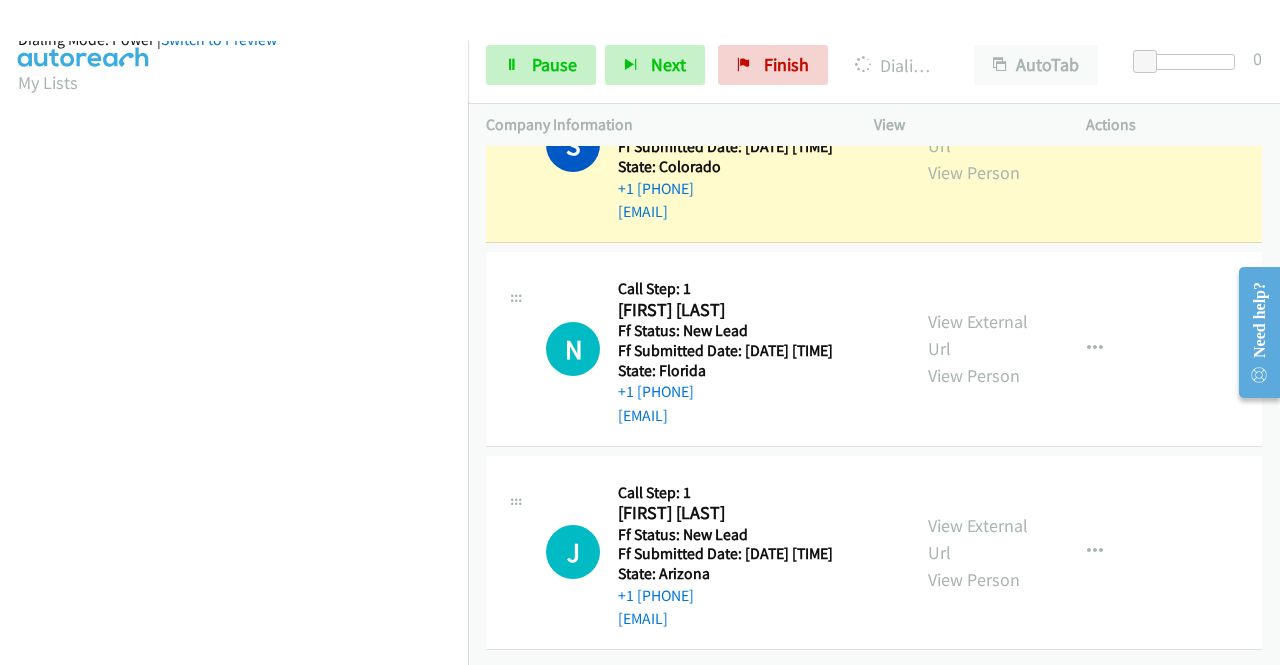 drag, startPoint x: 468, startPoint y: 359, endPoint x: 463, endPoint y: 455, distance: 96.13012 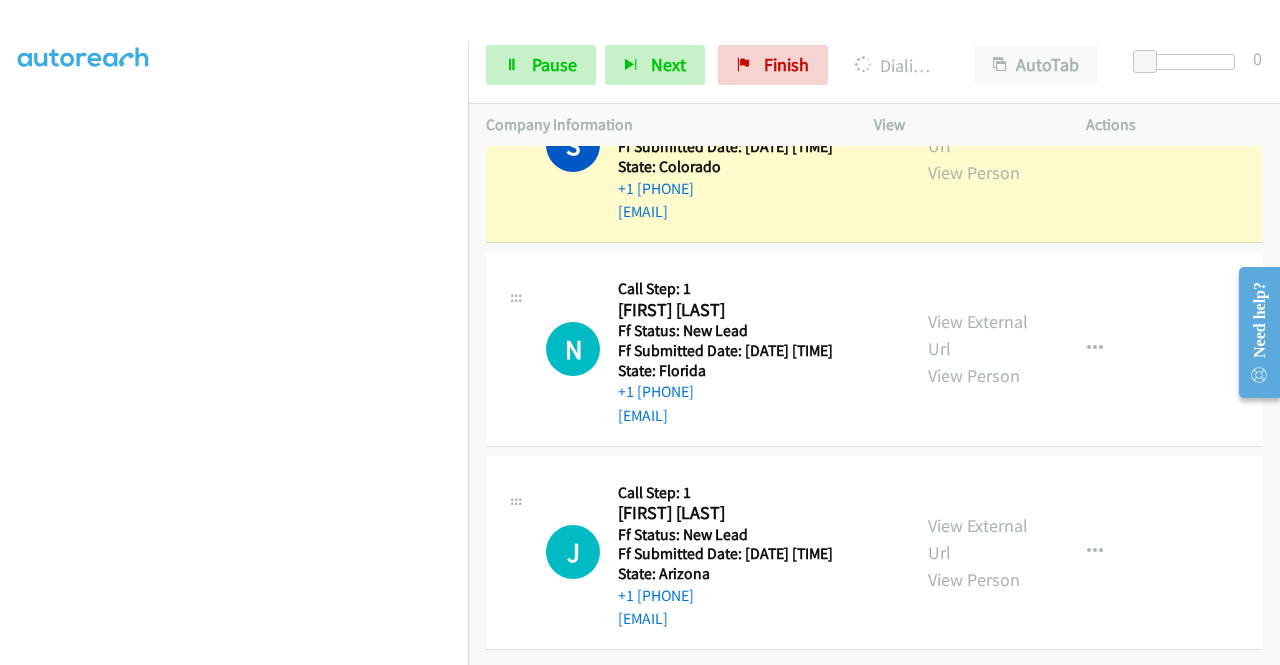 scroll, scrollTop: 406, scrollLeft: 0, axis: vertical 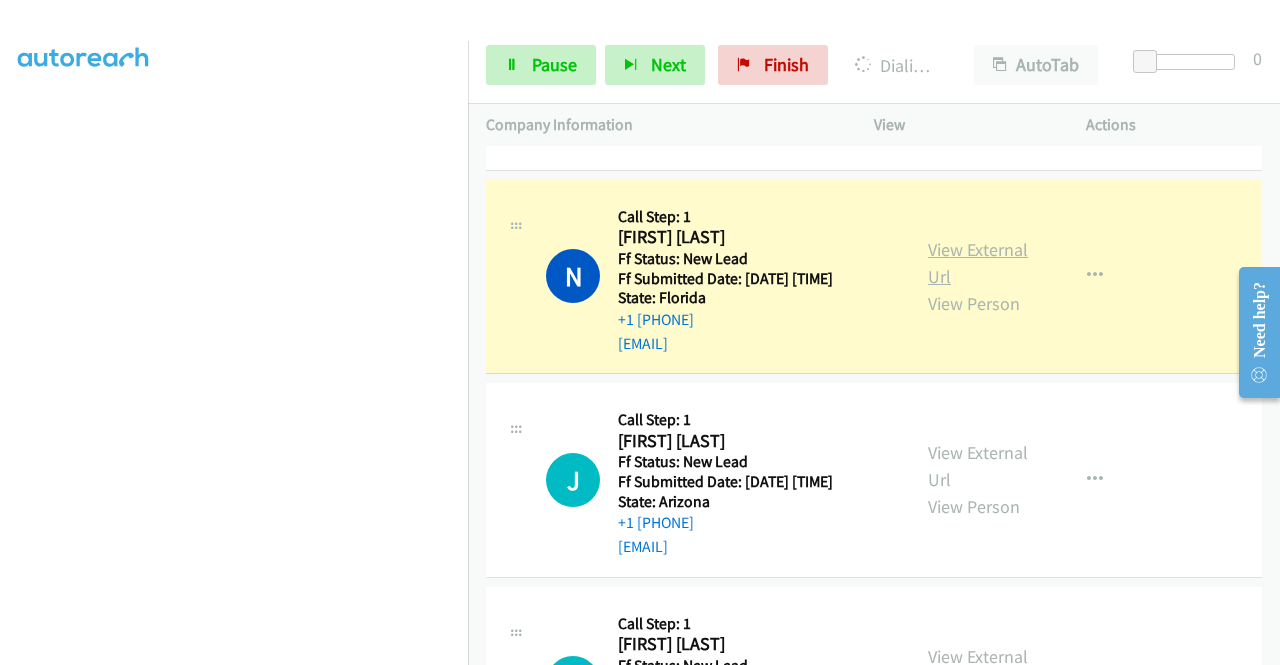 click on "View External Url" at bounding box center (978, 263) 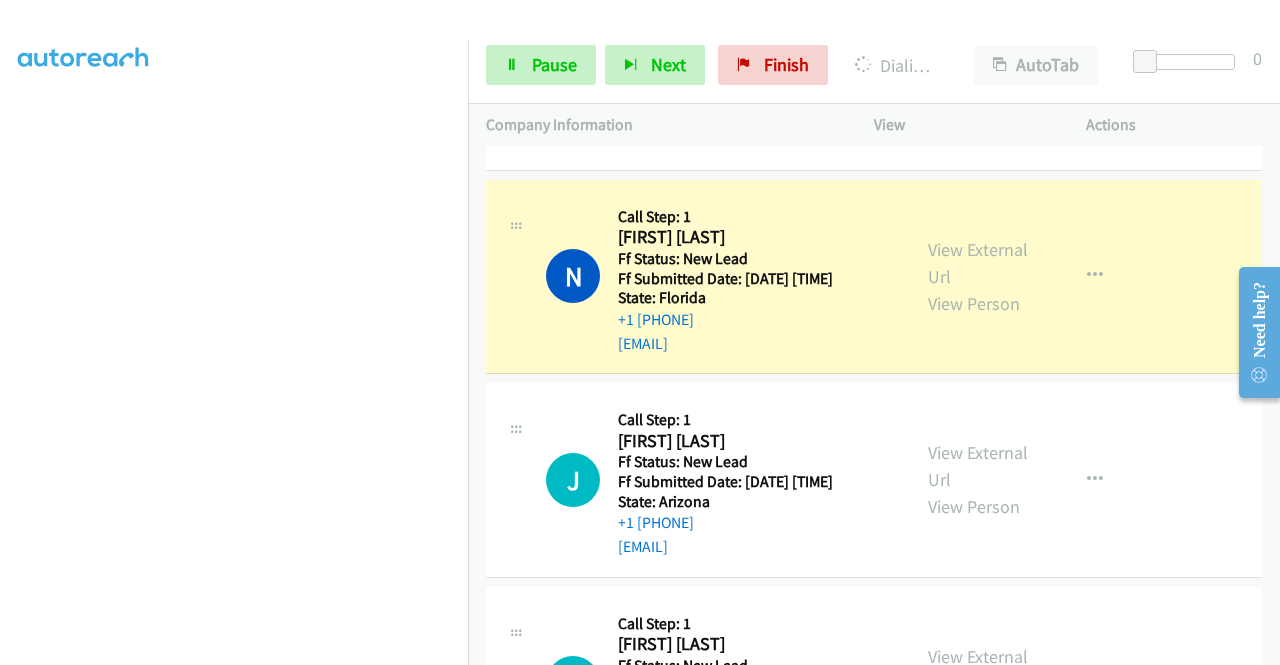 scroll, scrollTop: 456, scrollLeft: 0, axis: vertical 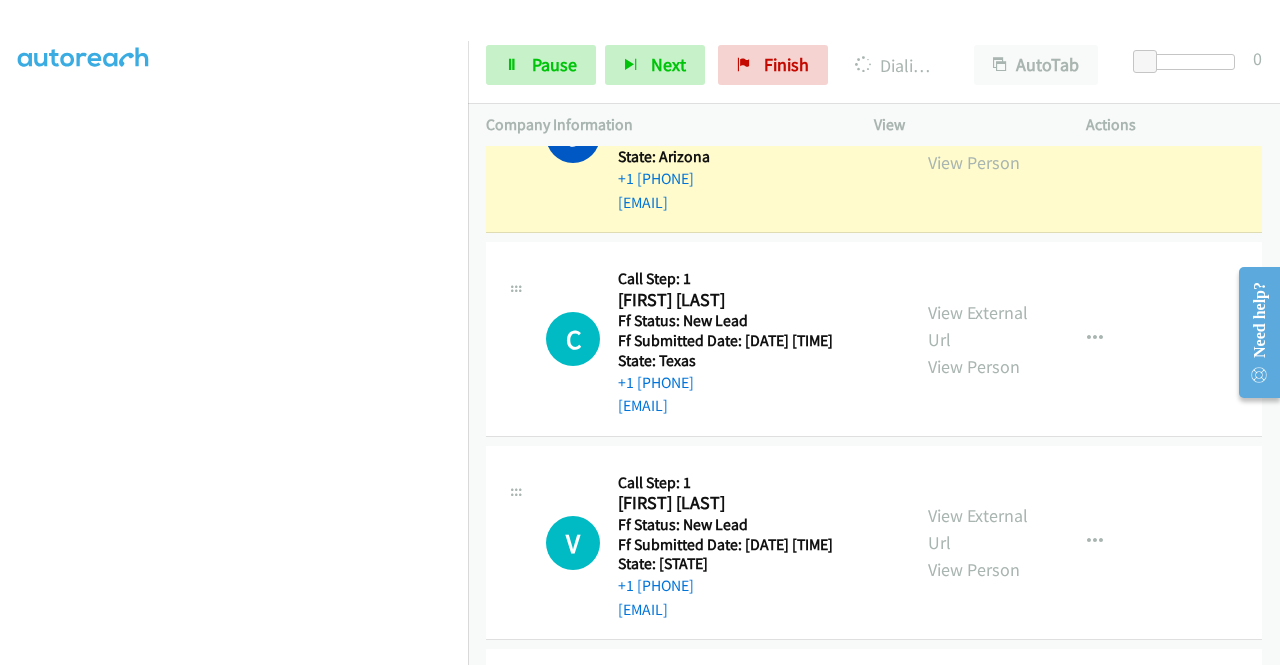click on "View External Url" at bounding box center (978, 122) 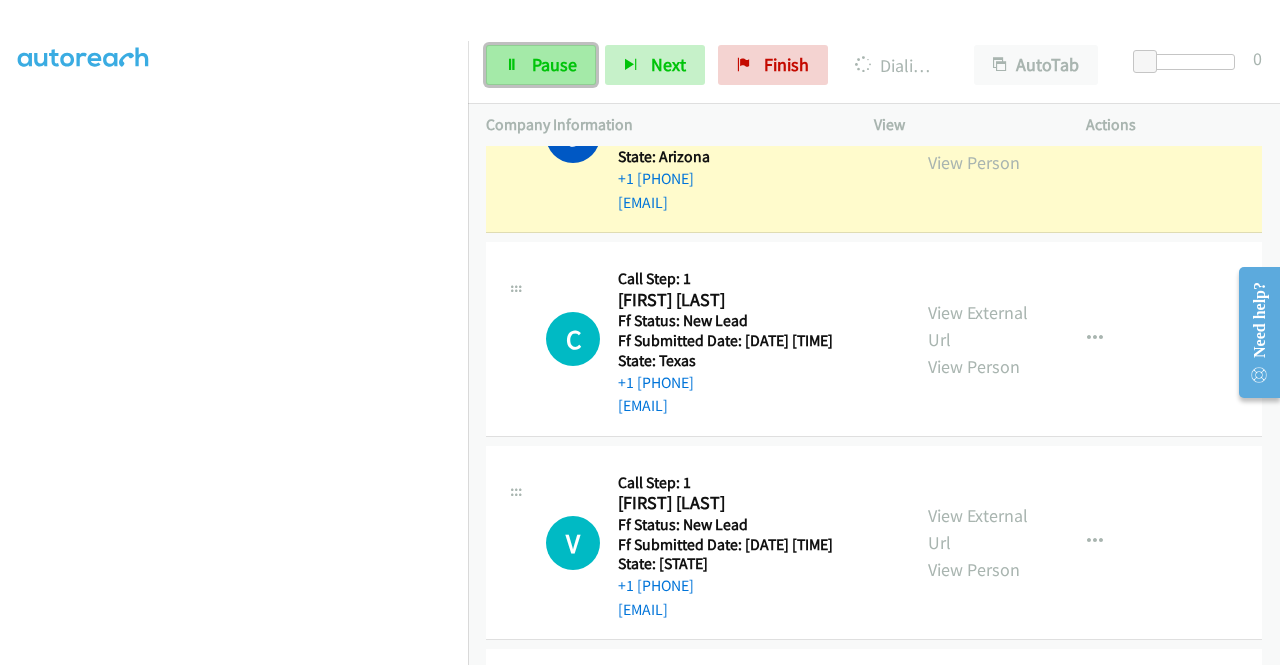click on "Pause" at bounding box center (541, 65) 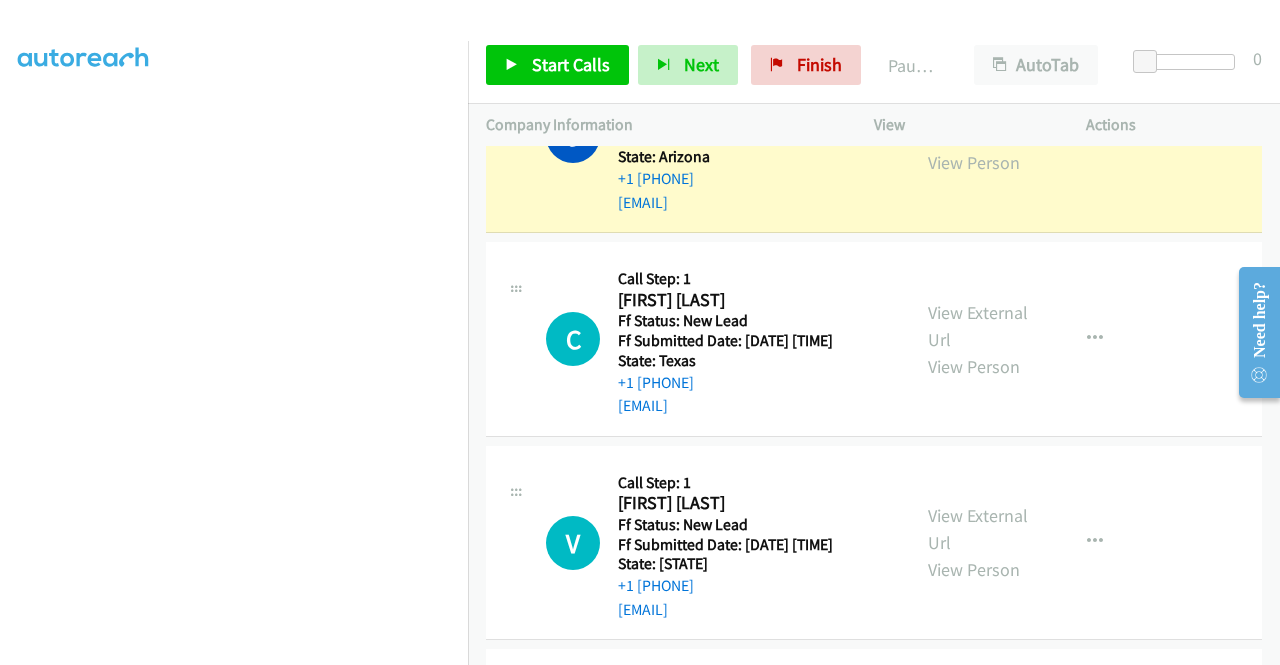 scroll, scrollTop: 0, scrollLeft: 0, axis: both 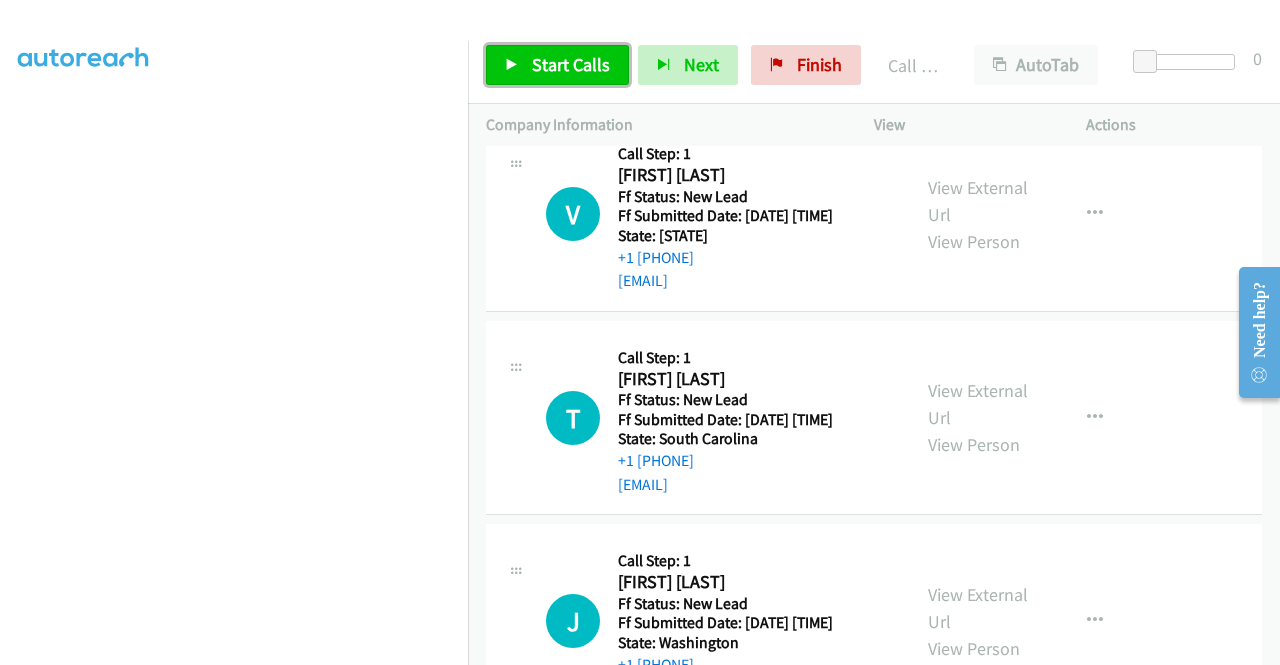 click on "Start Calls" at bounding box center (557, 65) 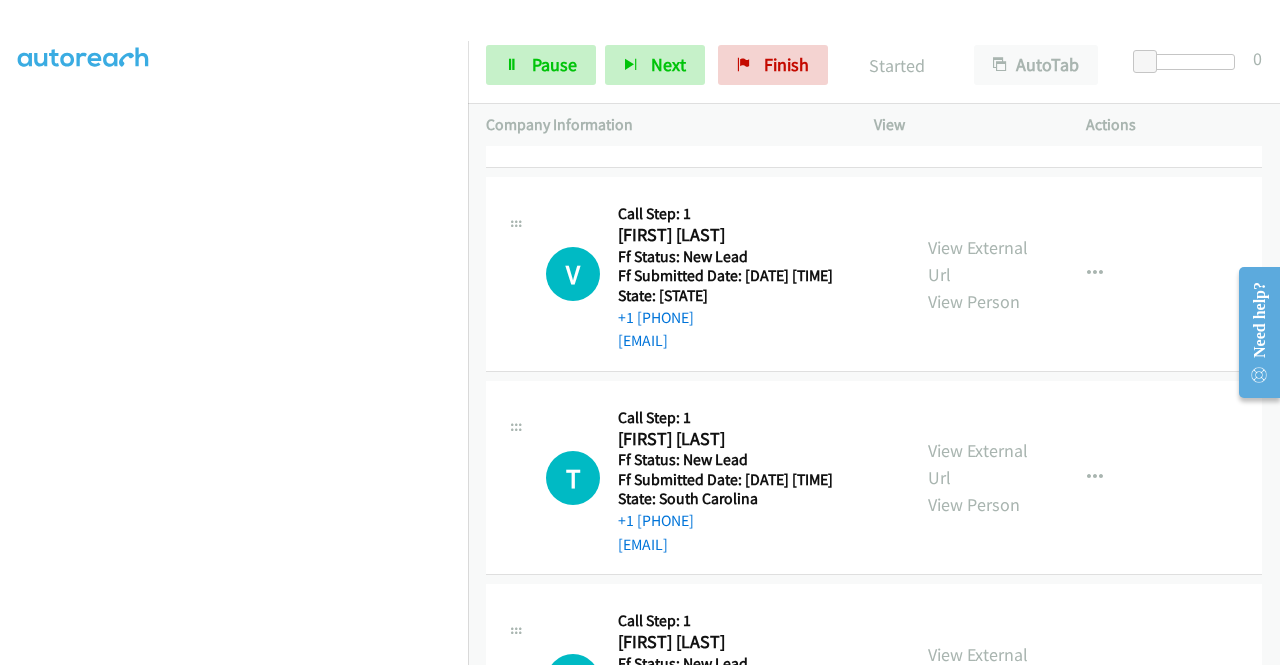 scroll, scrollTop: 2890, scrollLeft: 0, axis: vertical 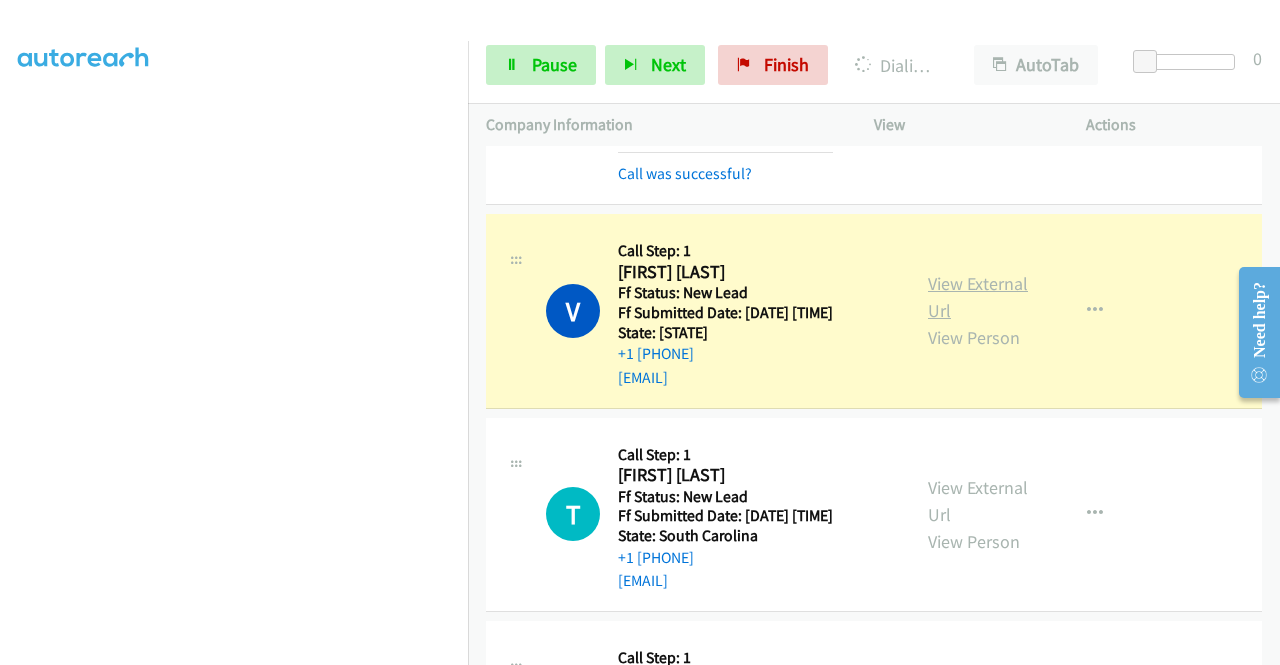 click on "View External Url" at bounding box center [978, 297] 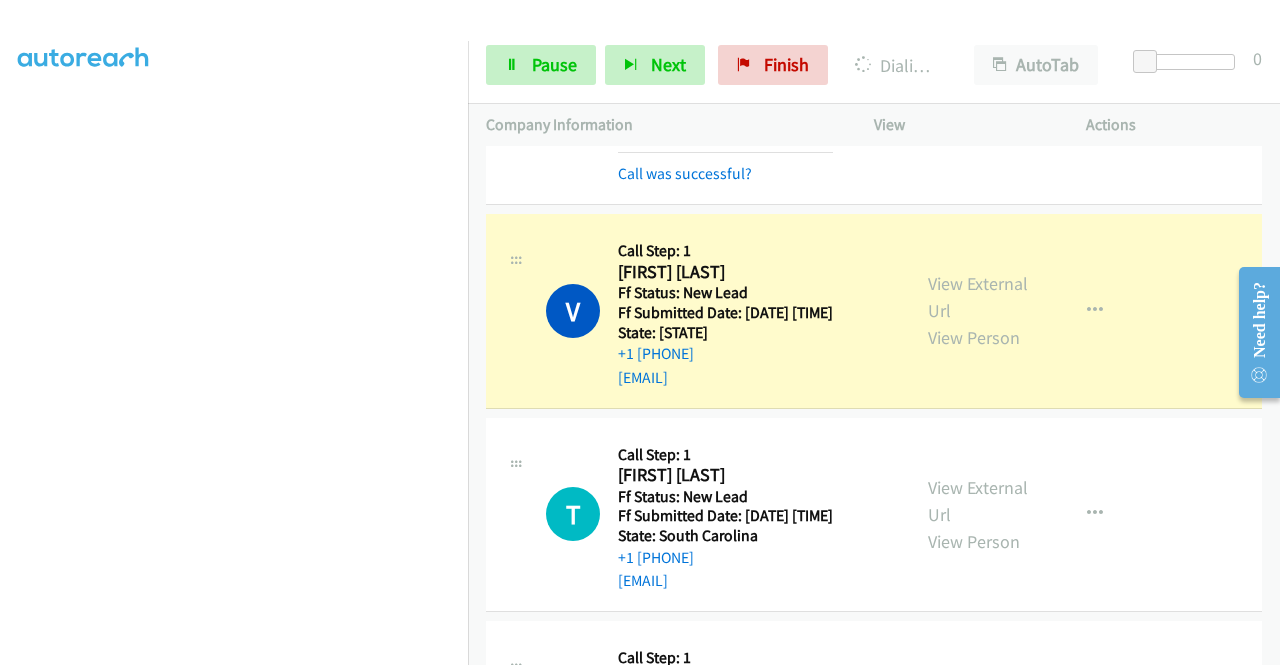 click on "C
Callback Scheduled
Call Step: 1
Carlos Londono
America/Chicago
Ff Status: New Lead
Ff Submitted Date: 2025-08-05 22:54:47 +0000
State: Texas
+1 832-276-8494
chellec5@aol.com
Call was successful?" at bounding box center (698, 86) 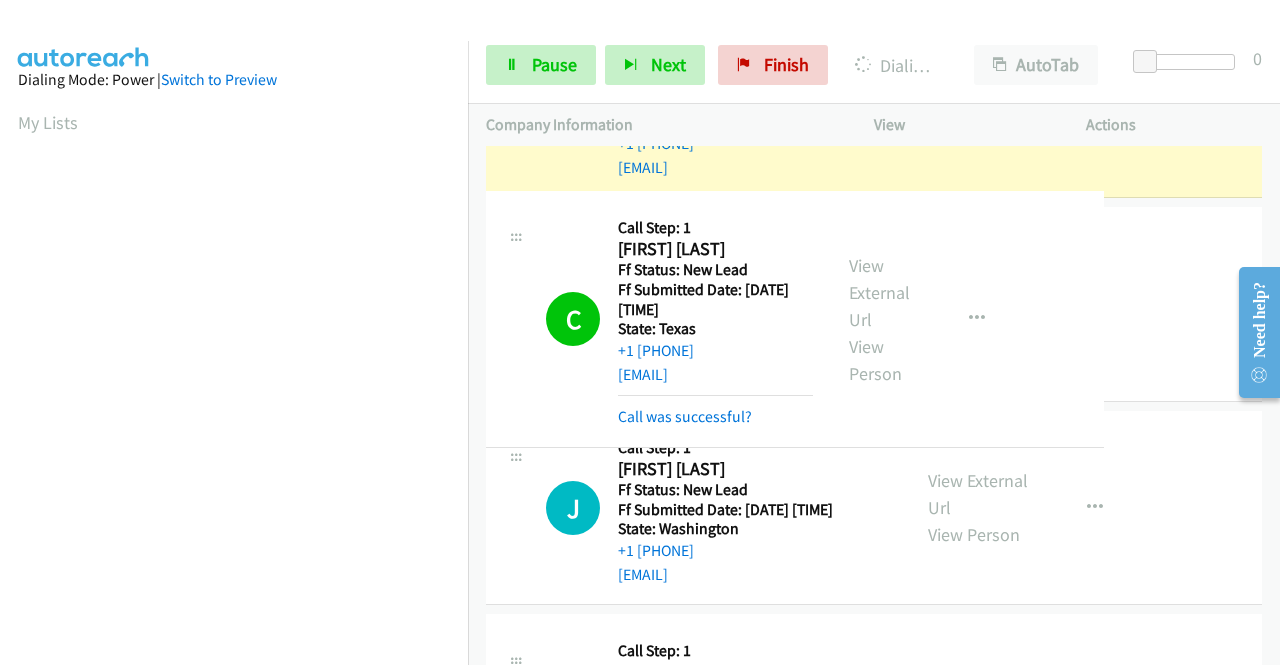 drag, startPoint x: 467, startPoint y: 396, endPoint x: 463, endPoint y: 417, distance: 21.377558 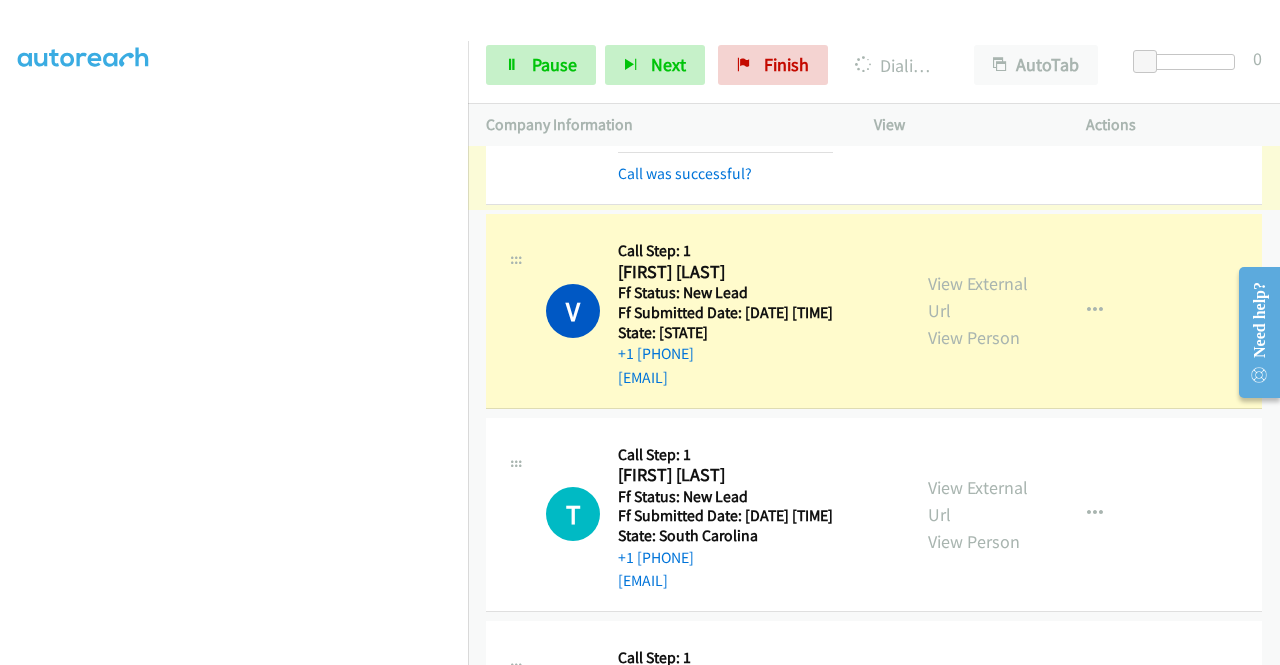 scroll, scrollTop: 445, scrollLeft: 0, axis: vertical 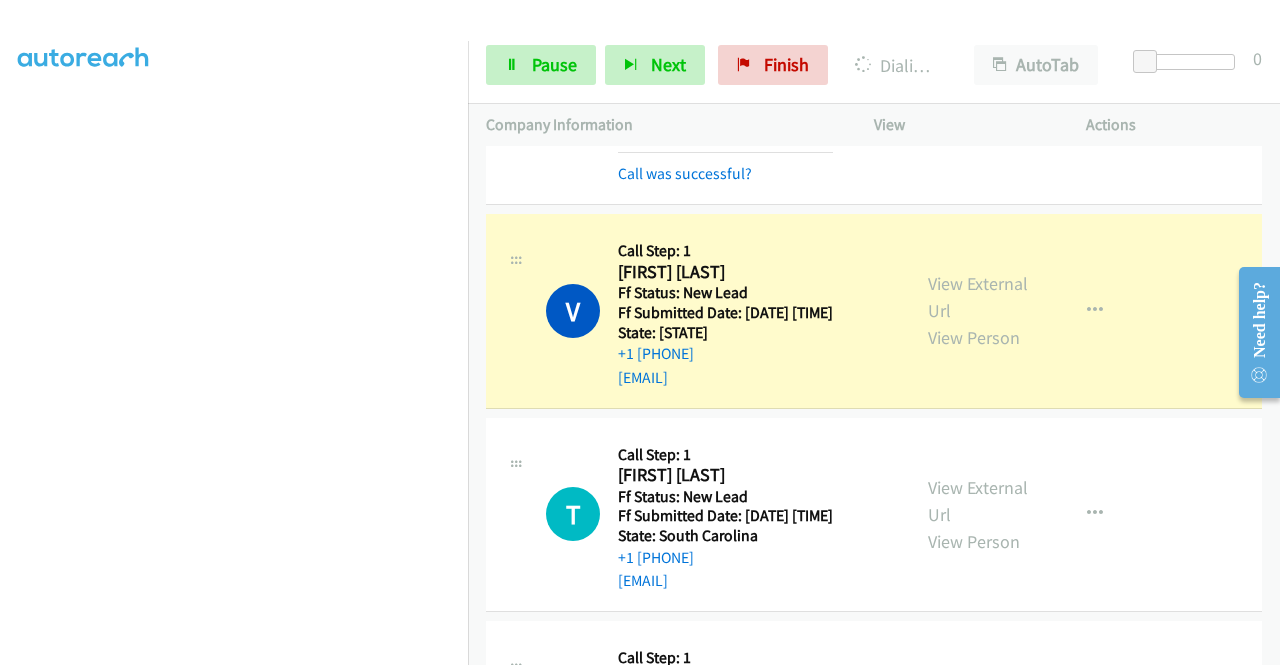 click on "+1 415-964-1034
Call failed - Please reload the list and try again
The Callbar Failed to Load Please Open it and Reload the Page
Hmm something isn't quite right.. Please refresh the page
Hmm something isn't quite right.. Please refresh the page
No records are currently dialable. We'll auto-refresh when new records are added or you can switch to another list or campaign.
Loading New Records ...
O
Callback Scheduled
Call Step: 1
Orlando Bermudez
America/New_York
Ff Status: New Lead
Ff Submitted Date: 2025-08-05 22:44:26 +0000
State: New Jersey
+1 609-604-9291
bermudezo794@gmail.com
Call was successful?
View External Url
View Person
View External Url
Email
Schedule/Manage Callback
Skip Call
Add to do not call list
A
Callback Scheduled
Call Step: 1" at bounding box center [874, 405] 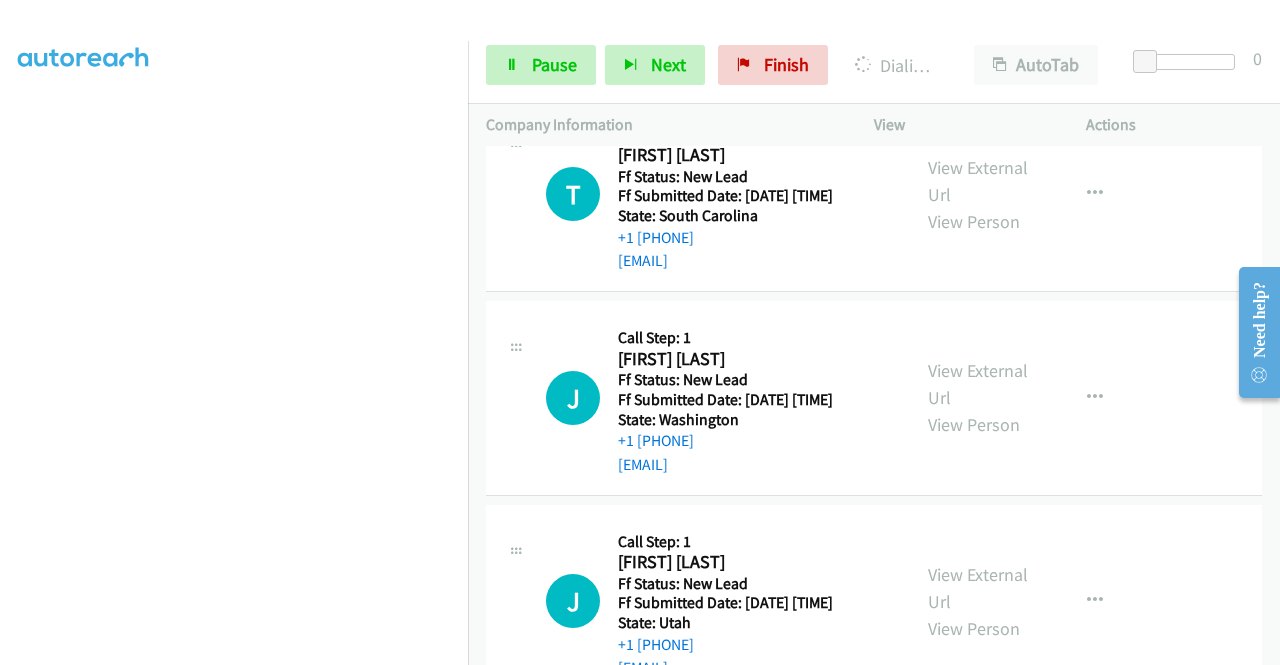 scroll, scrollTop: 3290, scrollLeft: 0, axis: vertical 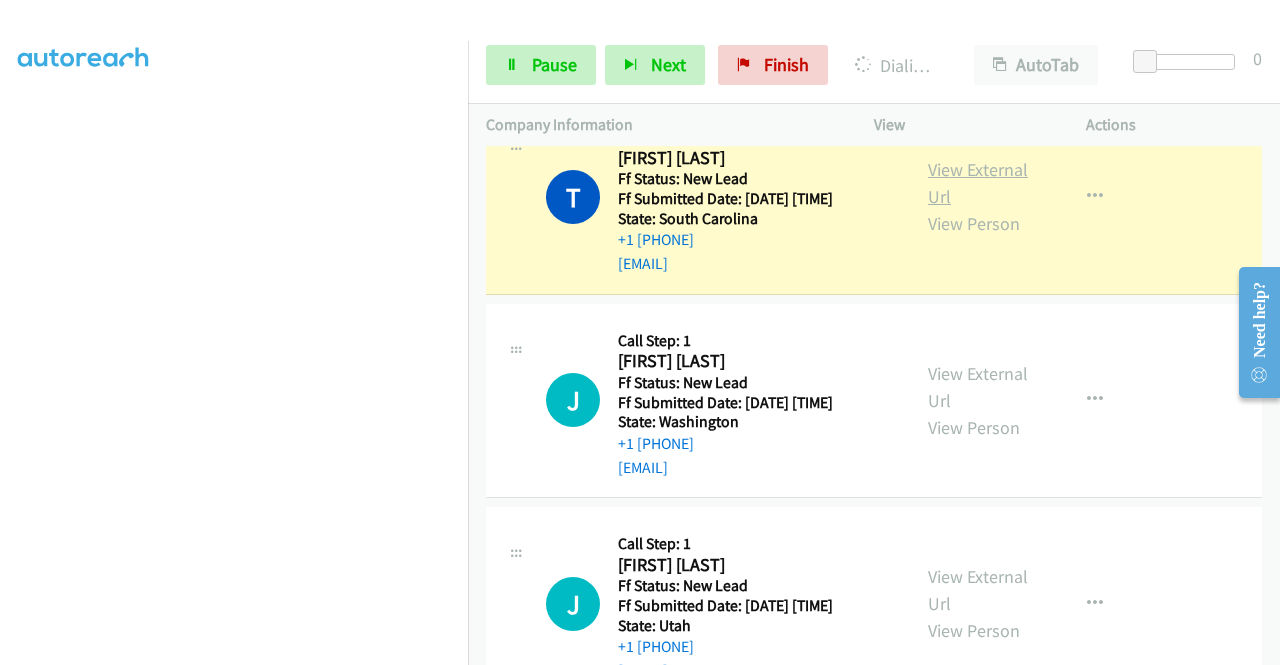 click on "View External Url" at bounding box center (978, 183) 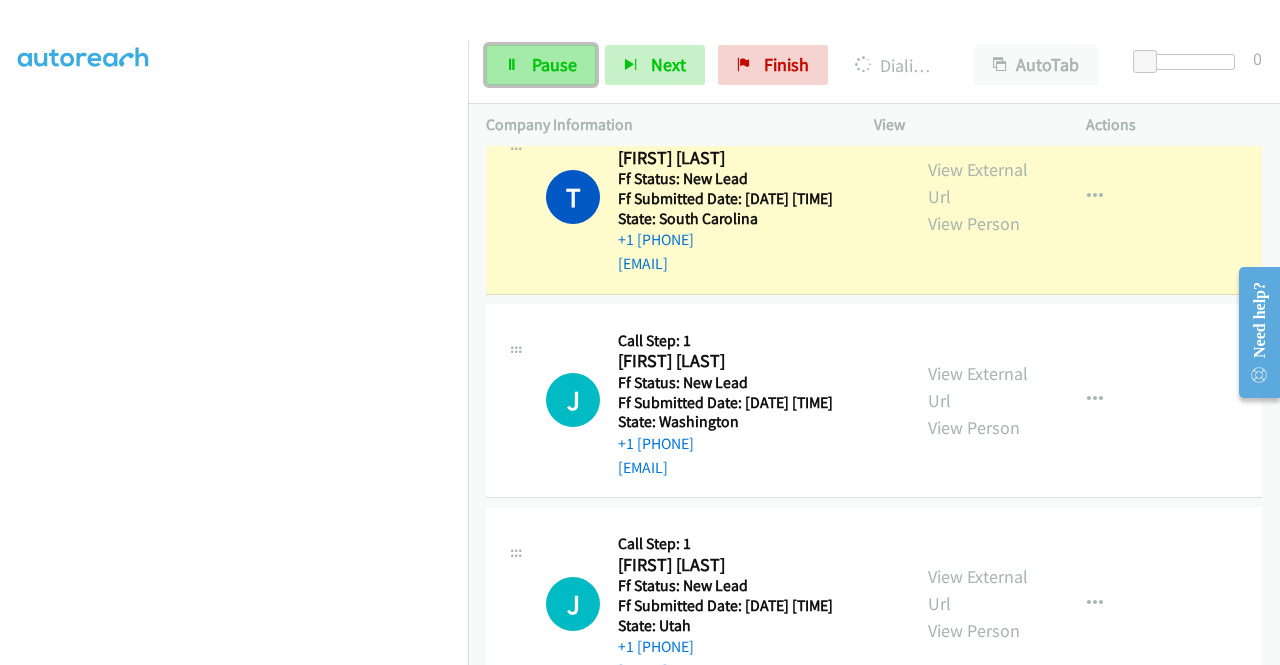 click on "Pause" at bounding box center [541, 65] 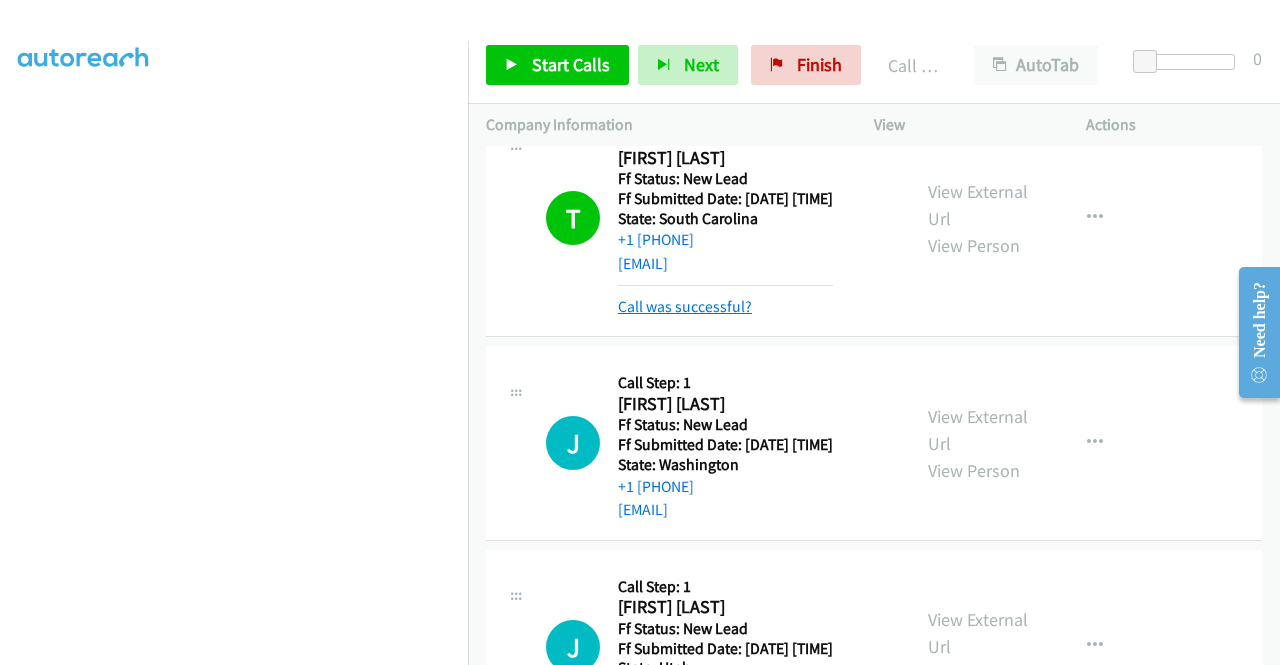 click on "Call was successful?" at bounding box center (685, 306) 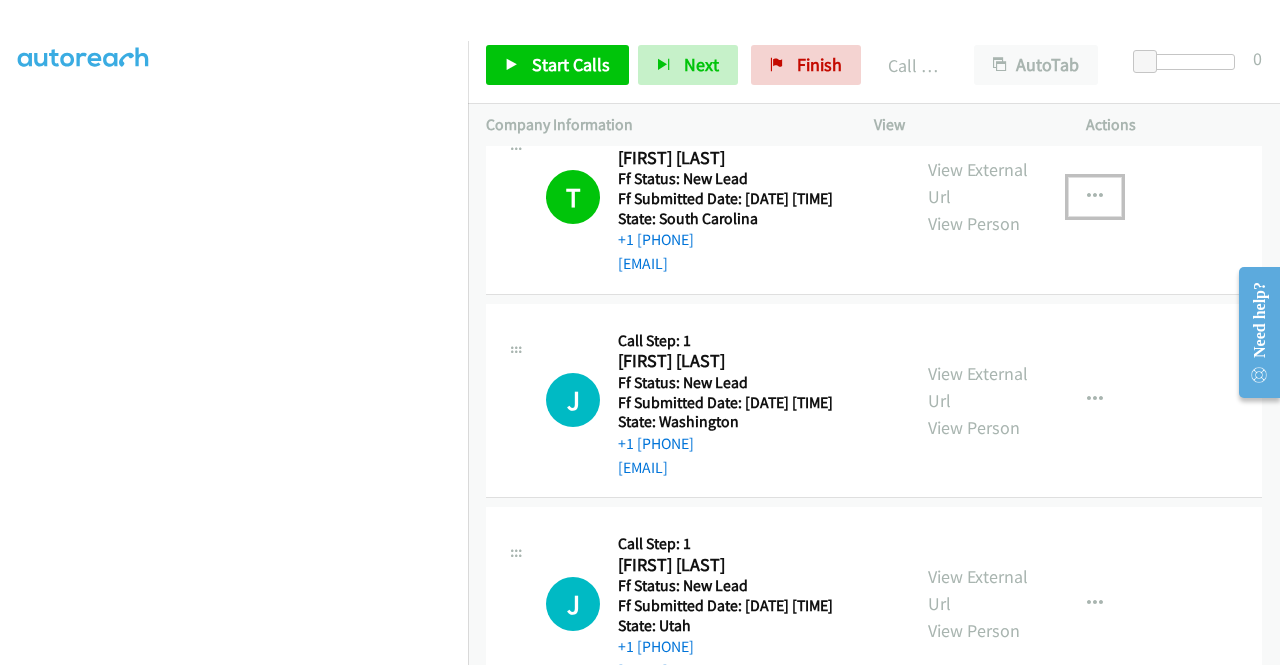 click at bounding box center (1095, 197) 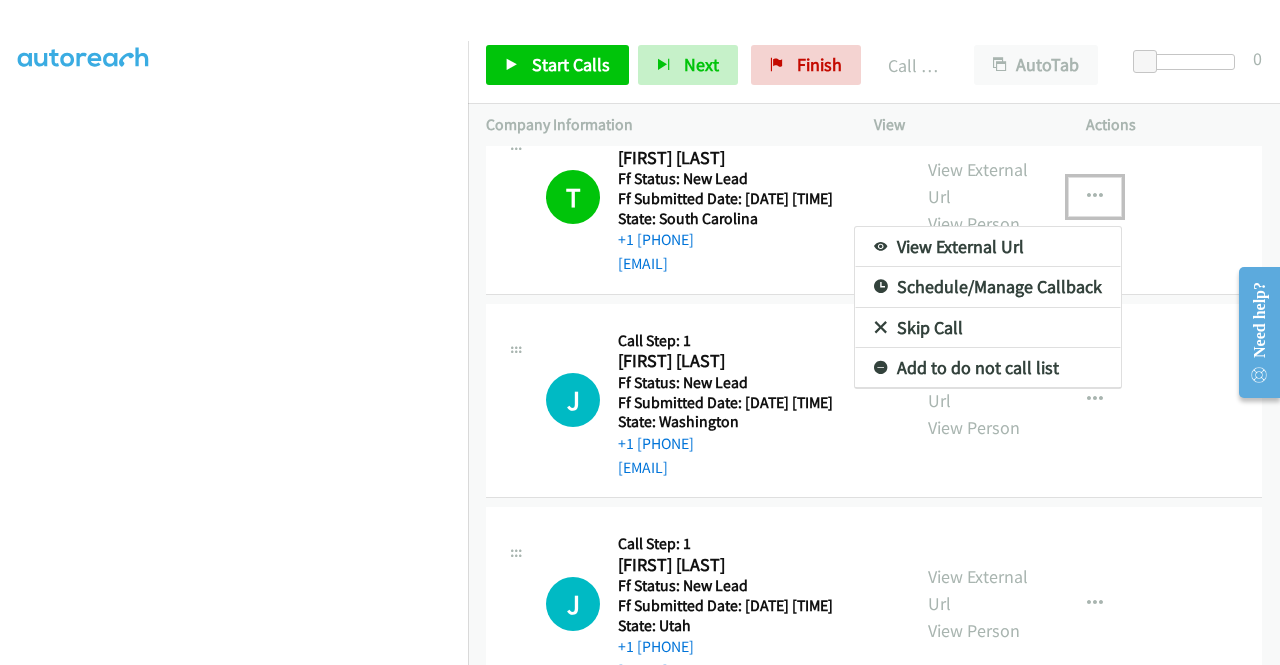 click on "Add to do not call list" at bounding box center [988, 368] 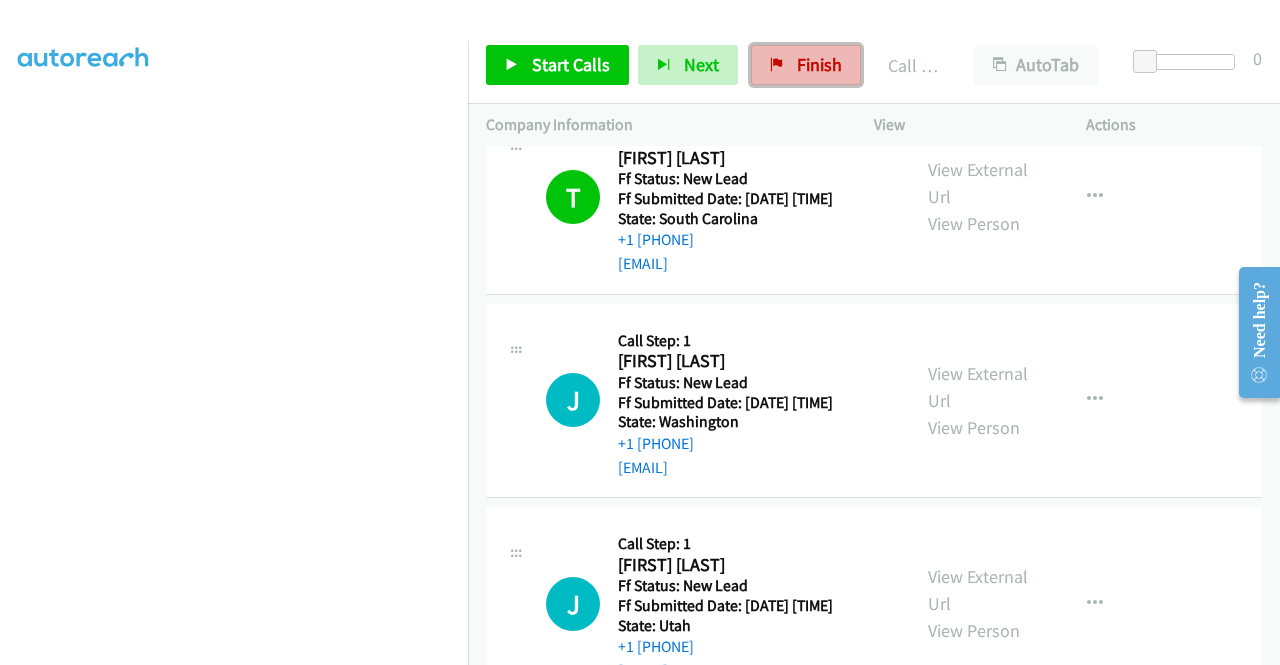 click on "Finish" at bounding box center [819, 64] 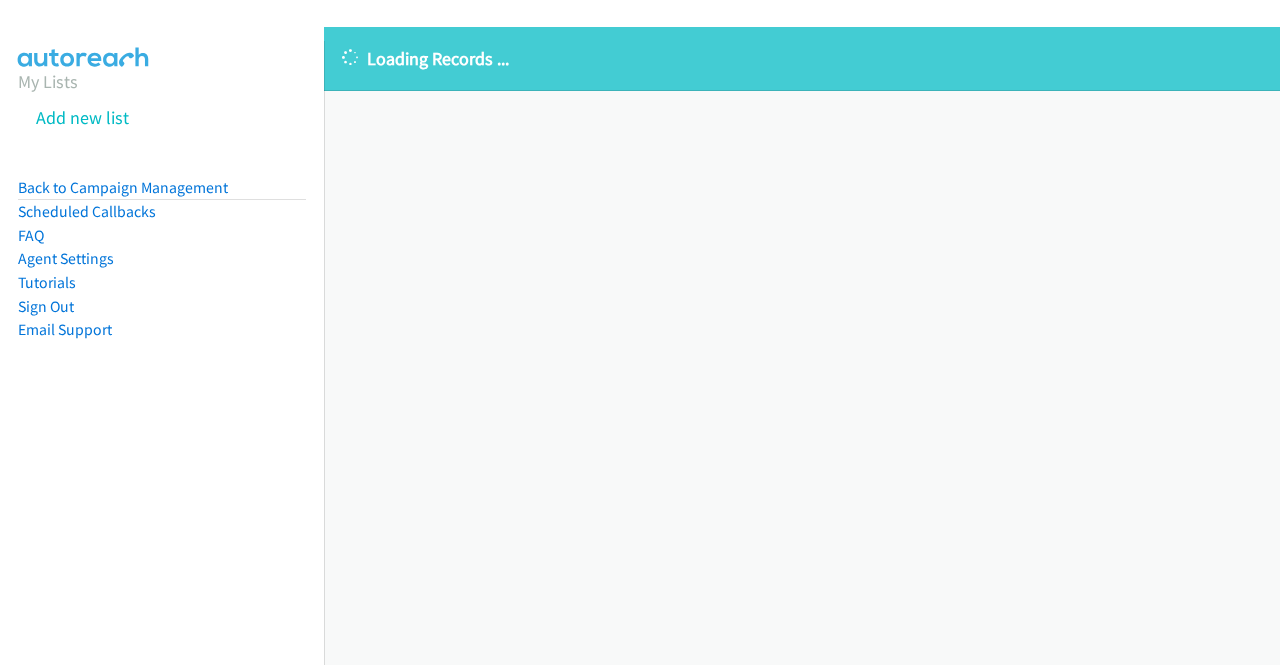 scroll, scrollTop: 0, scrollLeft: 0, axis: both 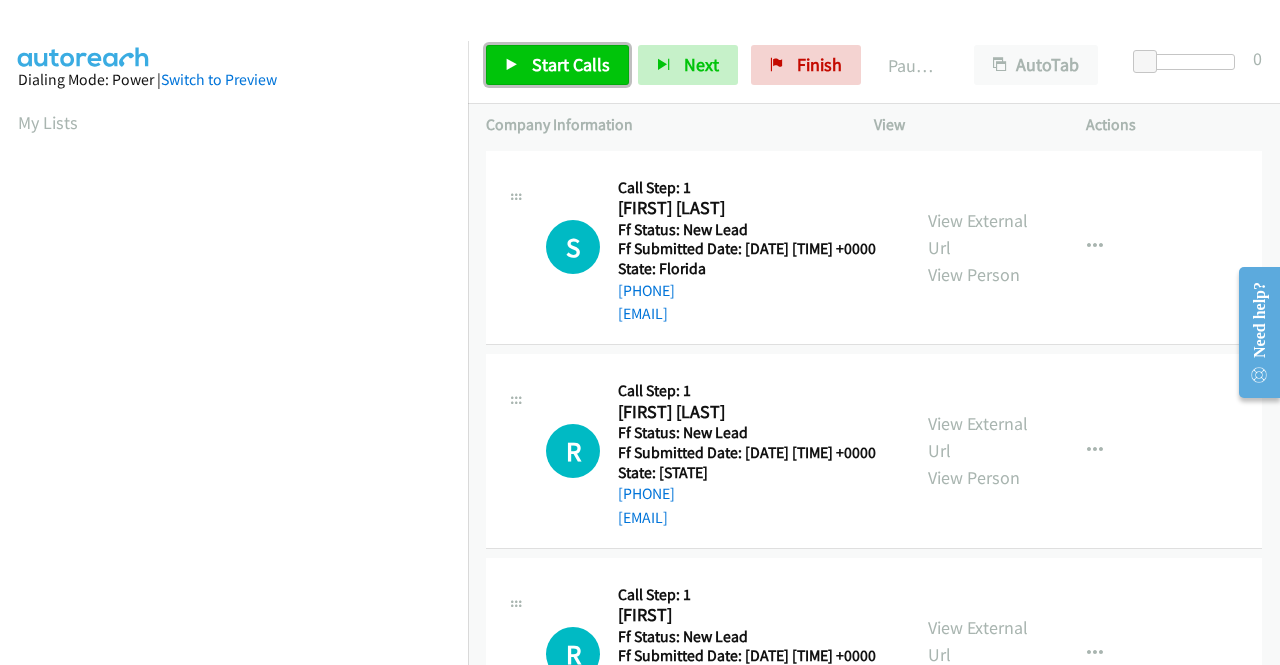 click on "Start Calls" at bounding box center [571, 64] 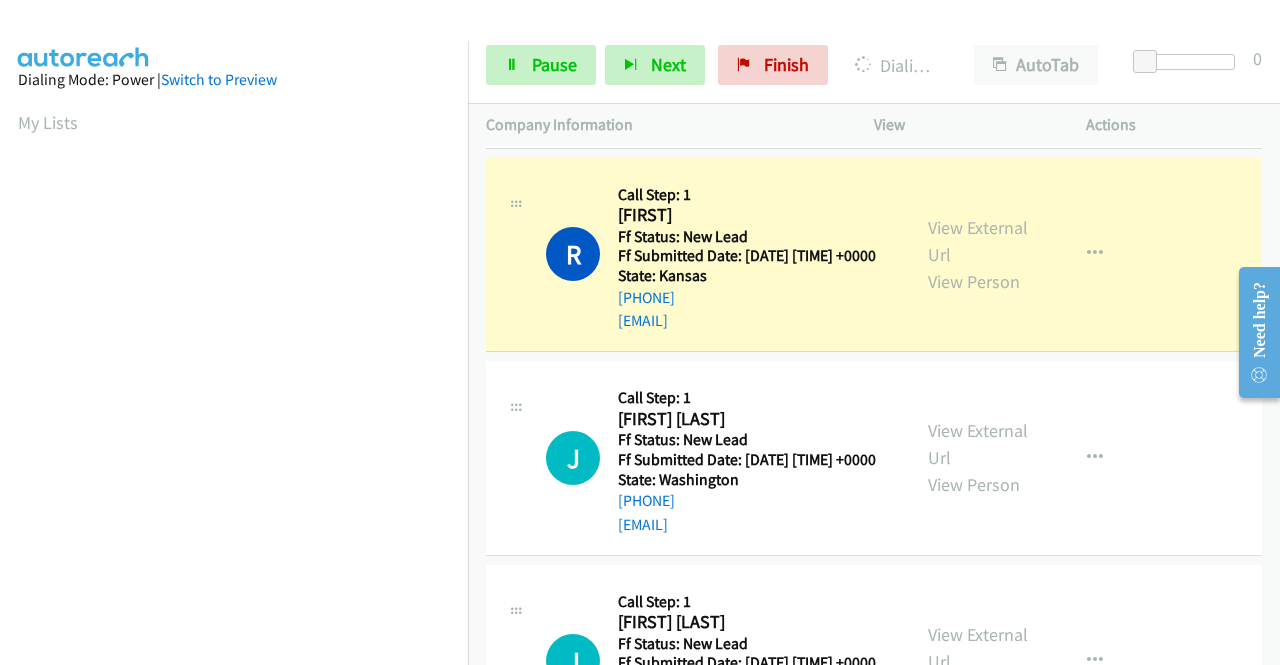 scroll, scrollTop: 466, scrollLeft: 0, axis: vertical 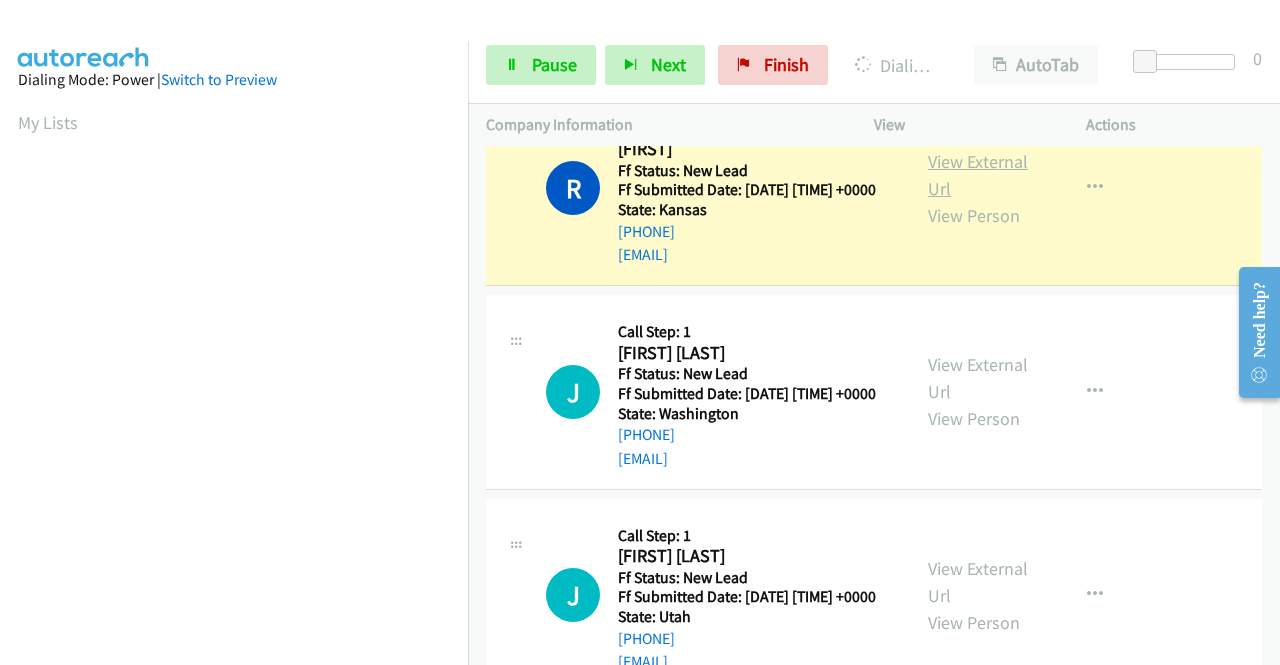 click on "View External Url" at bounding box center (978, 175) 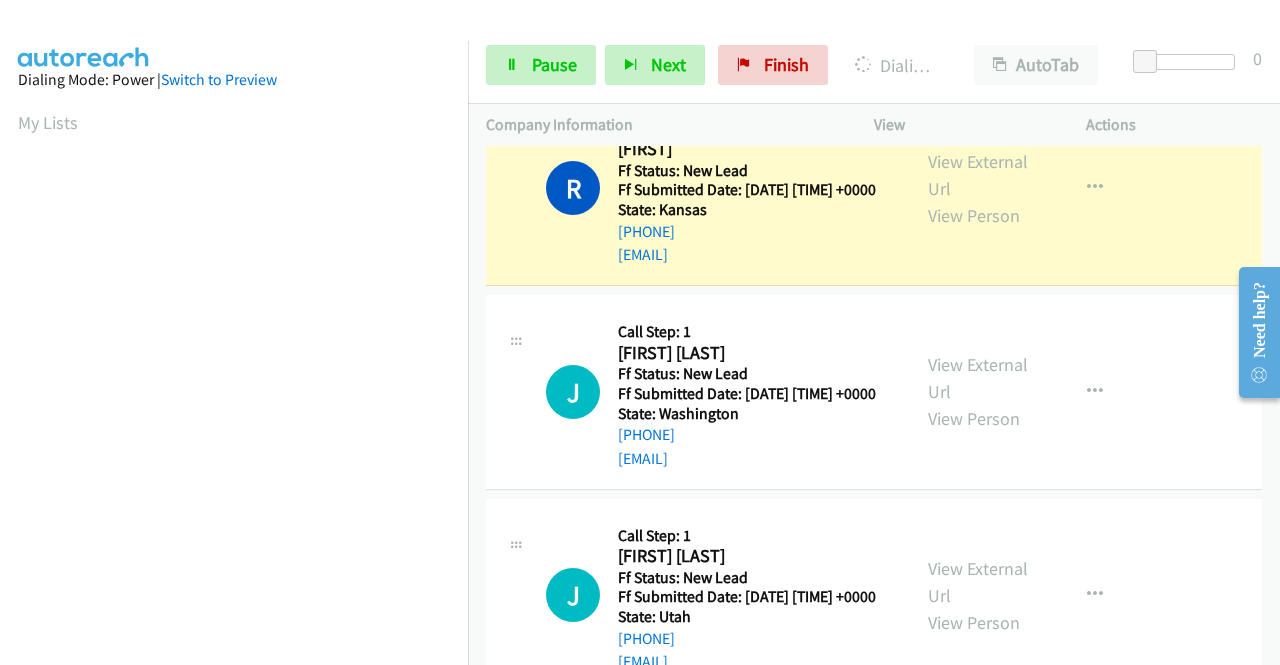 scroll, scrollTop: 456, scrollLeft: 0, axis: vertical 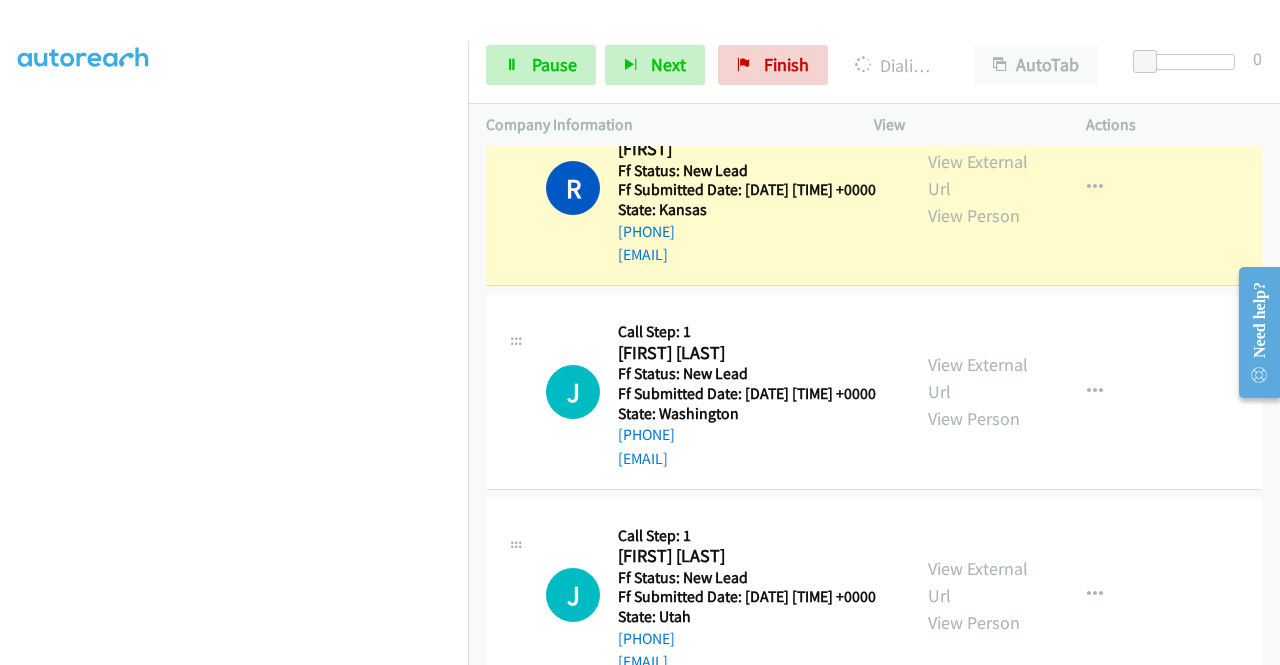 click on "Dialing Mode: Power
|
Switch to Preview
My Lists" at bounding box center [234, 152] 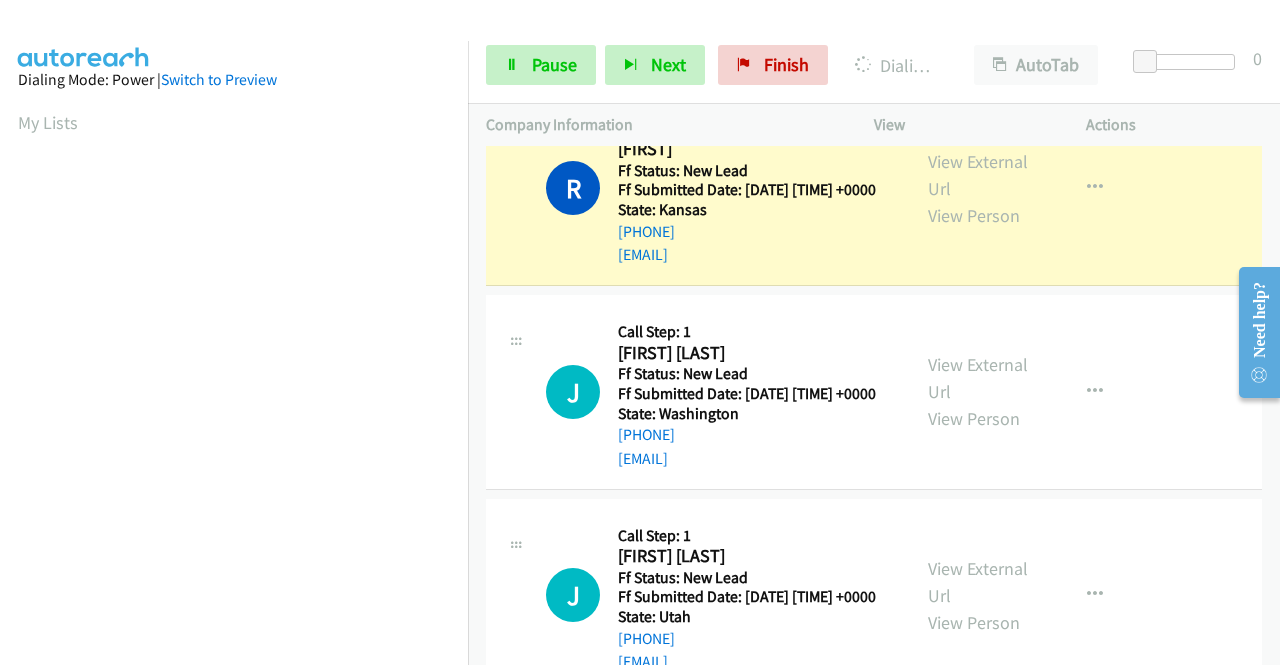 scroll, scrollTop: 456, scrollLeft: 0, axis: vertical 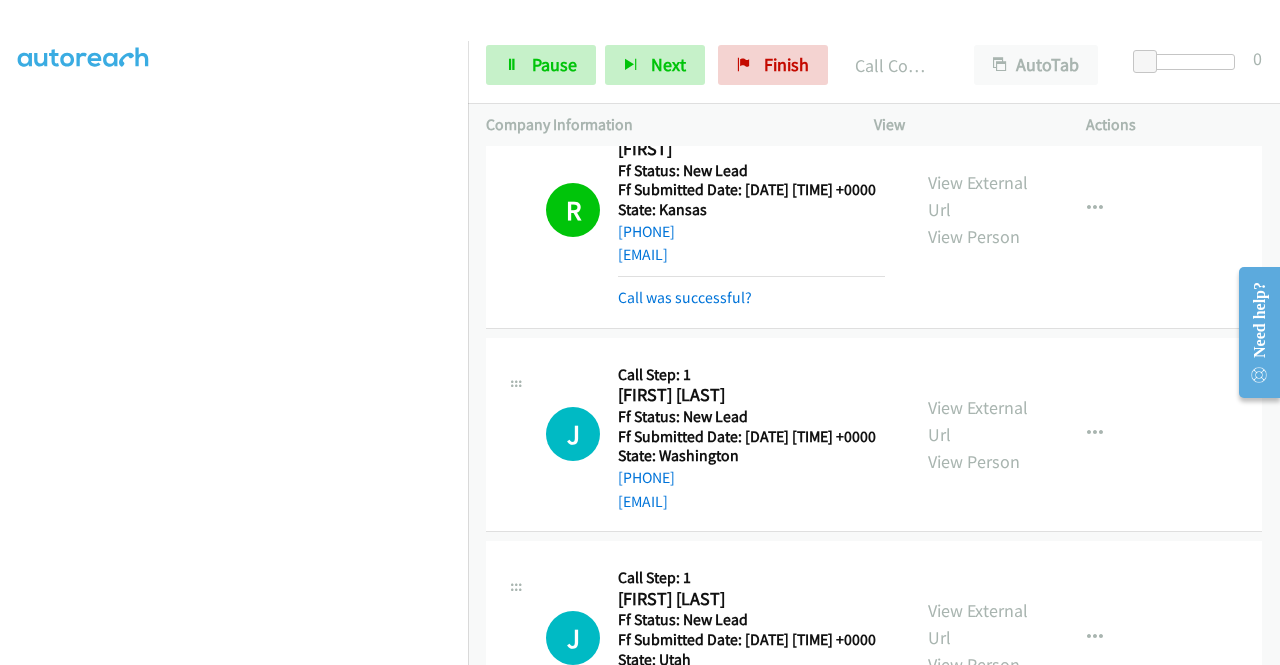 click on "J
Callback Scheduled
Call Step: 1
Jack Higham
America/Denver
Ff Status: New Lead
Ff Submitted Date: 2025-08-05 22:52:15 +0000
State: Utah
+1 330-261-8422
jack.p.higham@gmail.com
Call was successful?
View External Url
View Person
View External Url
Email
Schedule/Manage Callback
Skip Call
Add to do not call list" at bounding box center [874, 639] 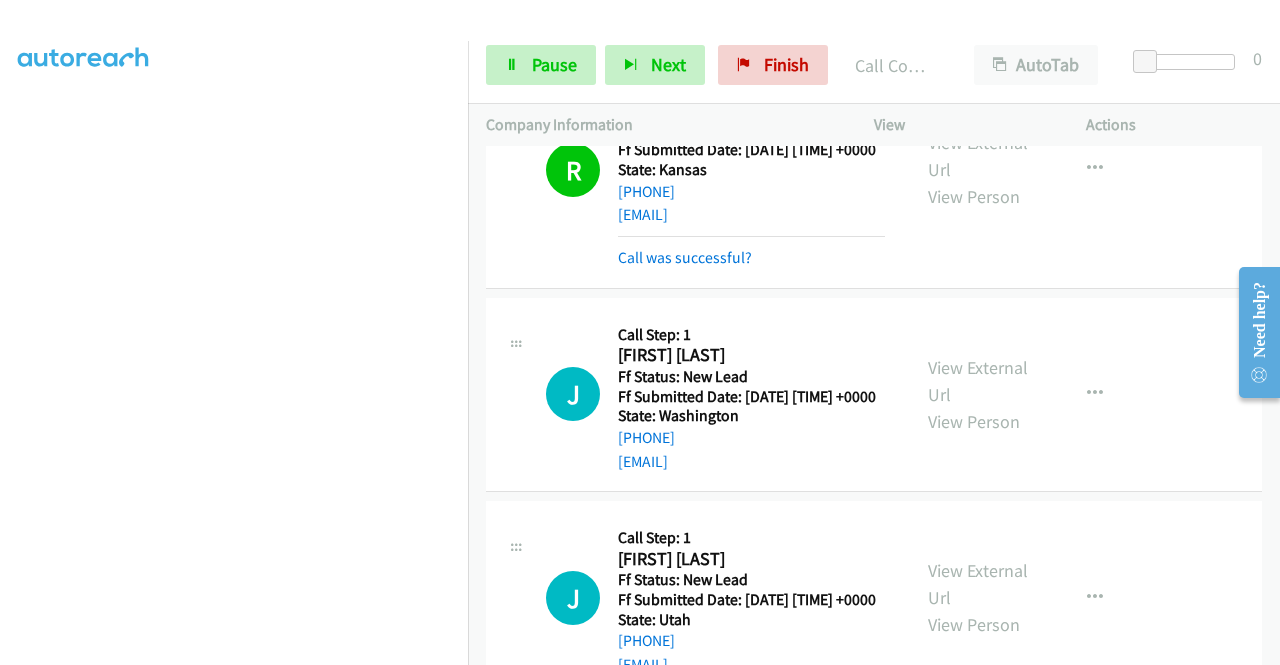 scroll, scrollTop: 662, scrollLeft: 0, axis: vertical 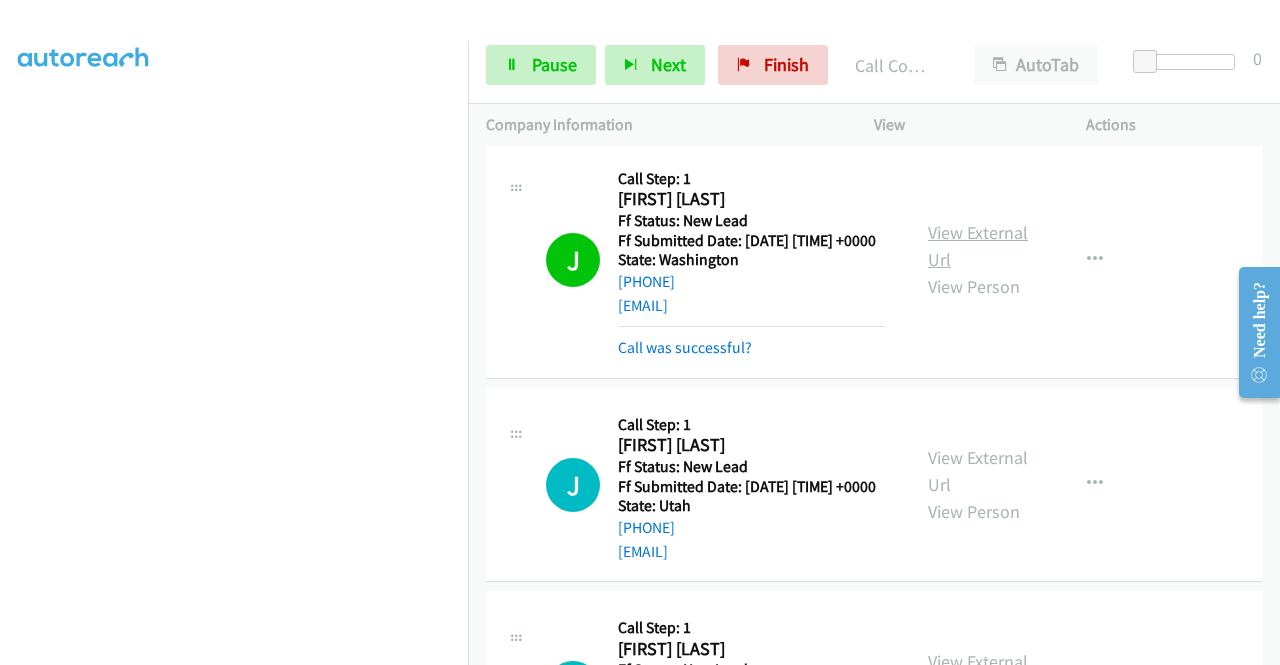 click on "View External Url" at bounding box center [978, 246] 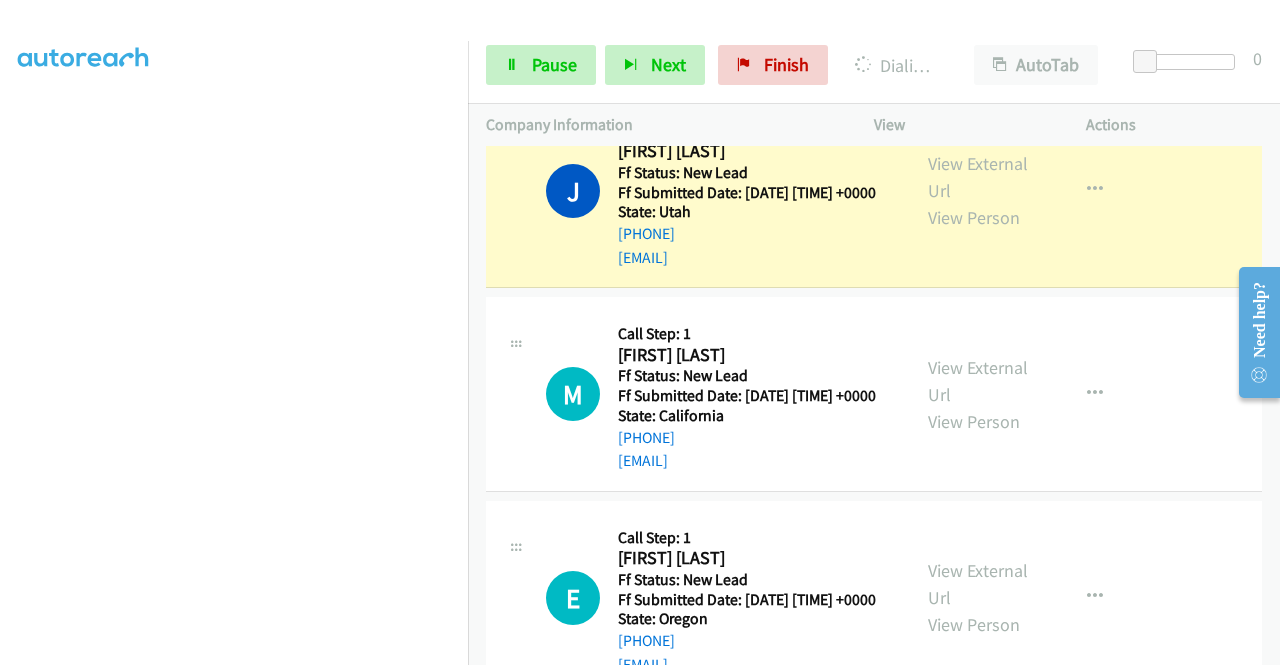 scroll, scrollTop: 996, scrollLeft: 0, axis: vertical 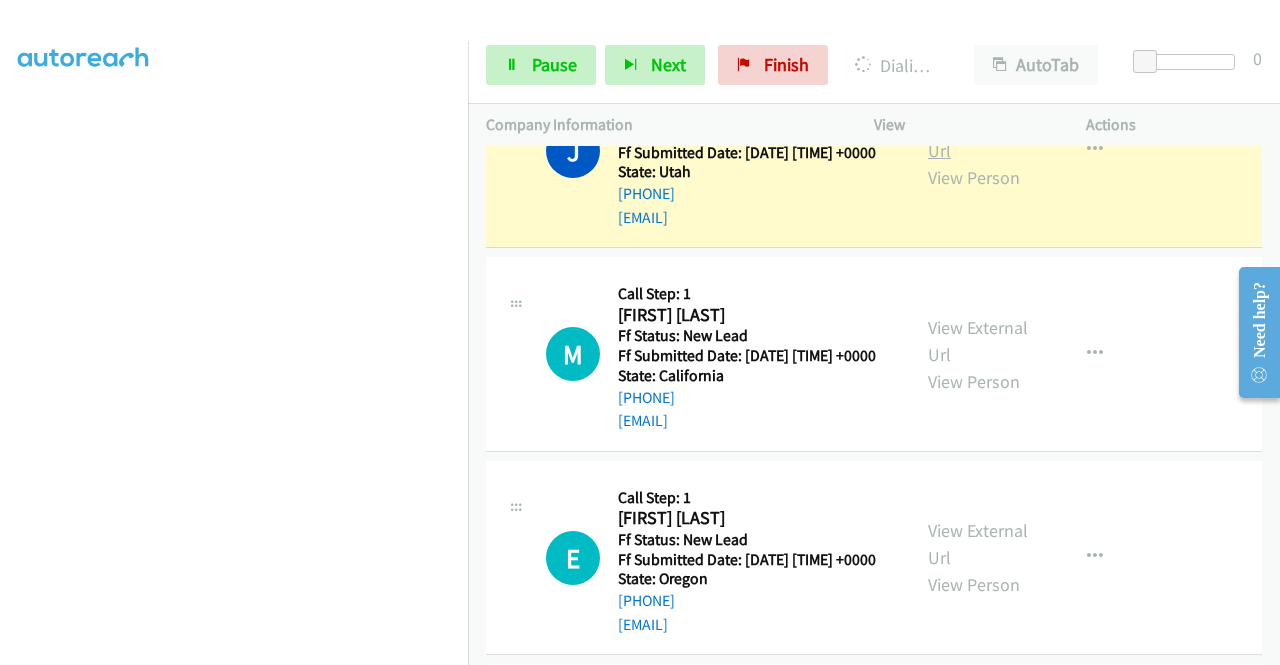 click on "View External Url" at bounding box center (978, 137) 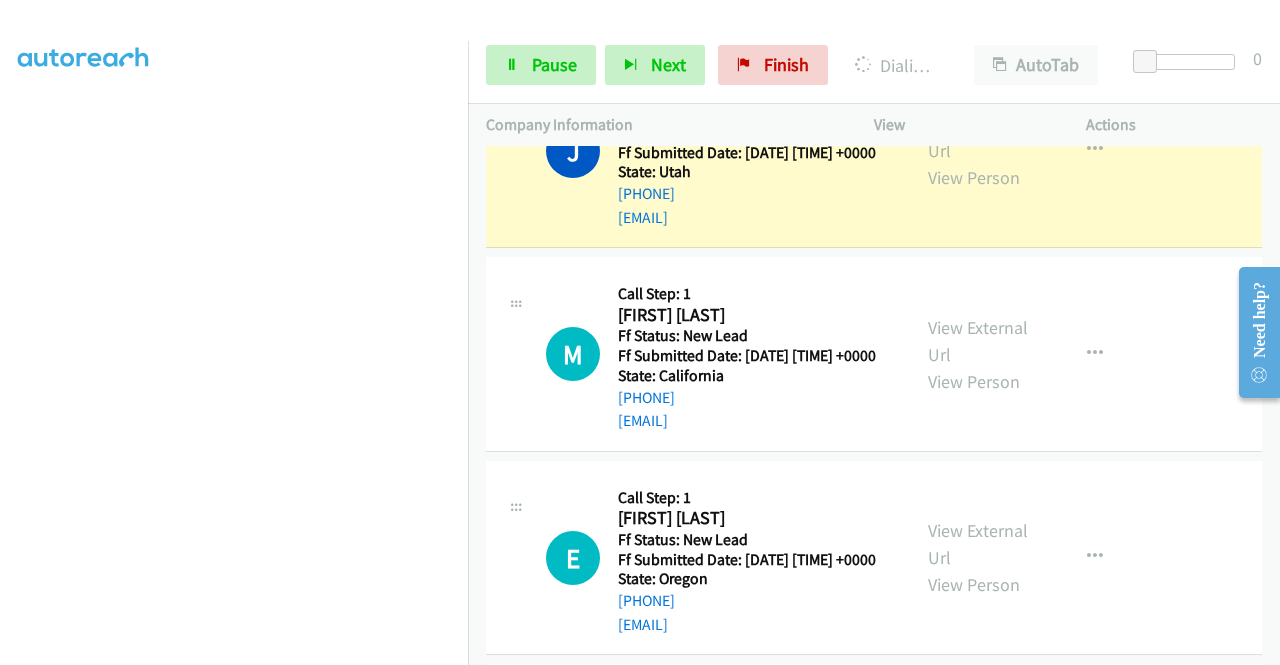 scroll, scrollTop: 0, scrollLeft: 0, axis: both 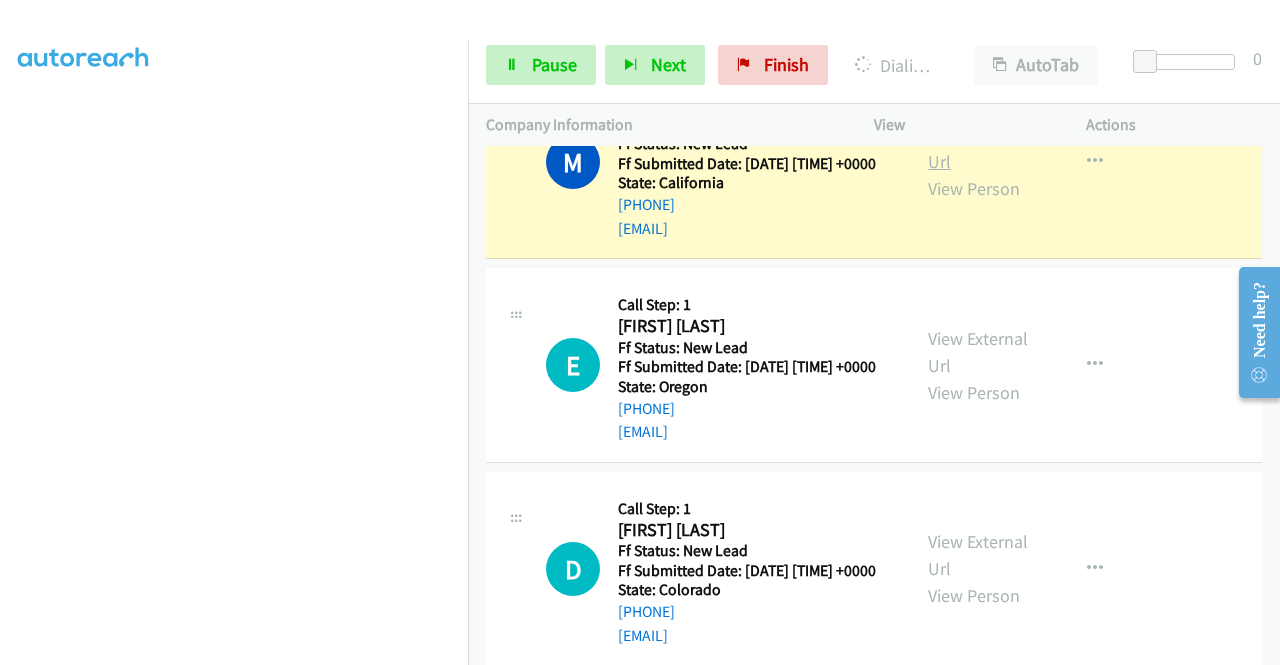 click on "View External Url" at bounding box center (978, 148) 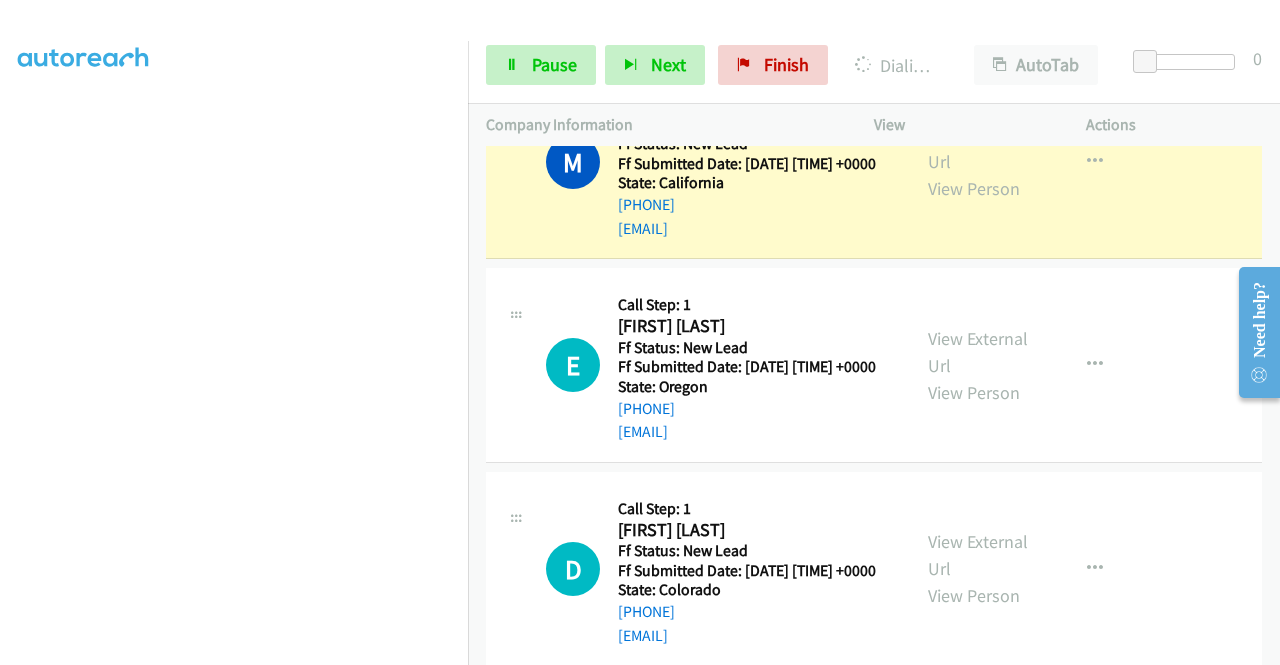 scroll, scrollTop: 456, scrollLeft: 0, axis: vertical 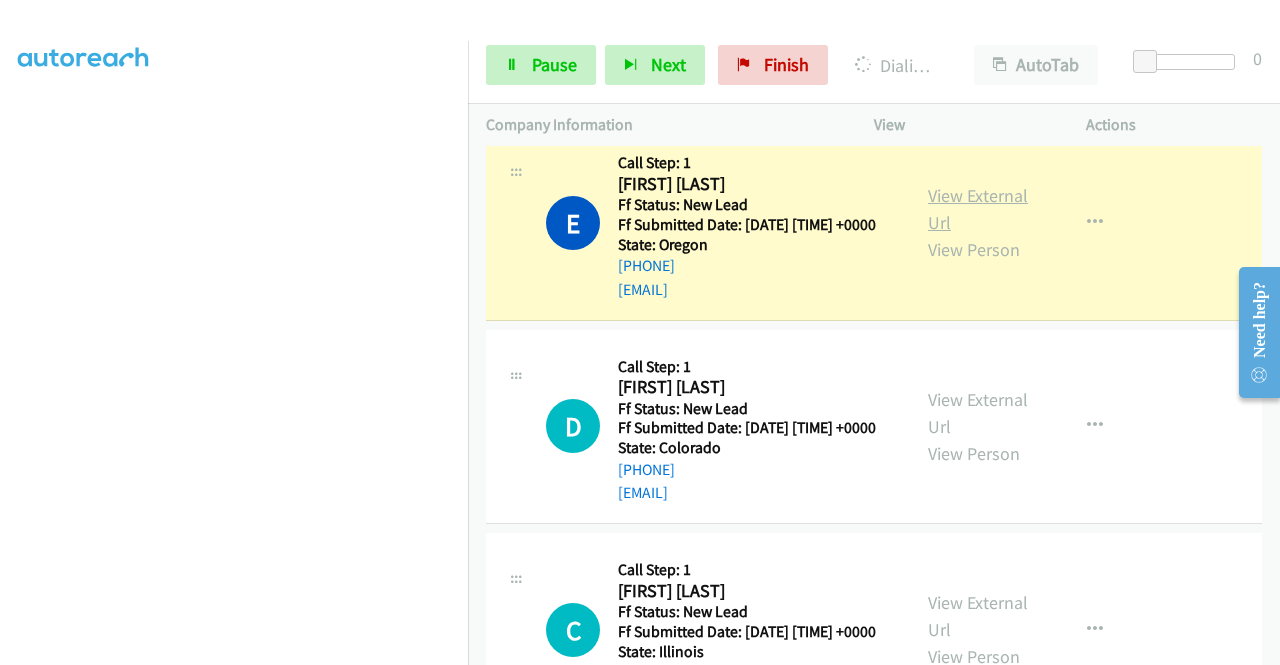 click on "View External Url" at bounding box center [978, 209] 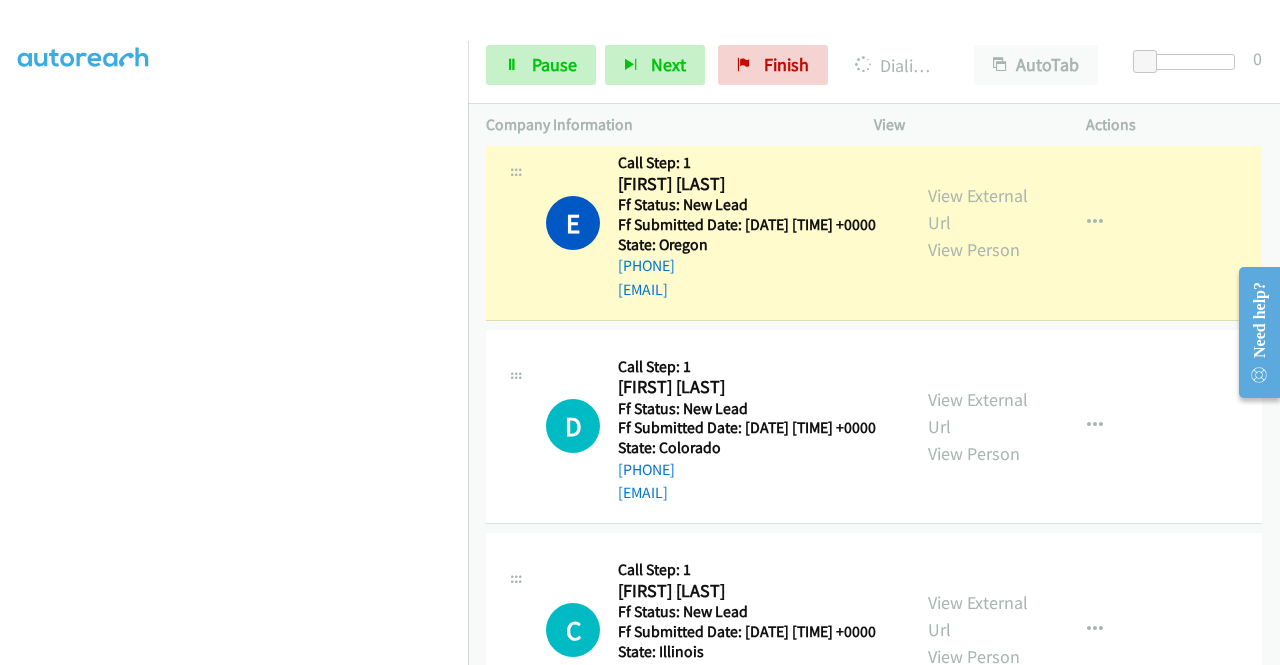scroll, scrollTop: 0, scrollLeft: 0, axis: both 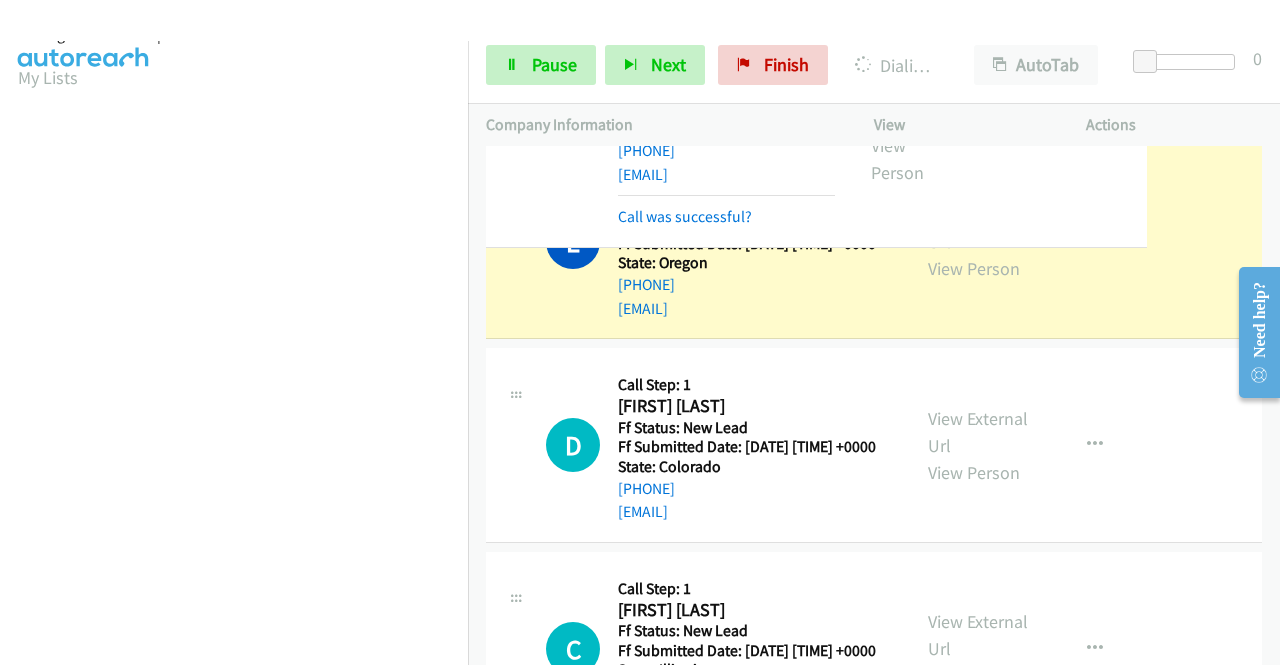 drag, startPoint x: 470, startPoint y: 192, endPoint x: 474, endPoint y: 203, distance: 11.7046995 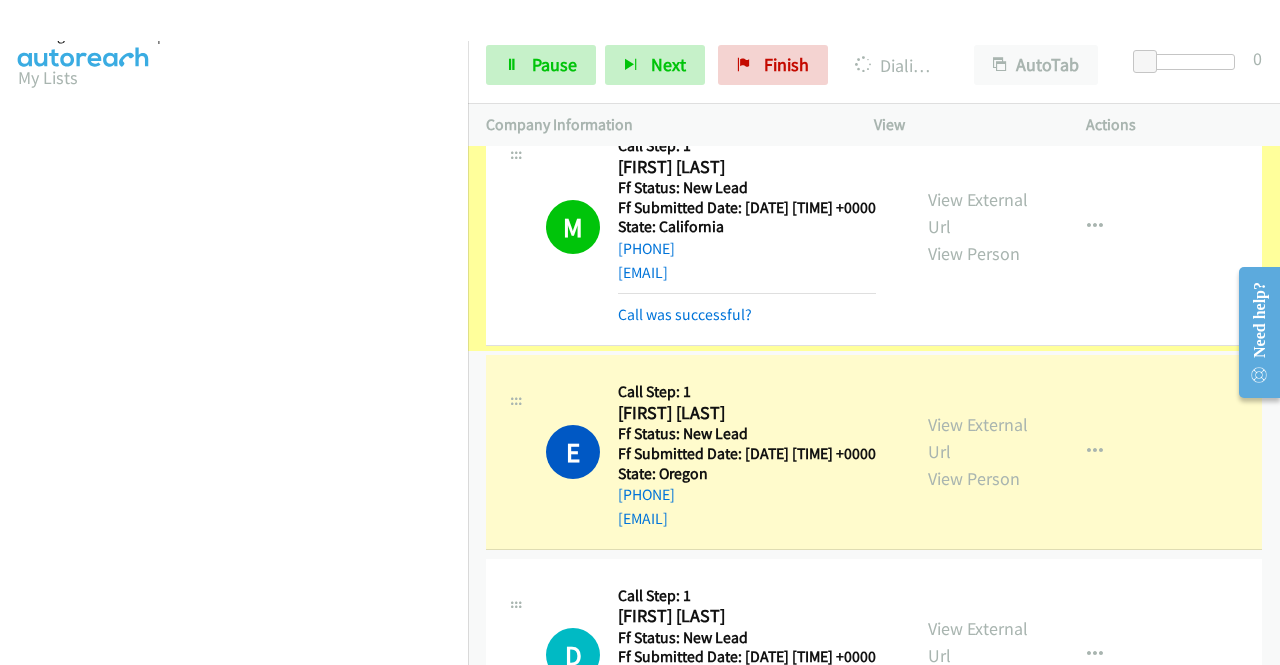 scroll, scrollTop: 1416, scrollLeft: 0, axis: vertical 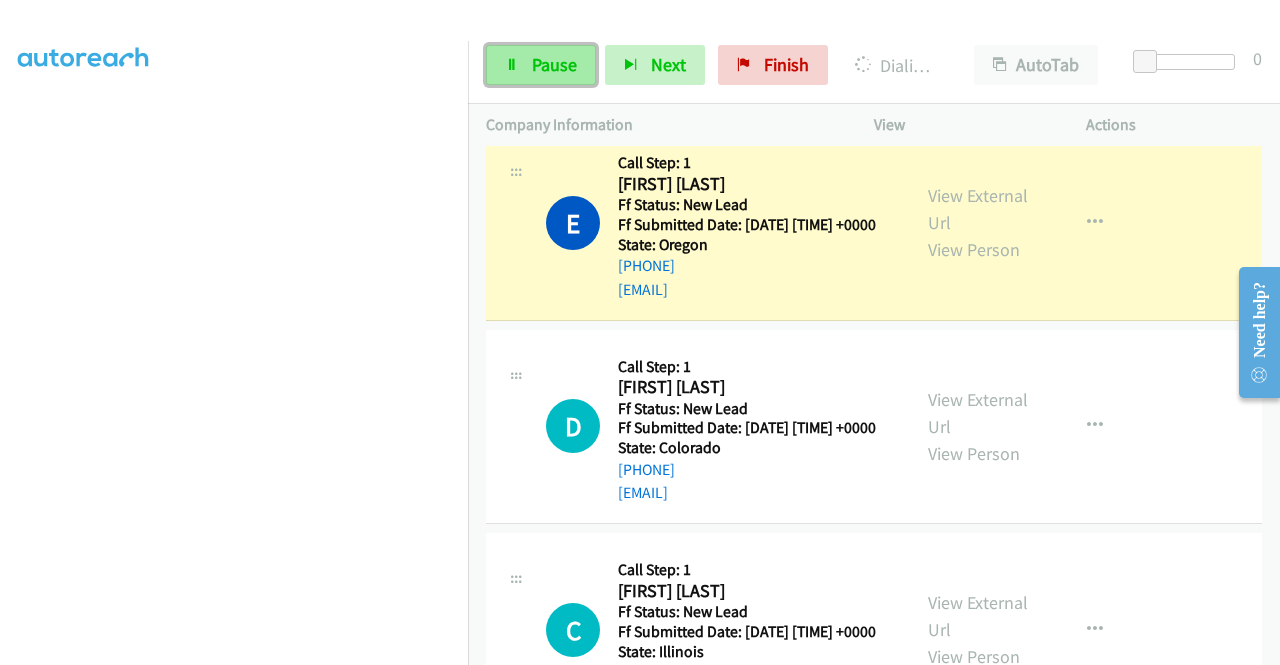click on "Pause" at bounding box center [554, 64] 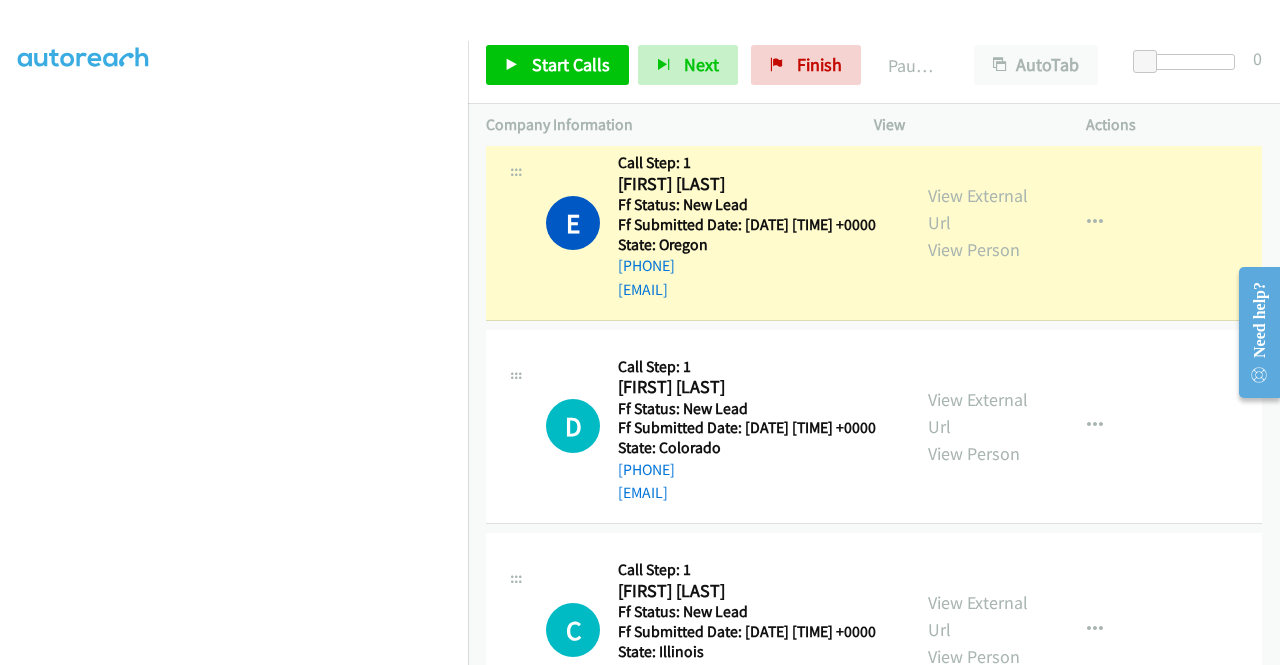 scroll, scrollTop: 0, scrollLeft: 0, axis: both 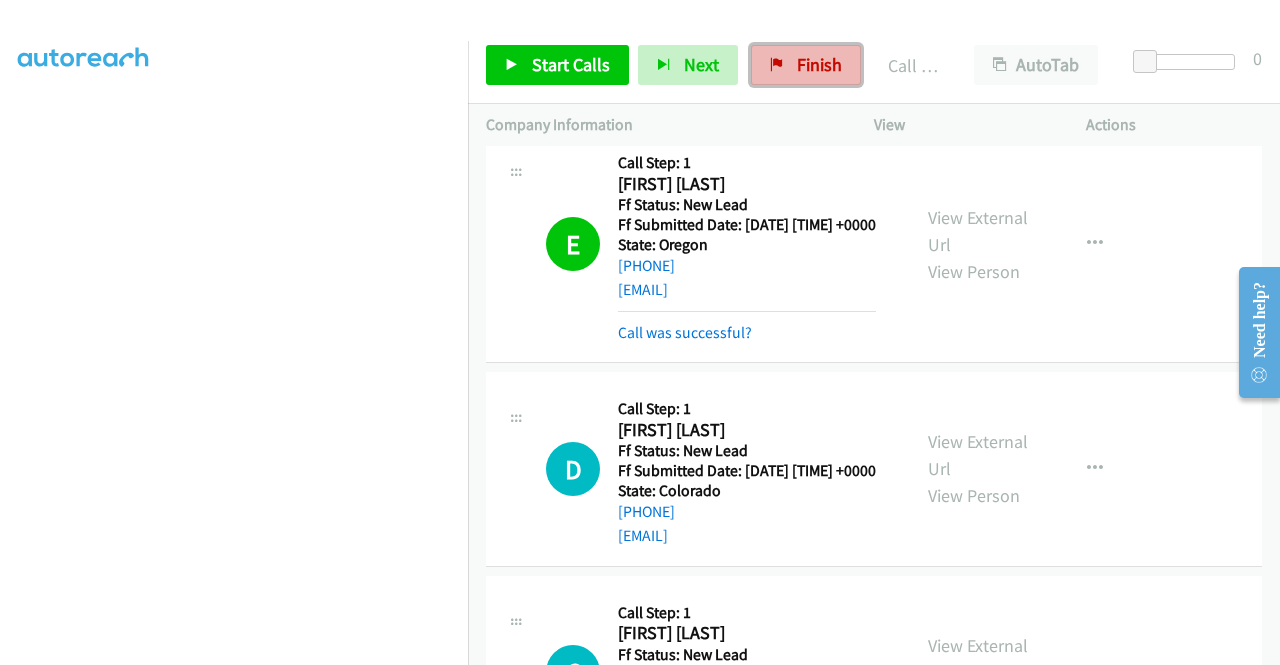click on "Finish" at bounding box center (819, 64) 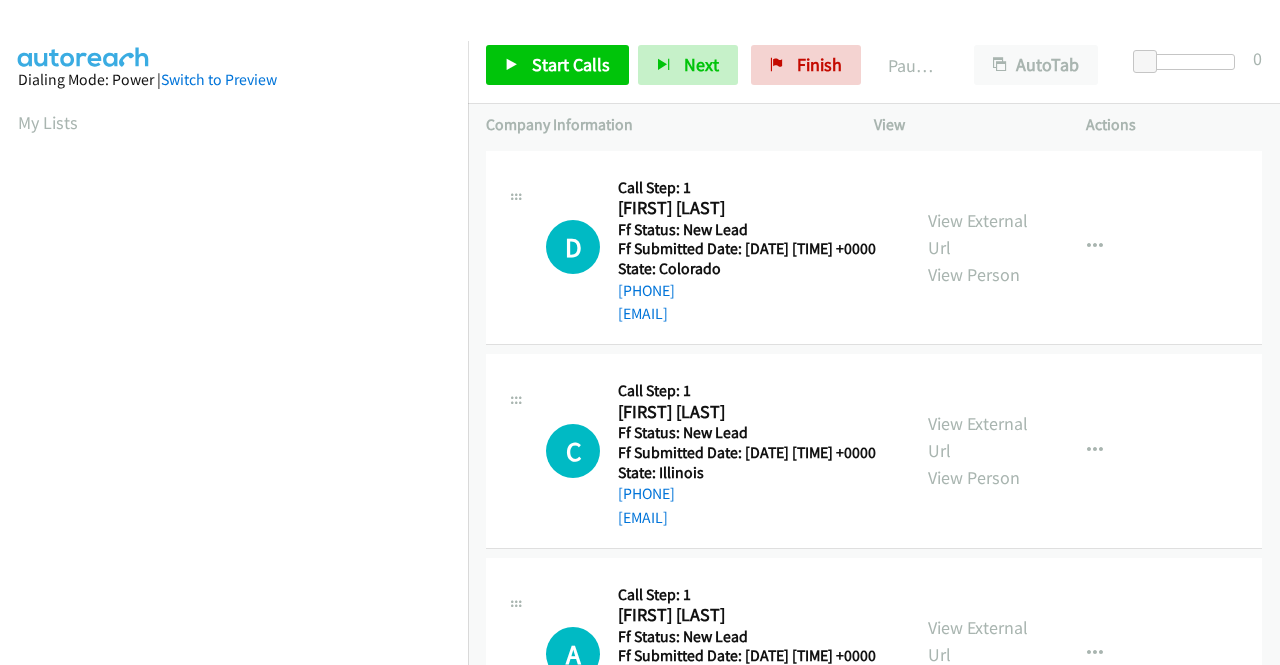scroll, scrollTop: 0, scrollLeft: 0, axis: both 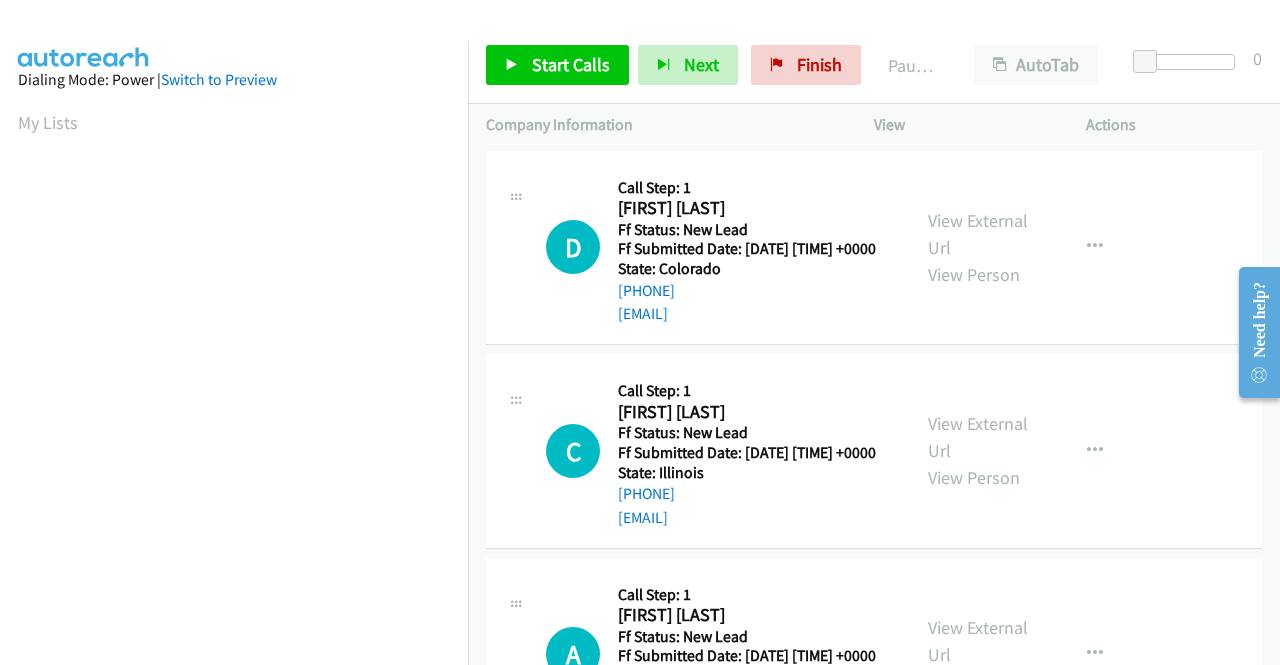 click on "[PHONE]" at bounding box center (751, 291) 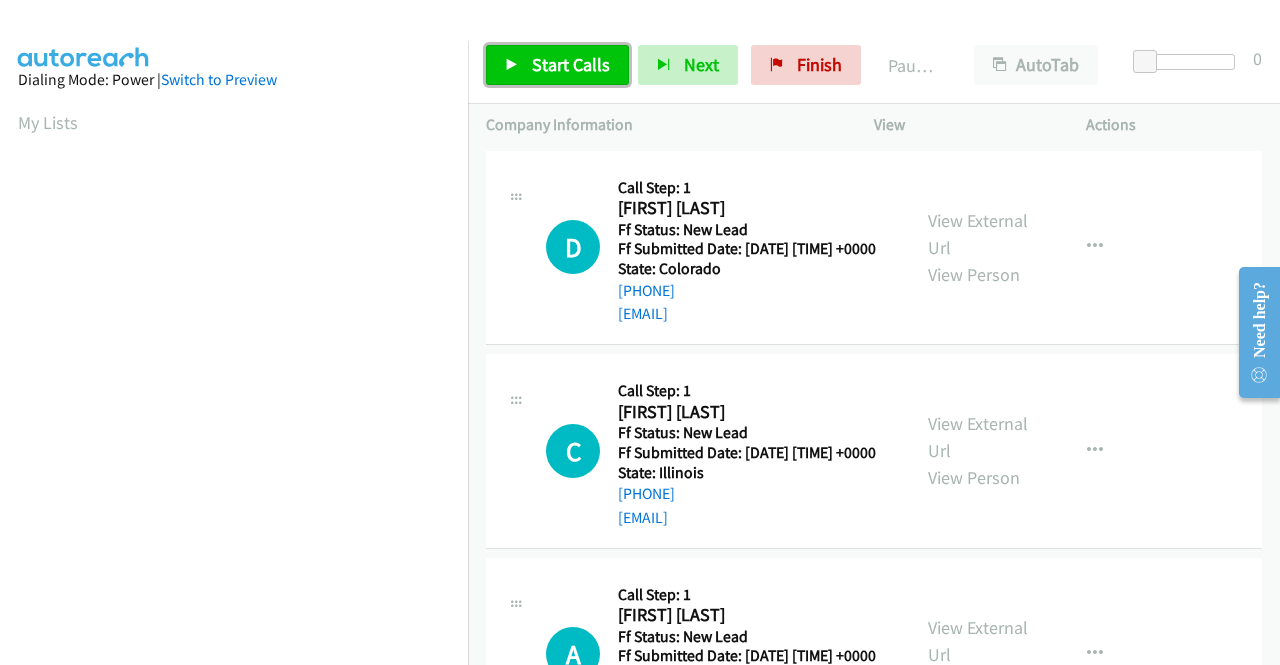 click on "Start Calls" at bounding box center (571, 64) 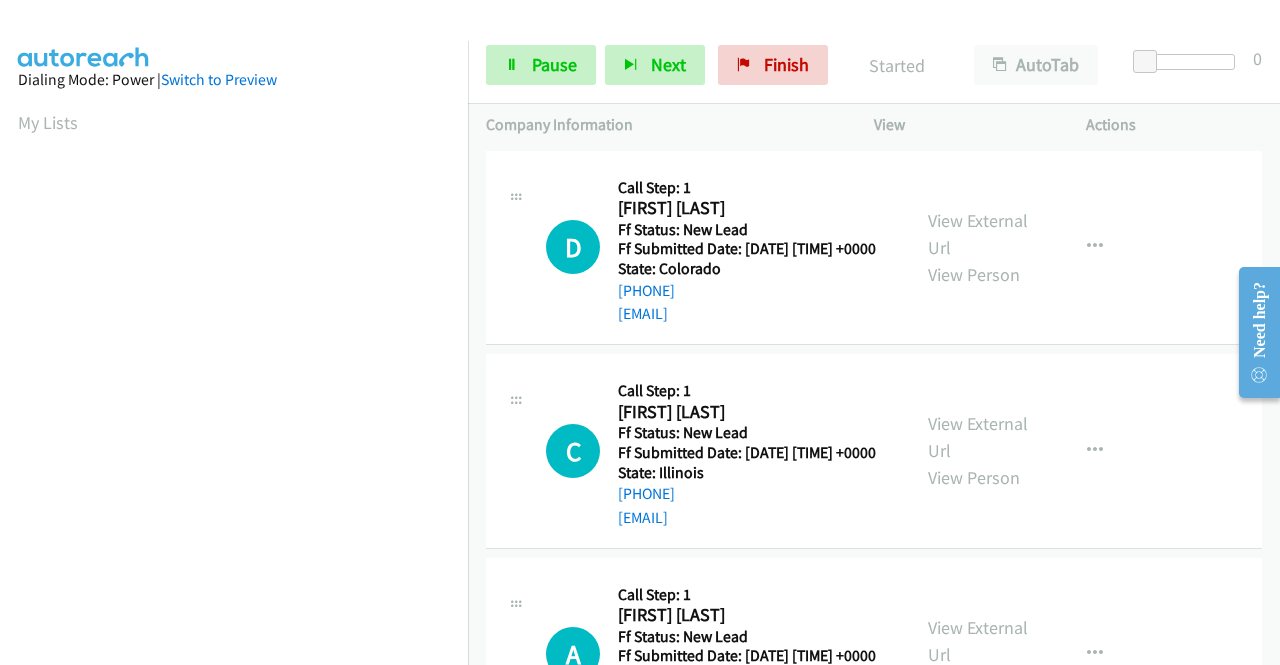 scroll, scrollTop: 456, scrollLeft: 0, axis: vertical 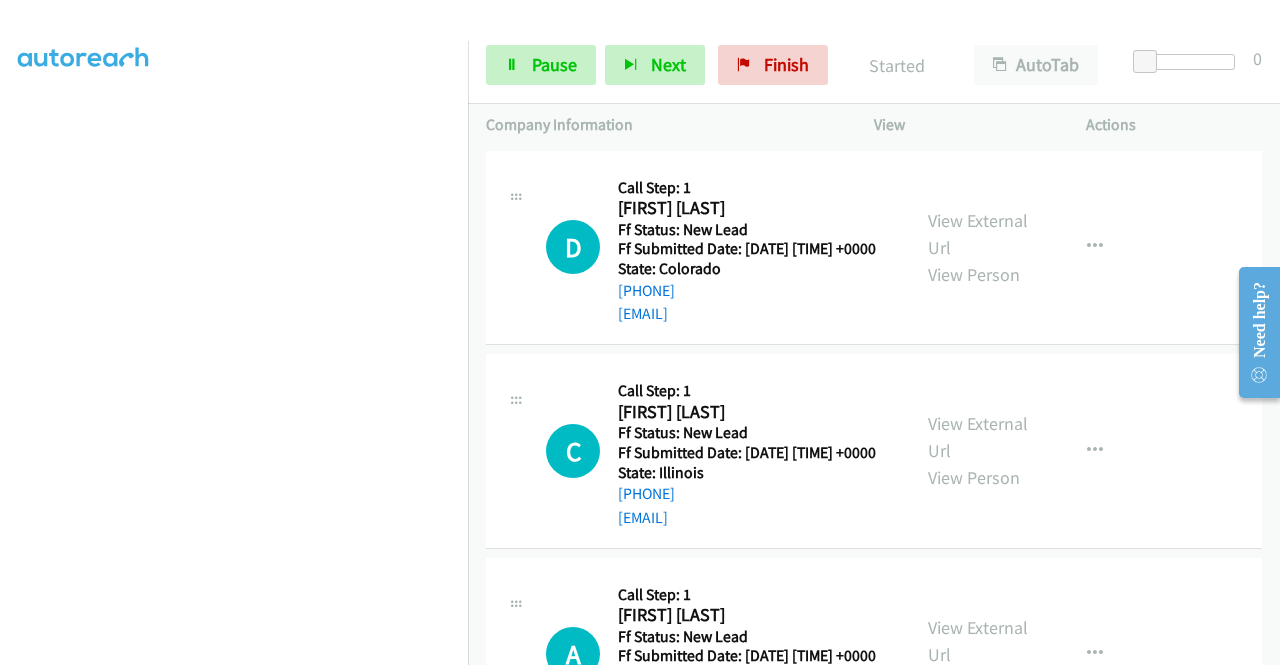 click at bounding box center [234, 190] 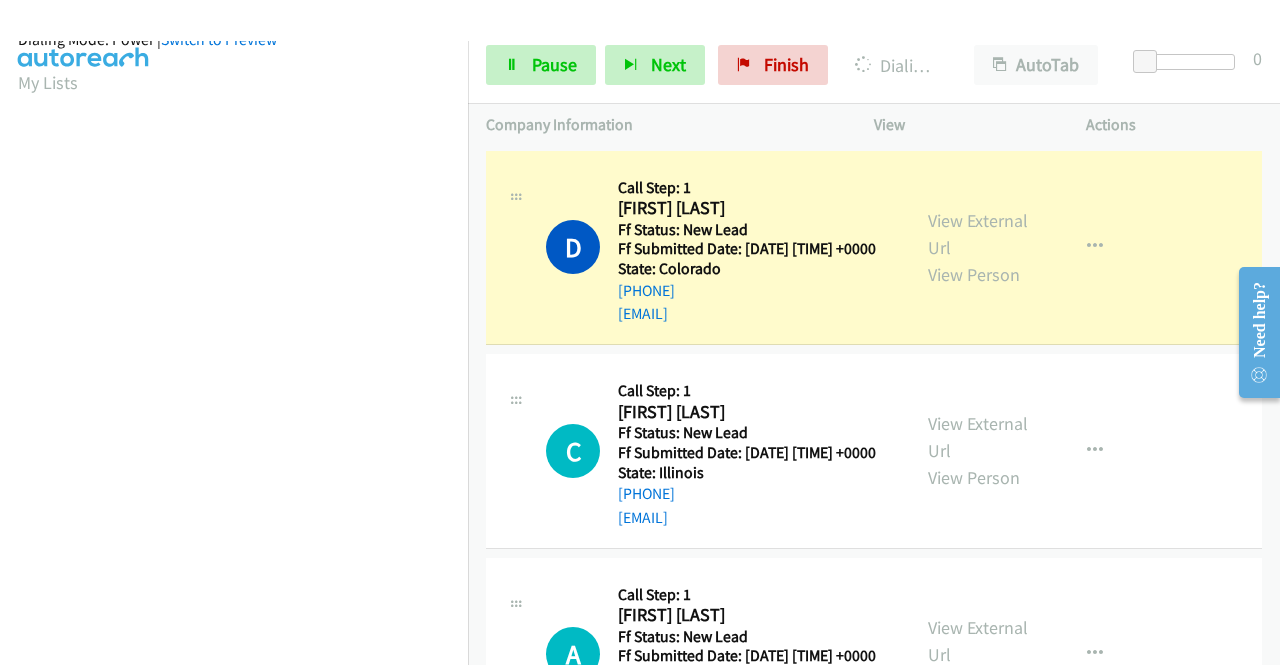 scroll, scrollTop: 456, scrollLeft: 0, axis: vertical 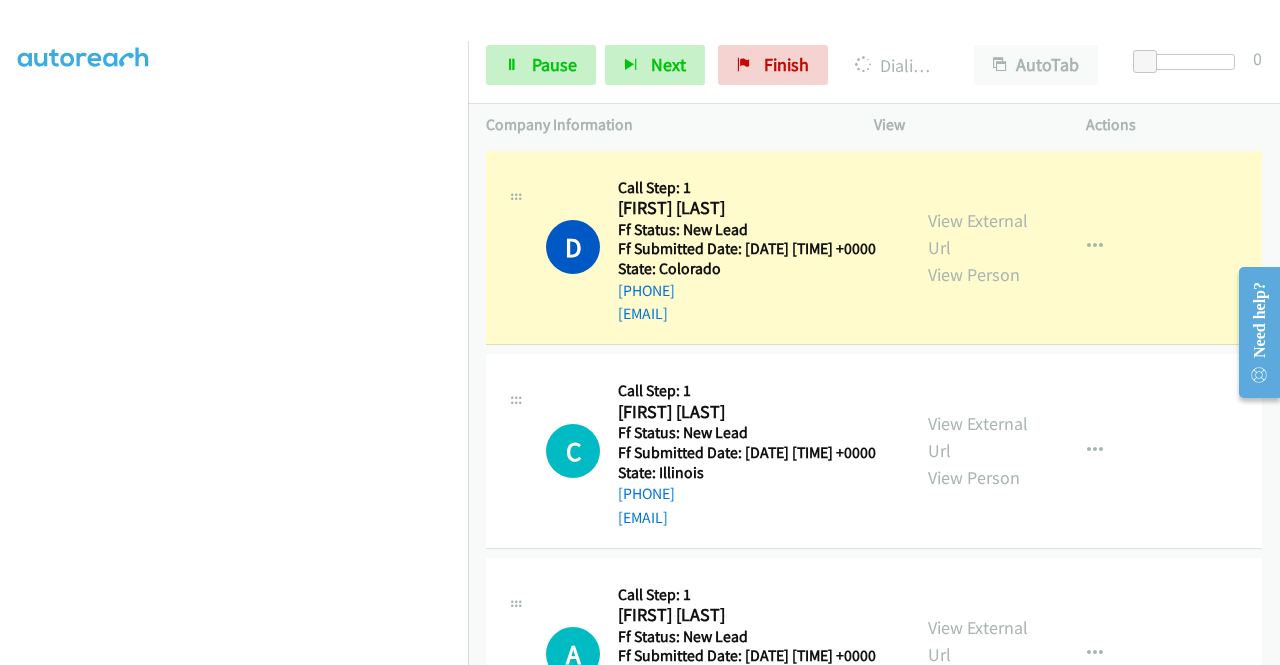 click on "View External Url
View Person" at bounding box center [980, 247] 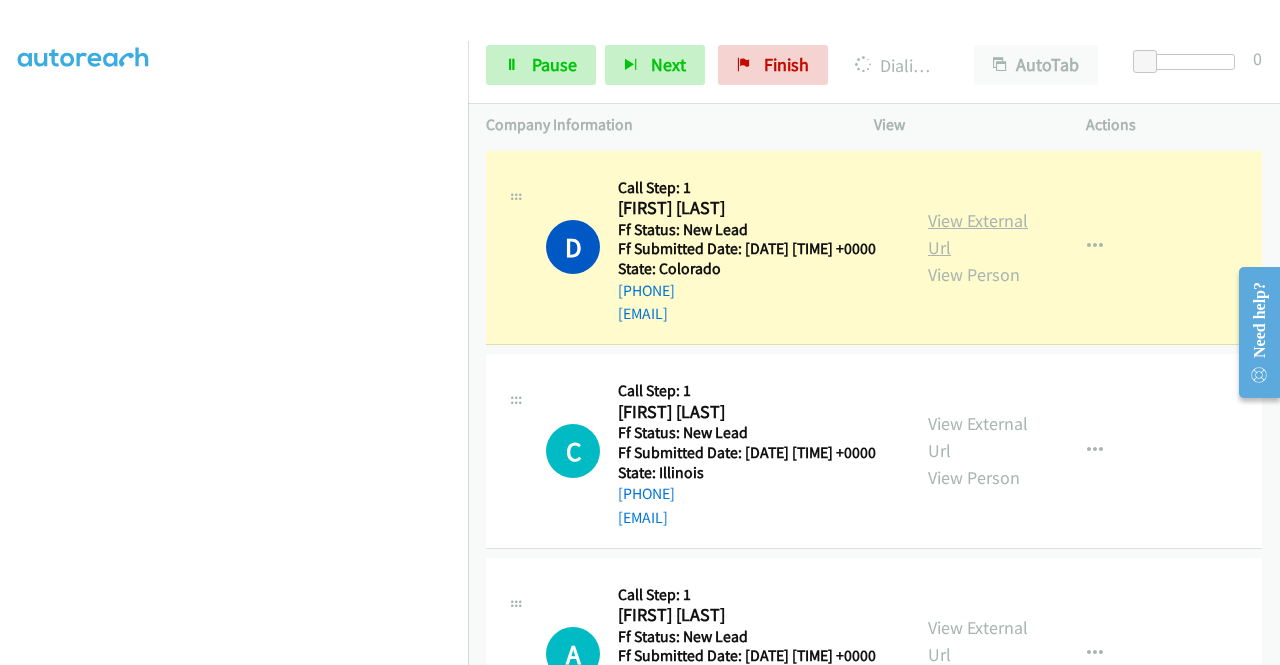 click on "View External Url" at bounding box center [978, 234] 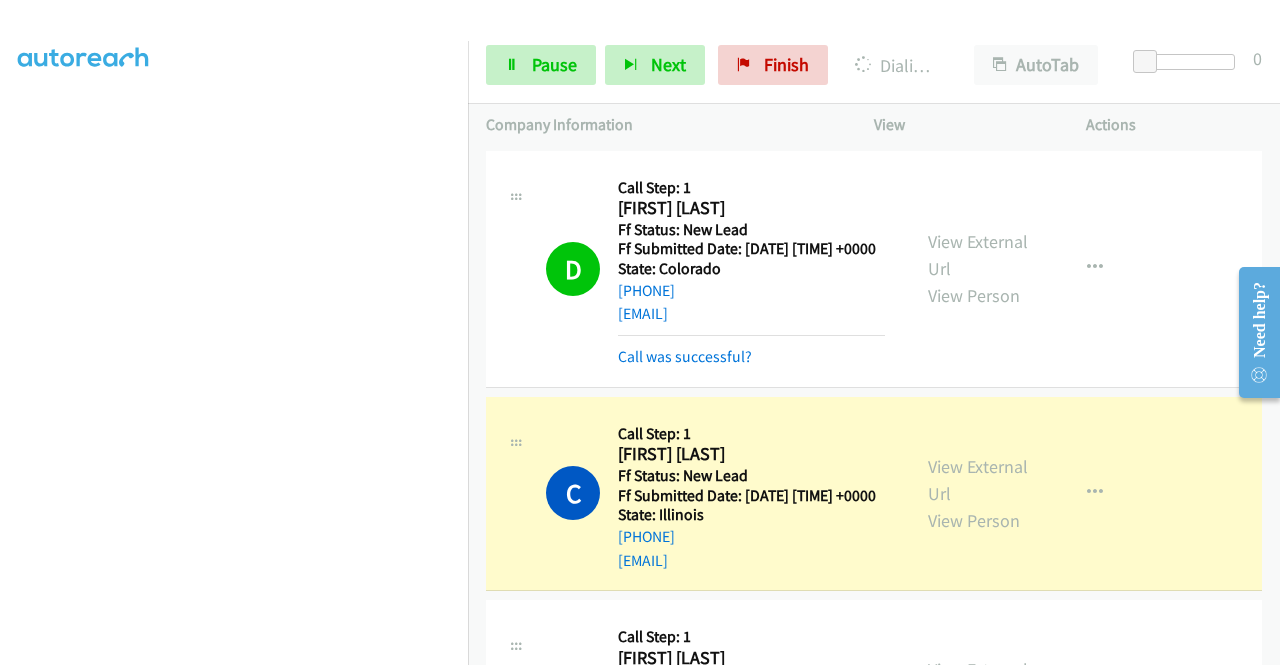 click on "View External Url
View Person" at bounding box center [980, 493] 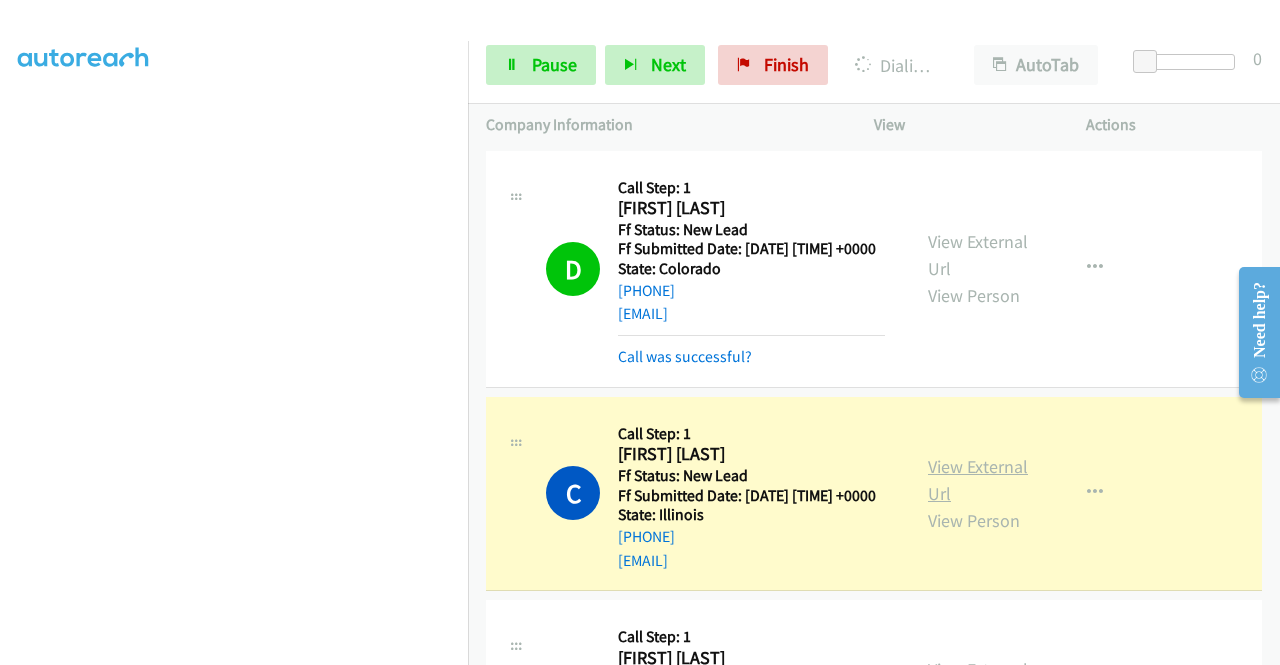 click on "View External Url" at bounding box center (978, 480) 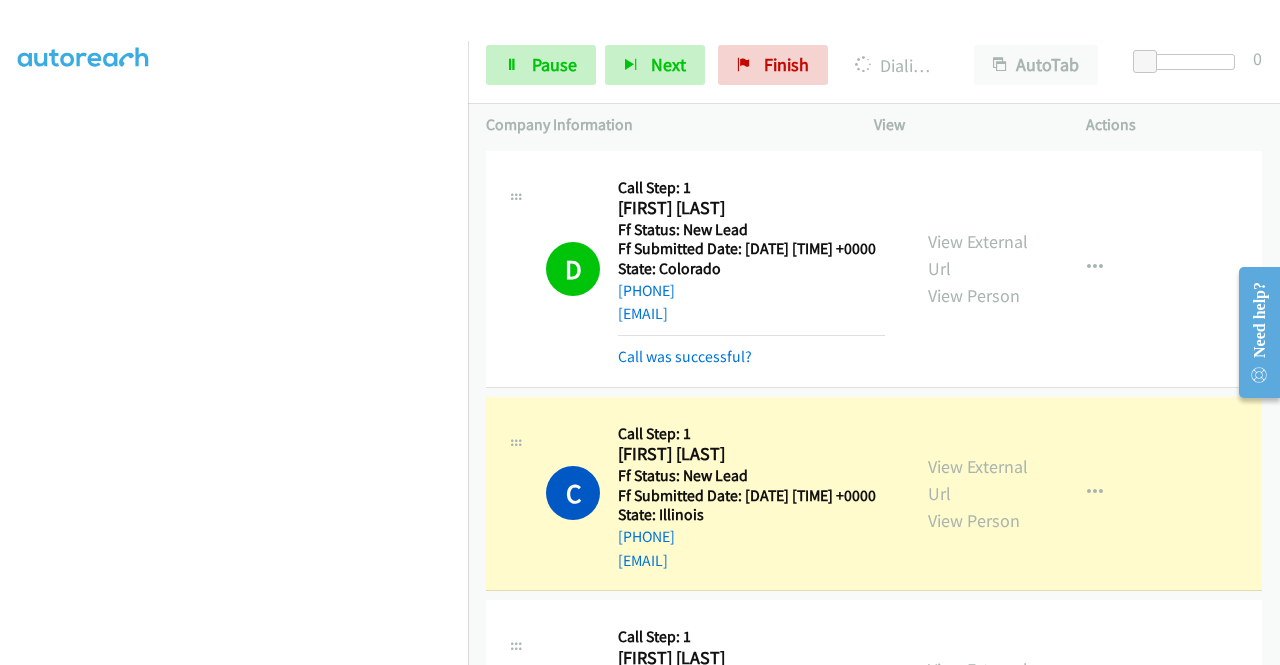 scroll, scrollTop: 0, scrollLeft: 0, axis: both 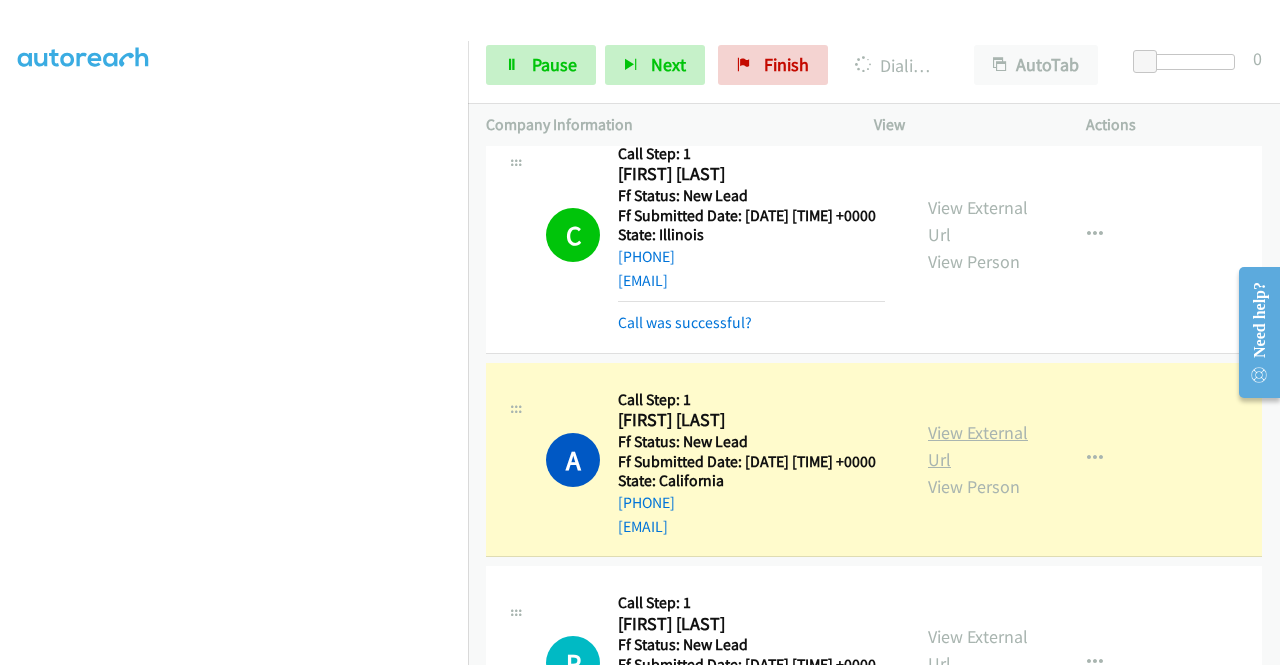 click on "View External Url" at bounding box center (978, 446) 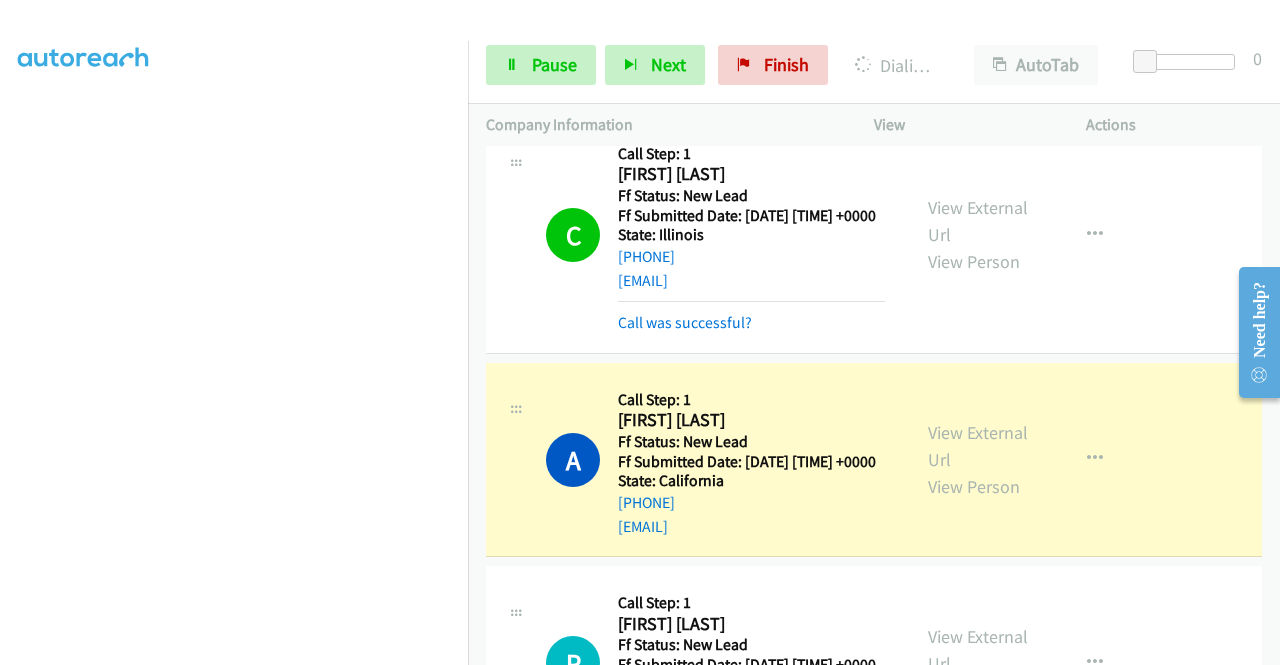 scroll, scrollTop: 0, scrollLeft: 0, axis: both 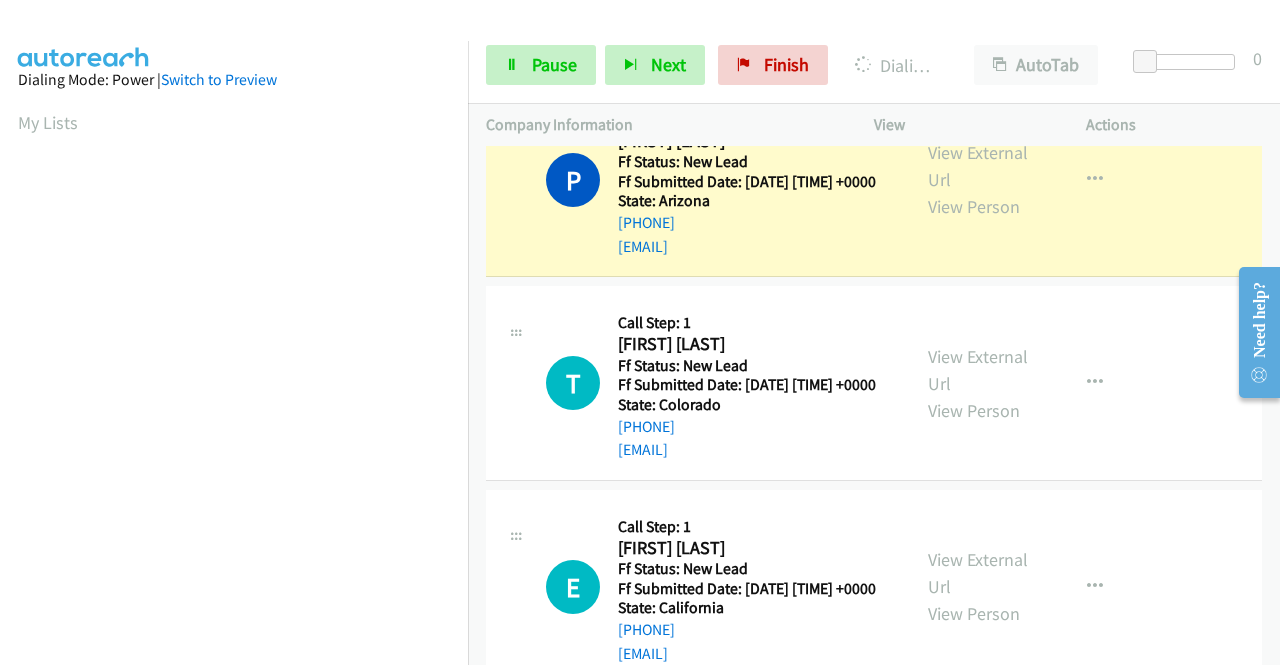 click on "View External Url
View Person" at bounding box center [980, 179] 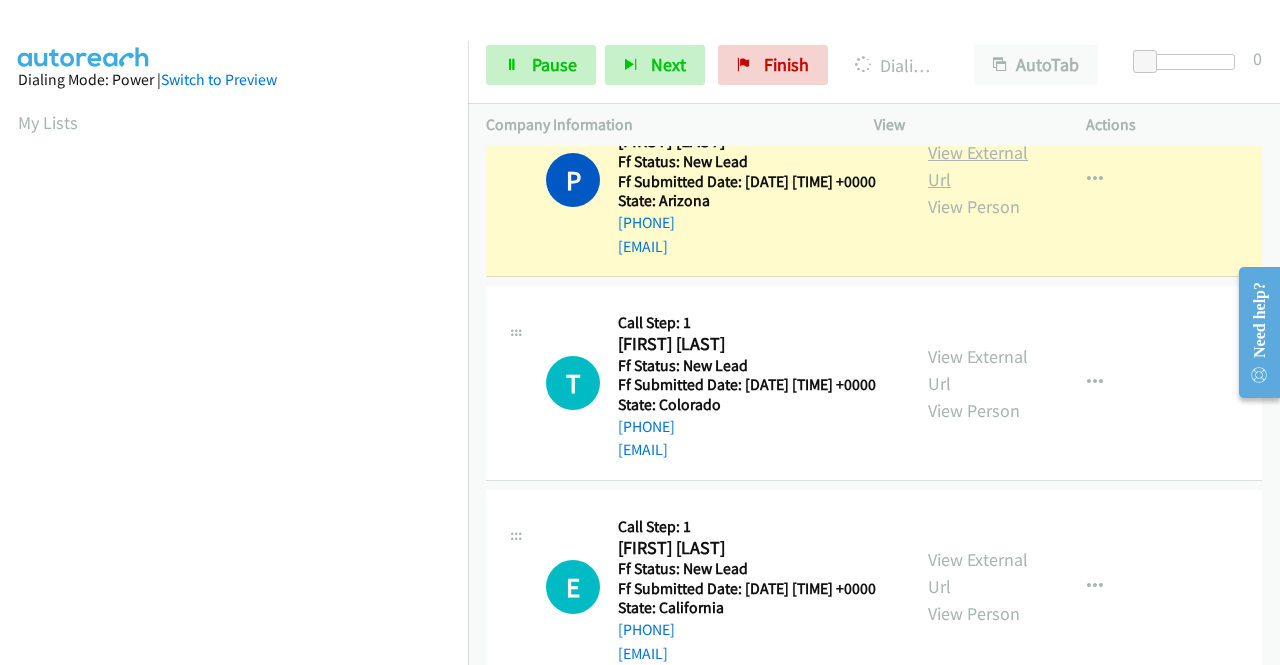 click on "View External Url" at bounding box center (978, 166) 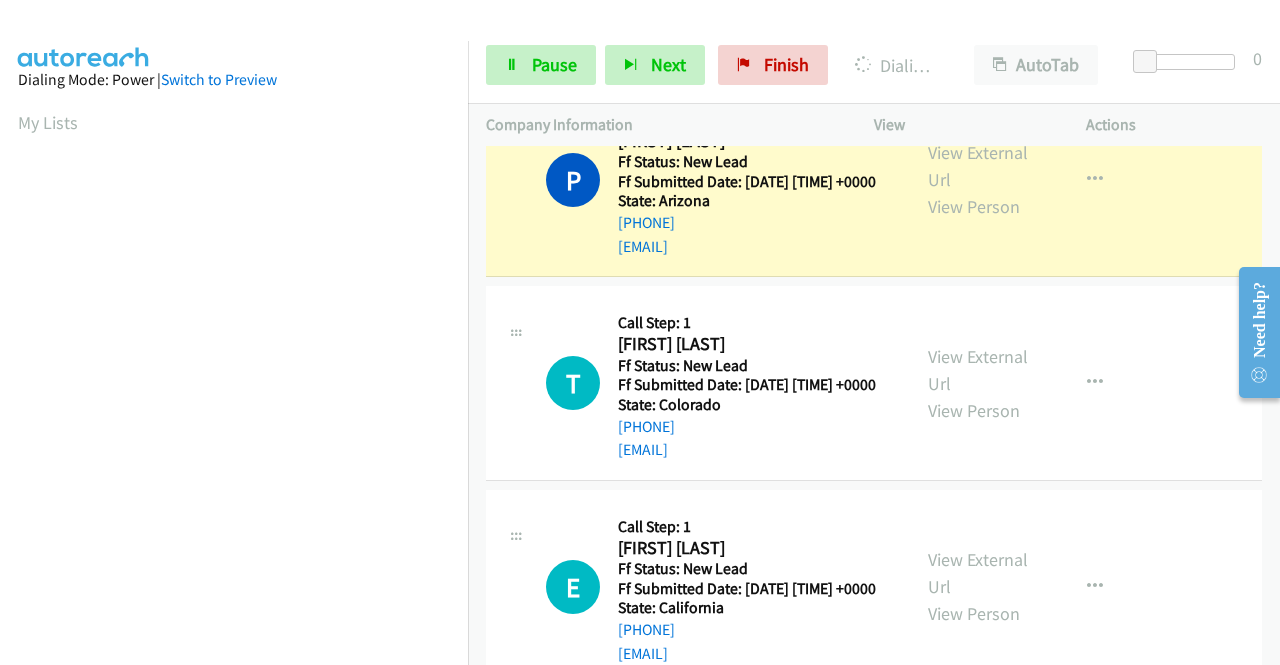 scroll, scrollTop: 456, scrollLeft: 0, axis: vertical 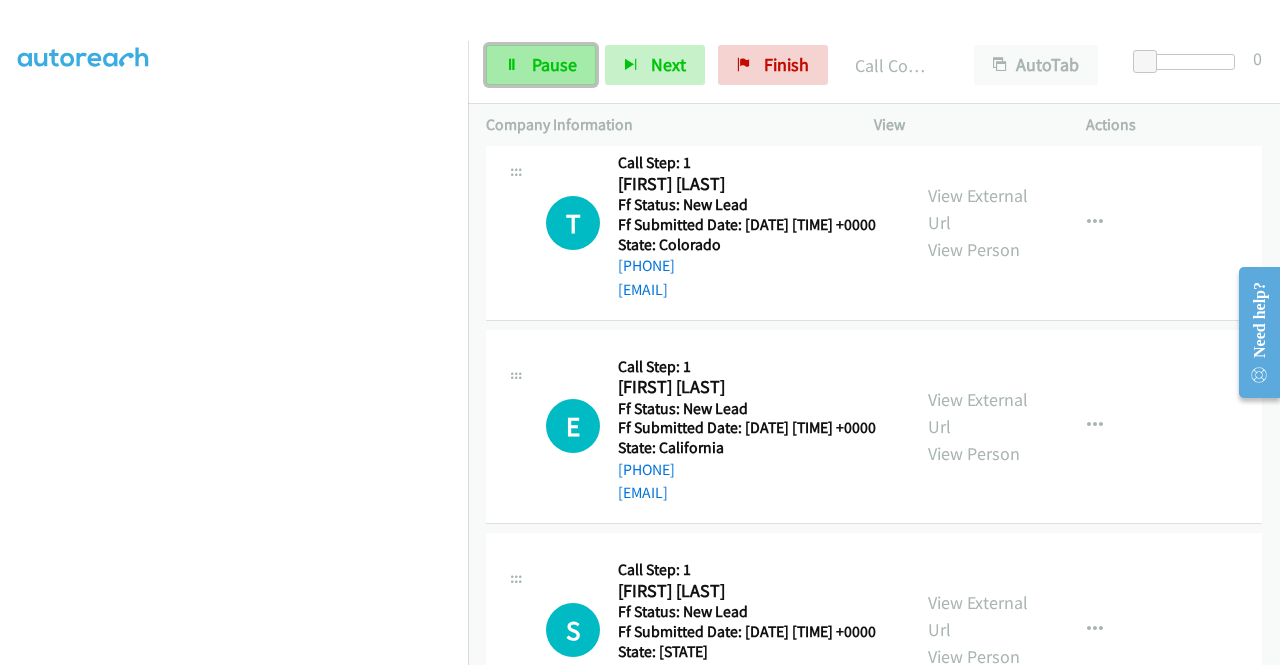 click on "Pause" at bounding box center (541, 65) 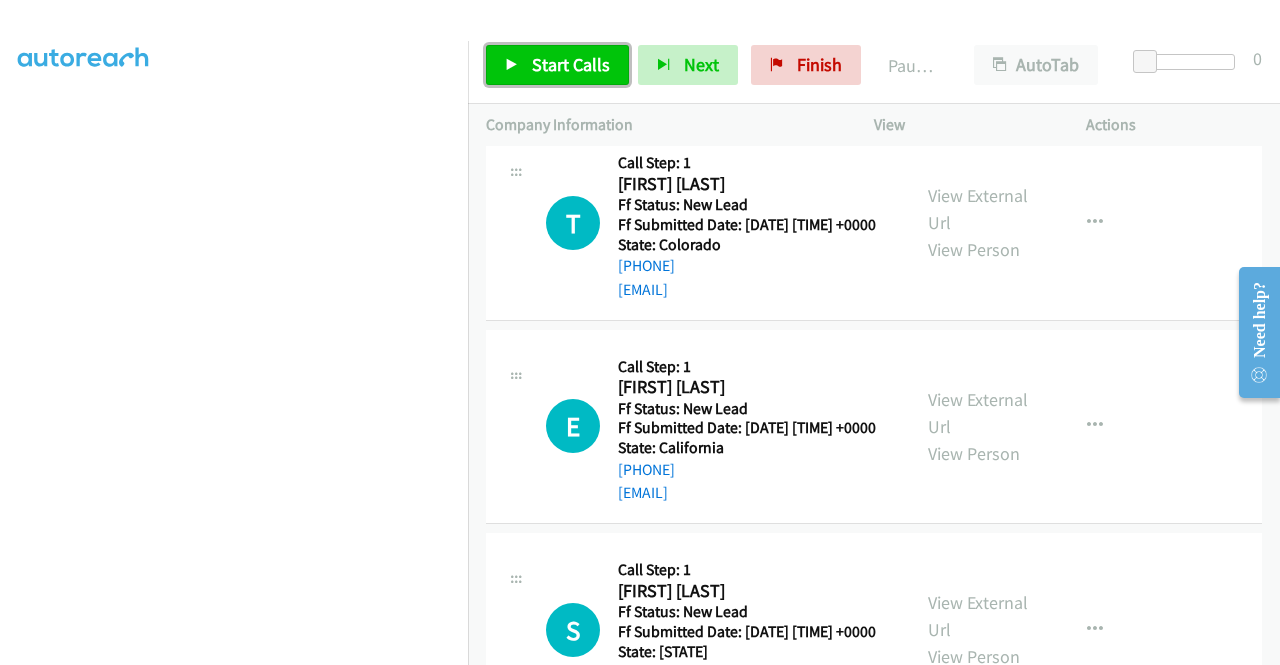 click on "Start Calls" at bounding box center [557, 65] 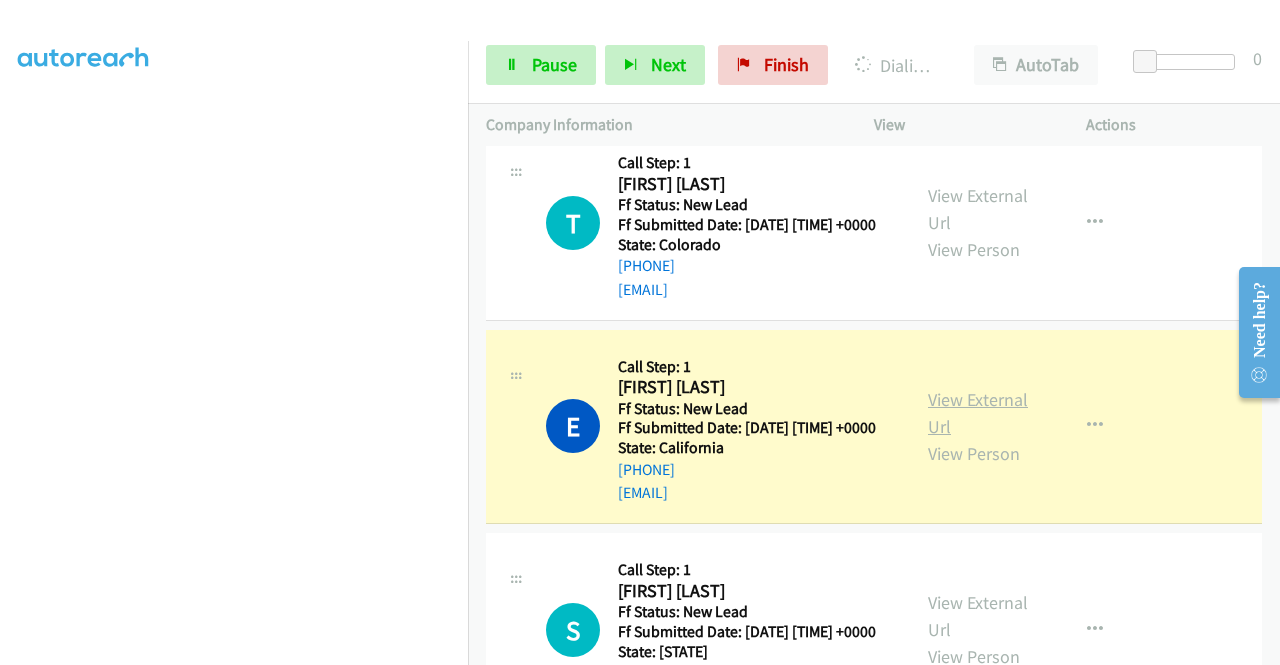 click on "View External Url" at bounding box center (978, 413) 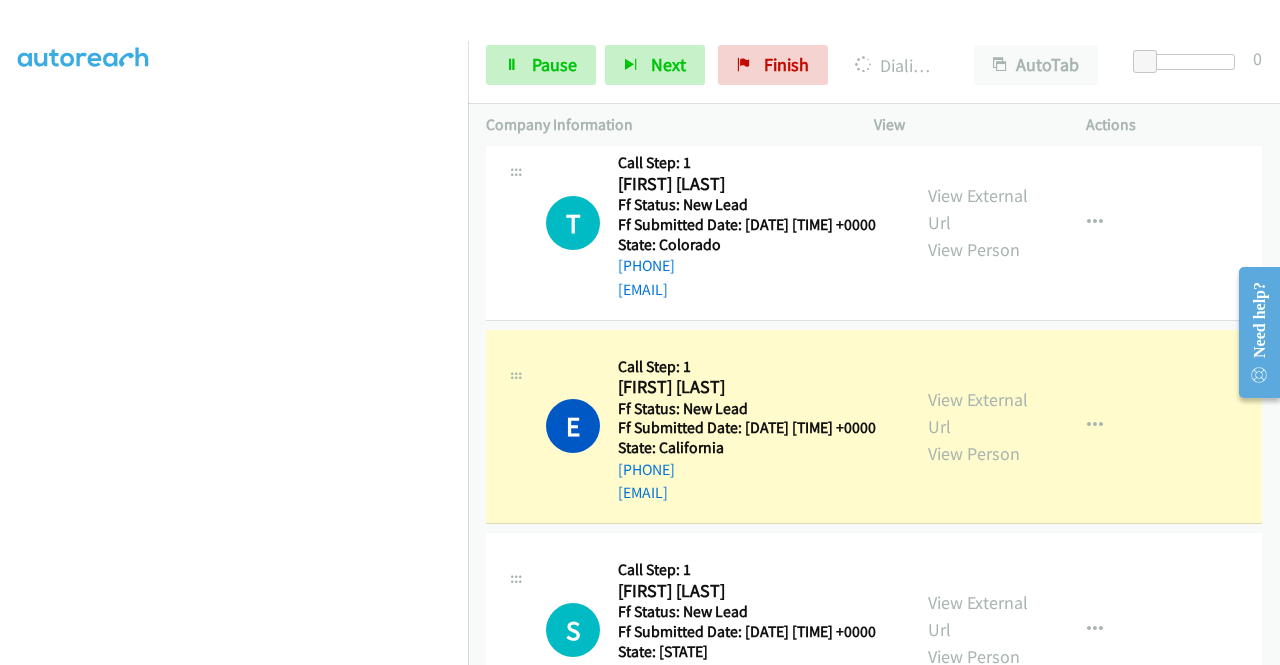 scroll, scrollTop: 0, scrollLeft: 0, axis: both 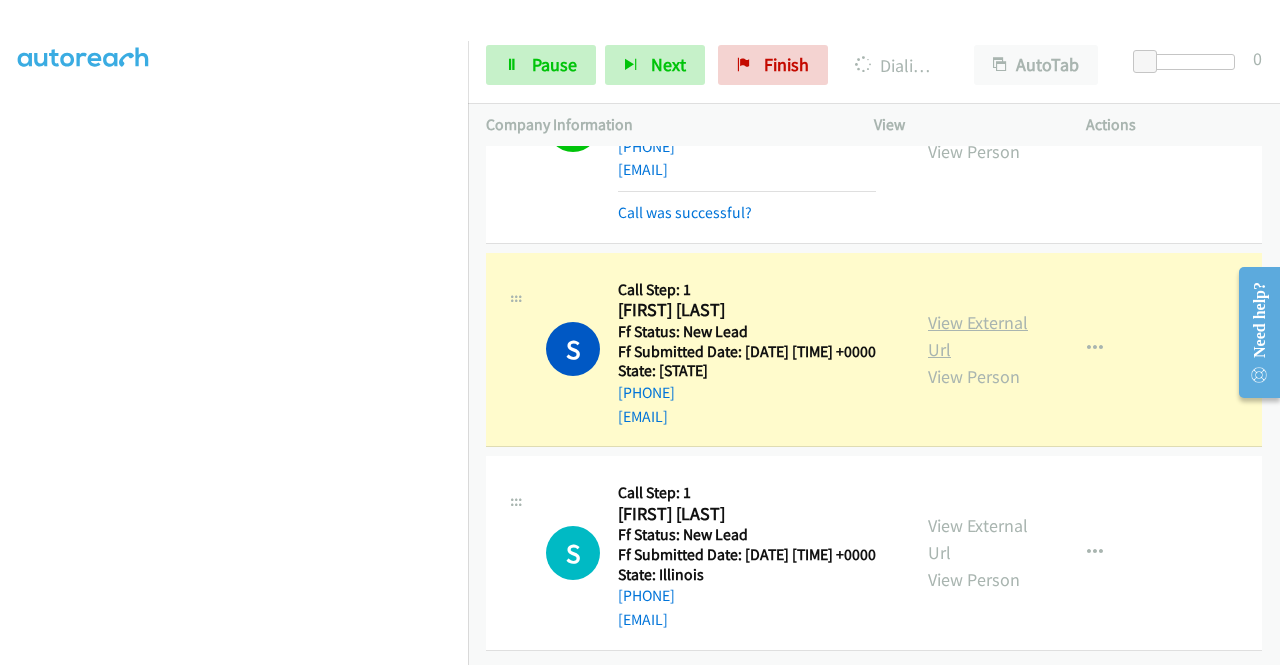 click on "View External Url" at bounding box center (978, 336) 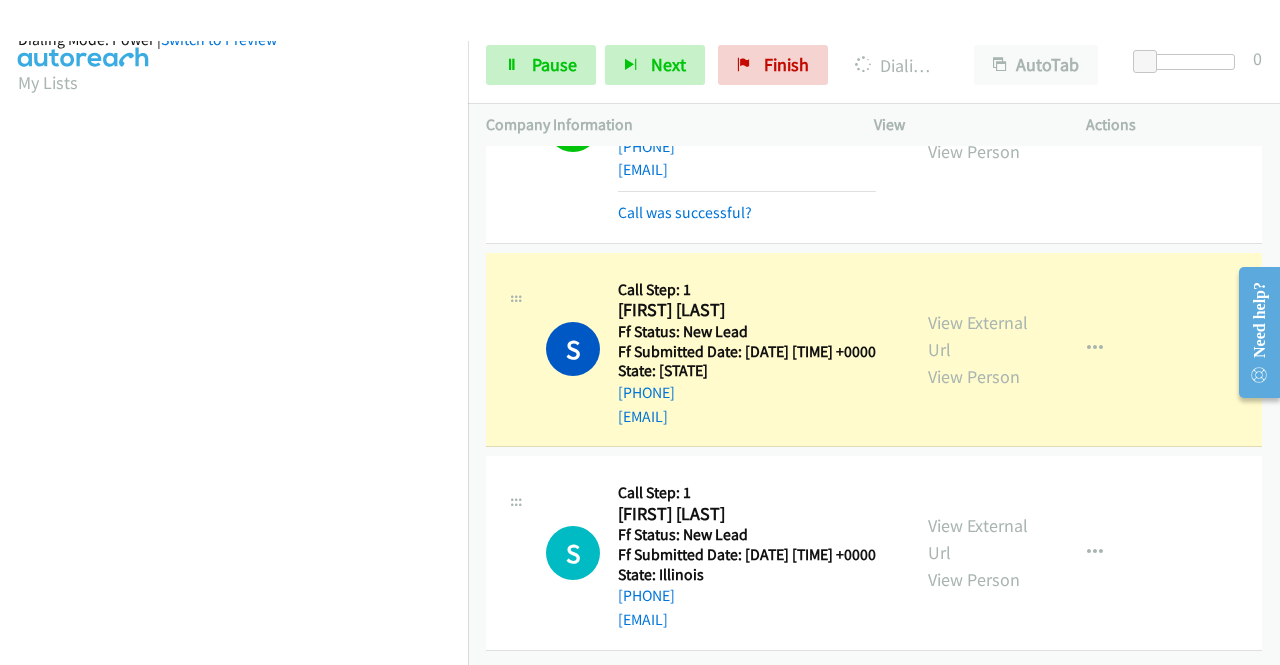 scroll, scrollTop: 456, scrollLeft: 0, axis: vertical 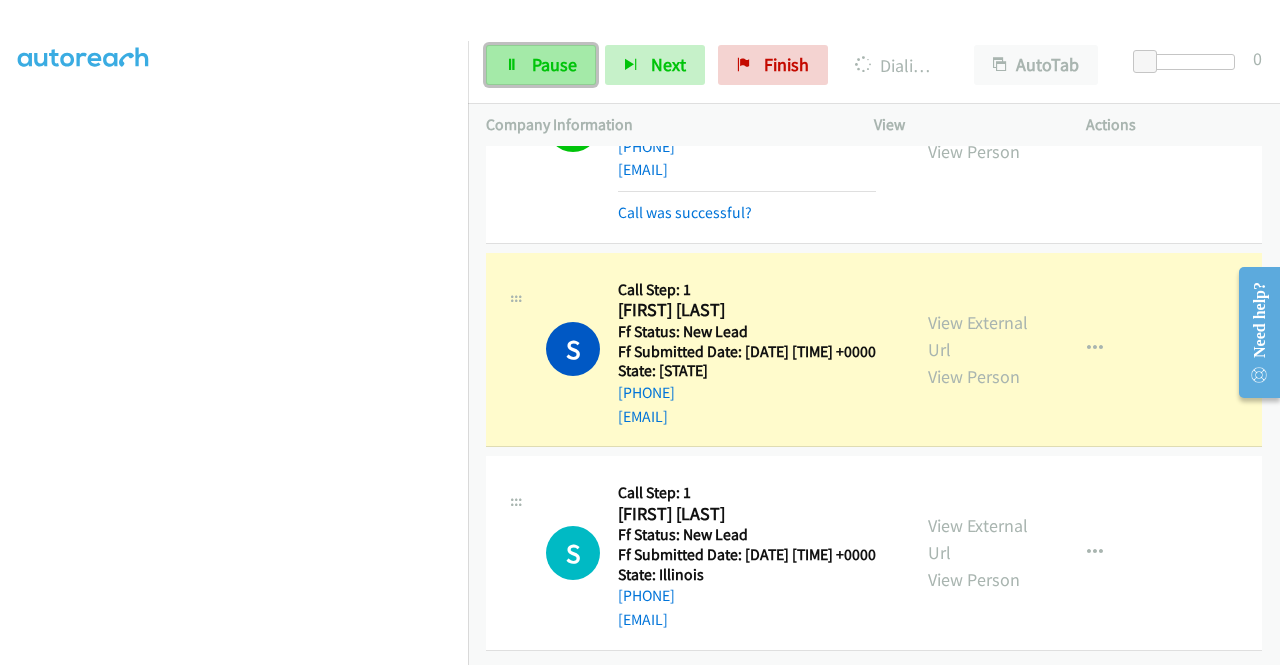 click on "Pause" at bounding box center [554, 64] 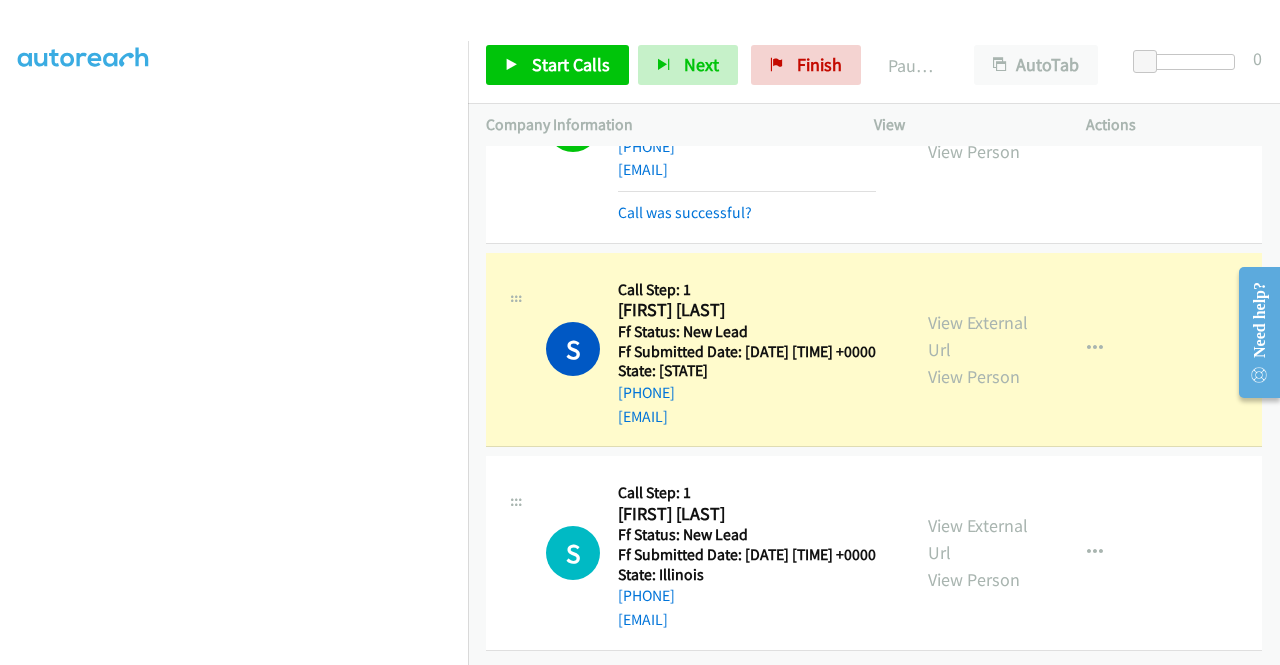 scroll, scrollTop: 456, scrollLeft: 0, axis: vertical 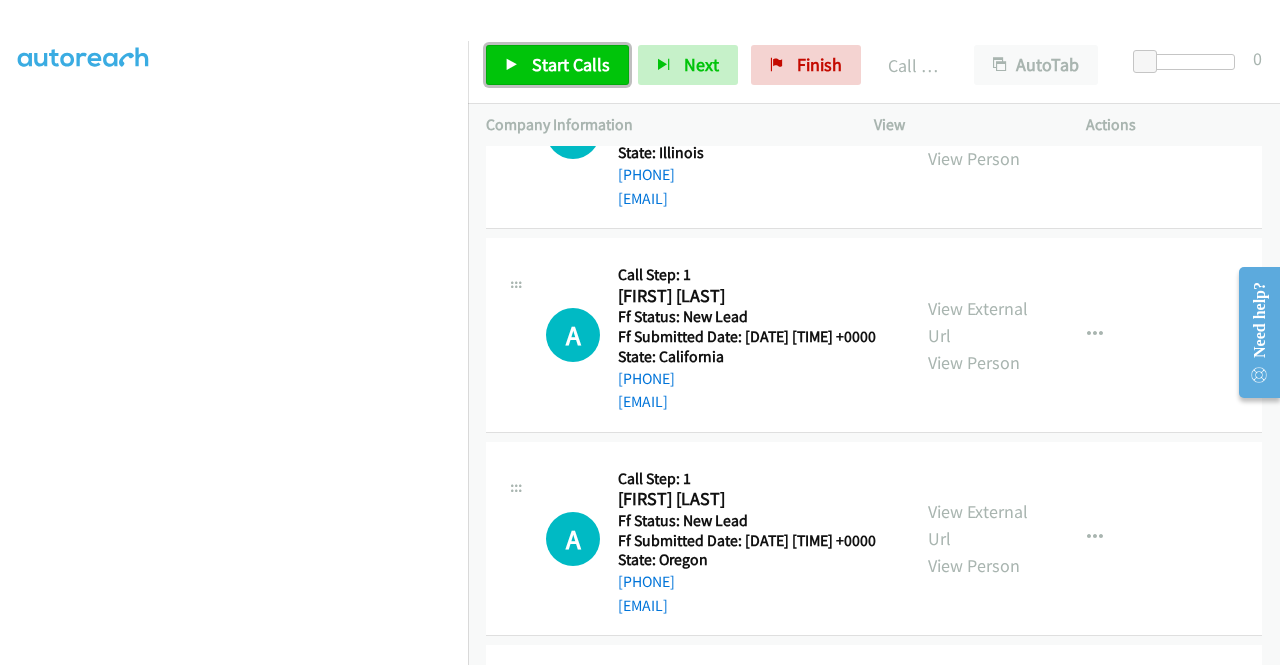 click on "Start Calls" at bounding box center (571, 64) 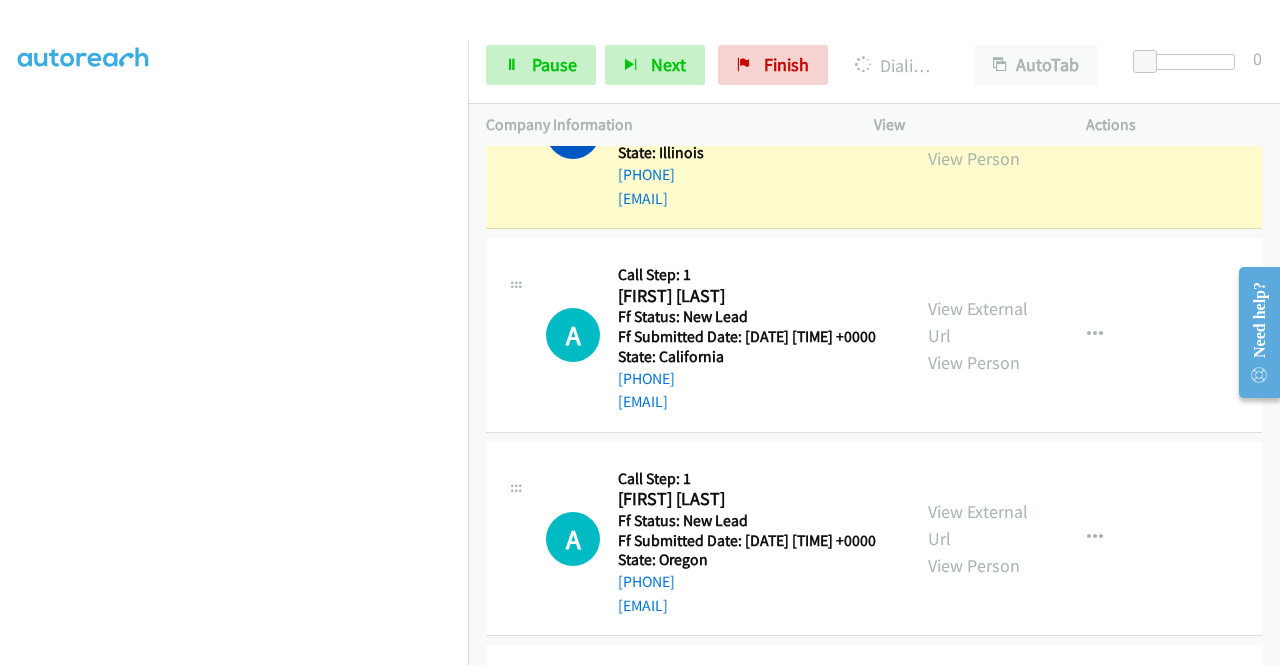 click on "View External Url" at bounding box center [978, 118] 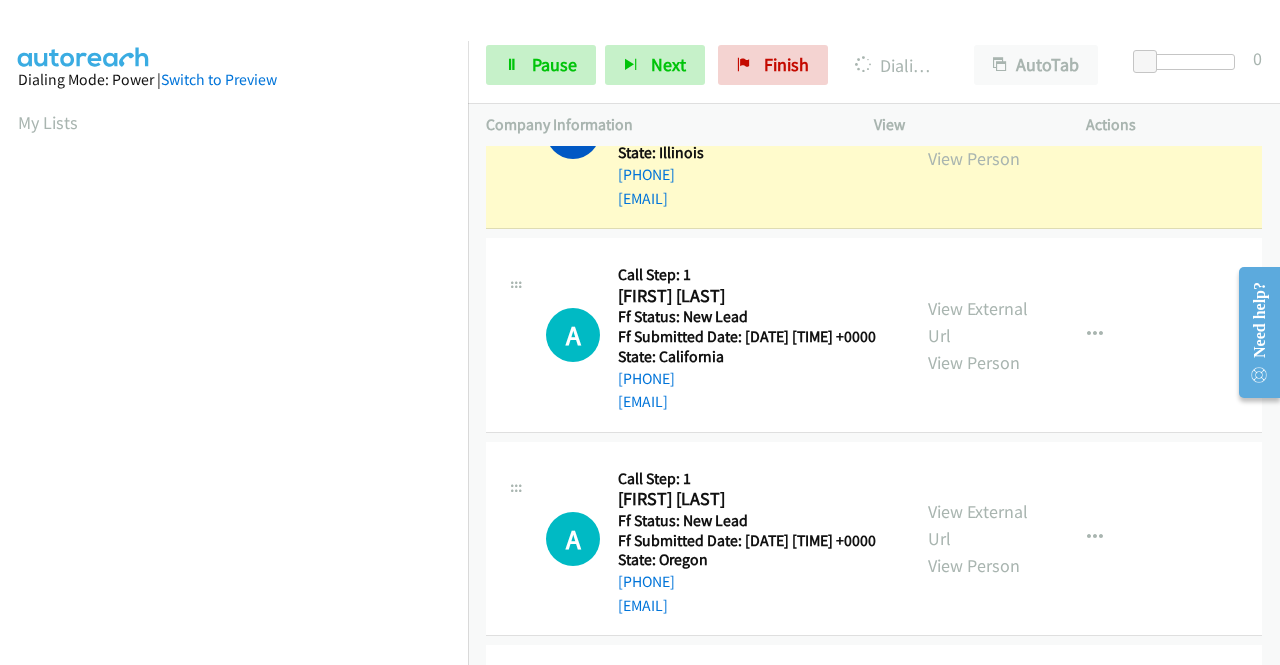 scroll, scrollTop: 416, scrollLeft: 0, axis: vertical 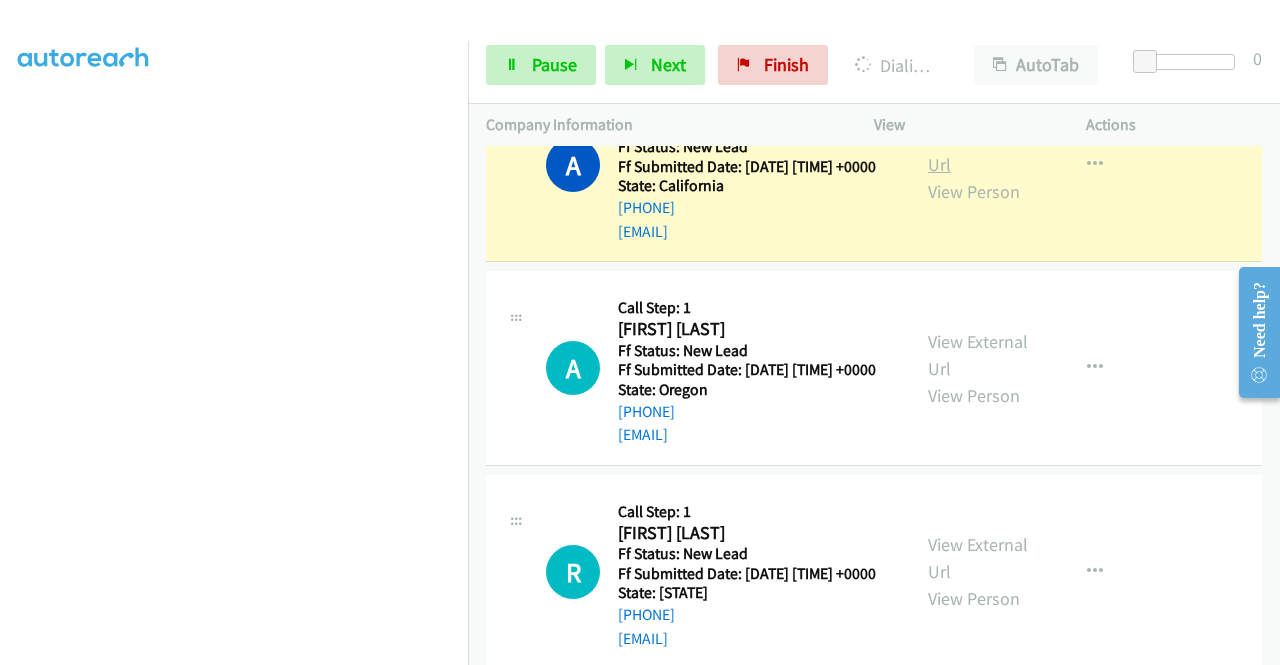 click on "View External Url" at bounding box center [978, 151] 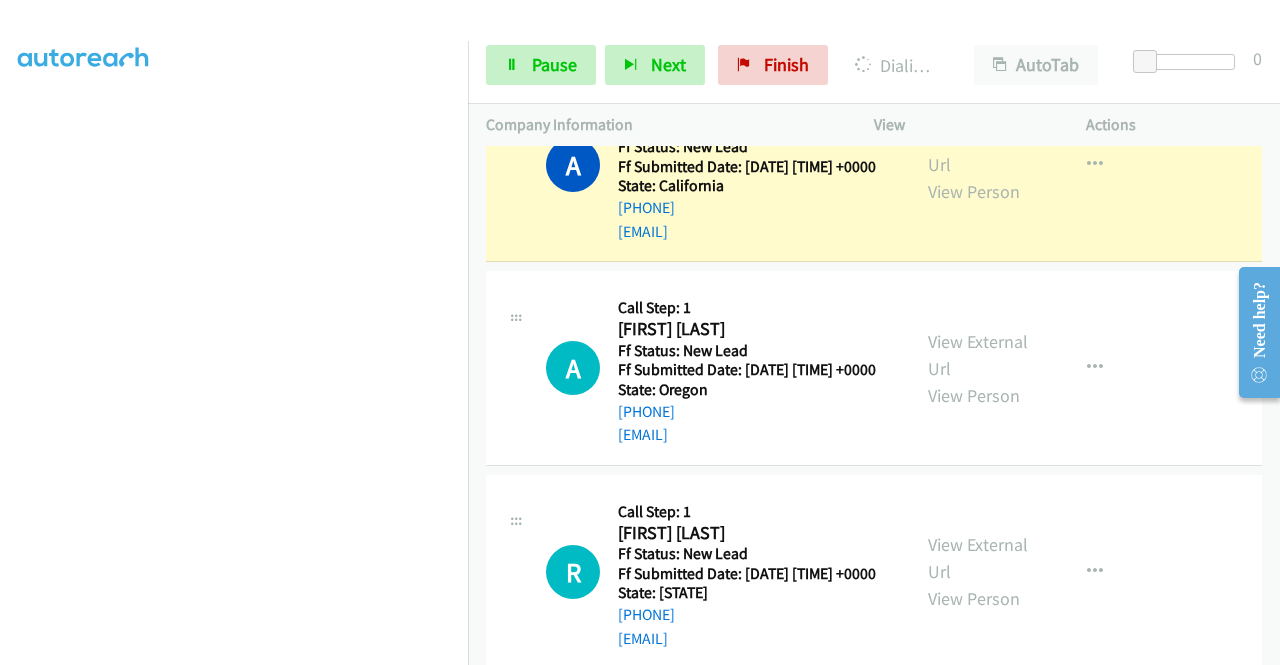 scroll, scrollTop: 0, scrollLeft: 0, axis: both 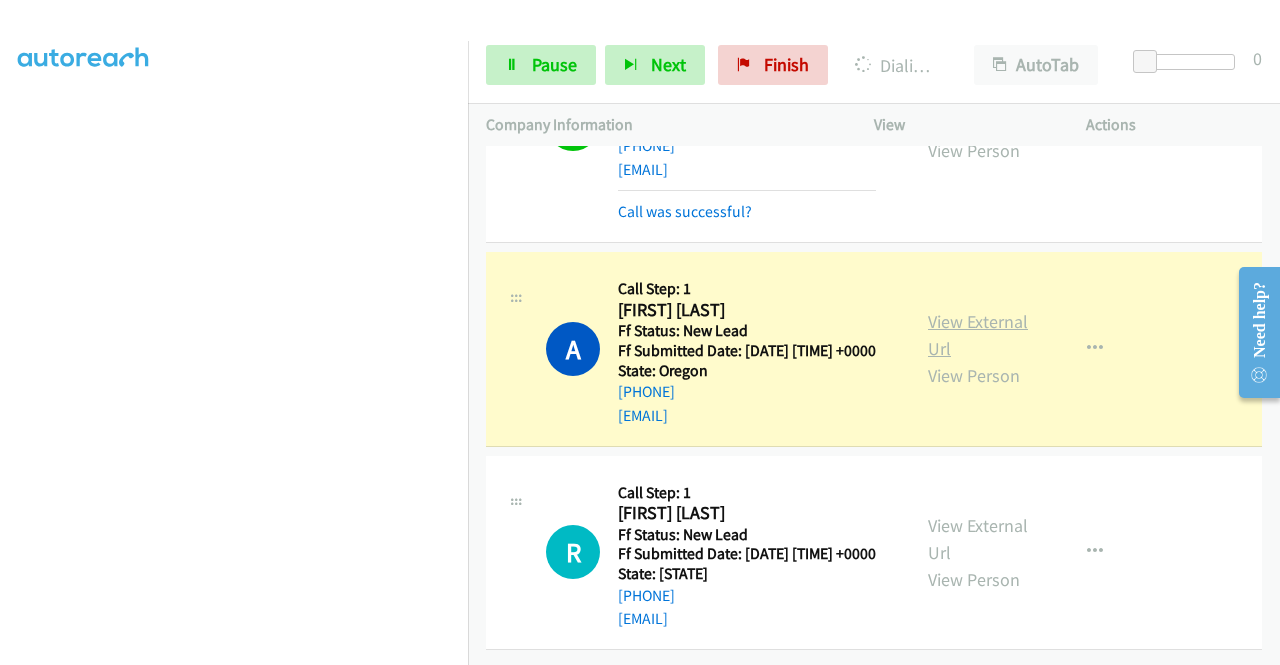 click on "View External Url" at bounding box center [978, 335] 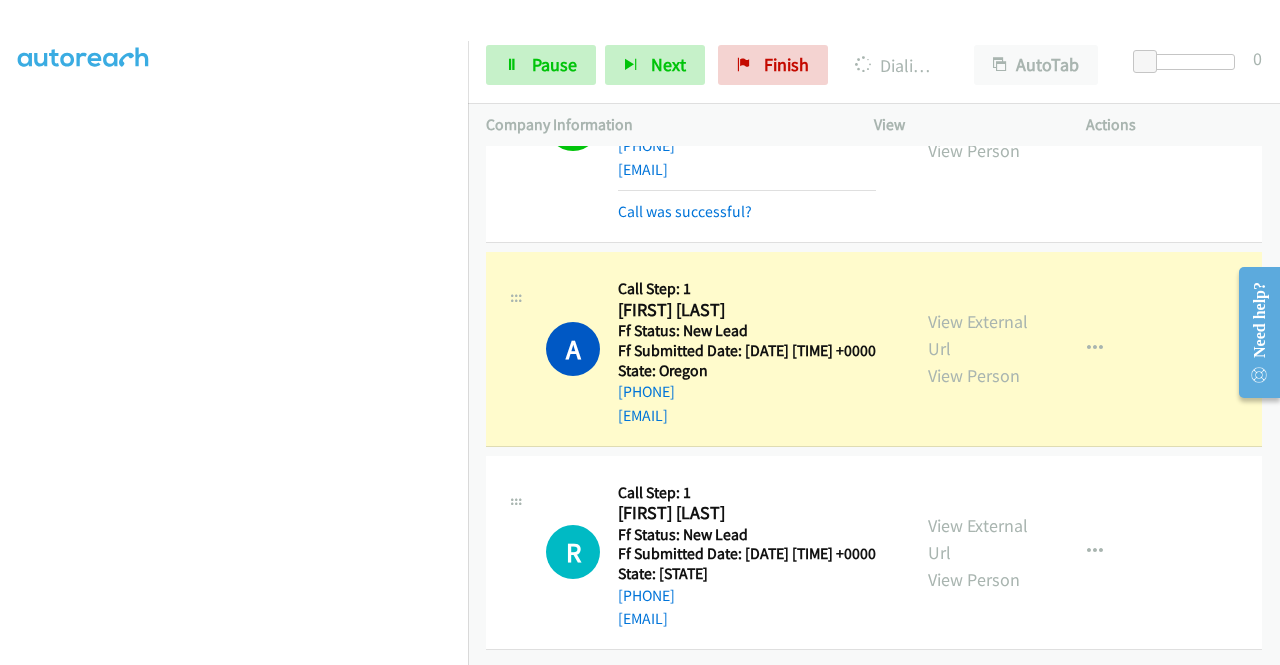 scroll, scrollTop: 456, scrollLeft: 0, axis: vertical 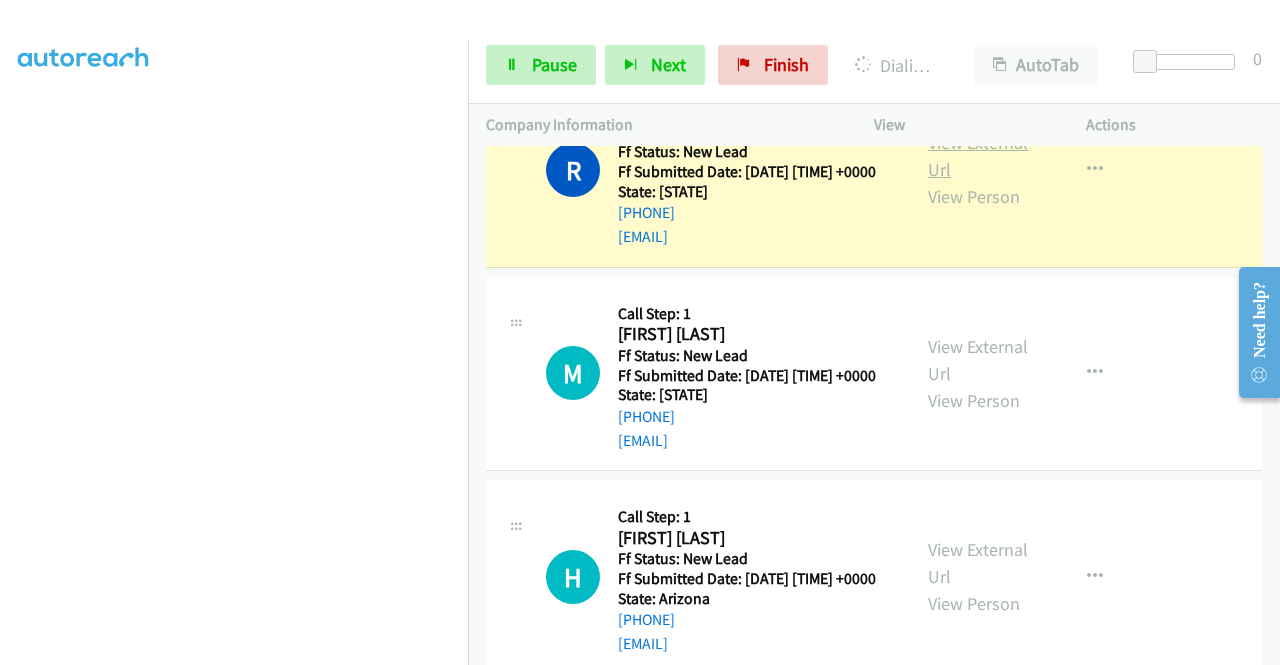 click on "View External Url" at bounding box center [978, 156] 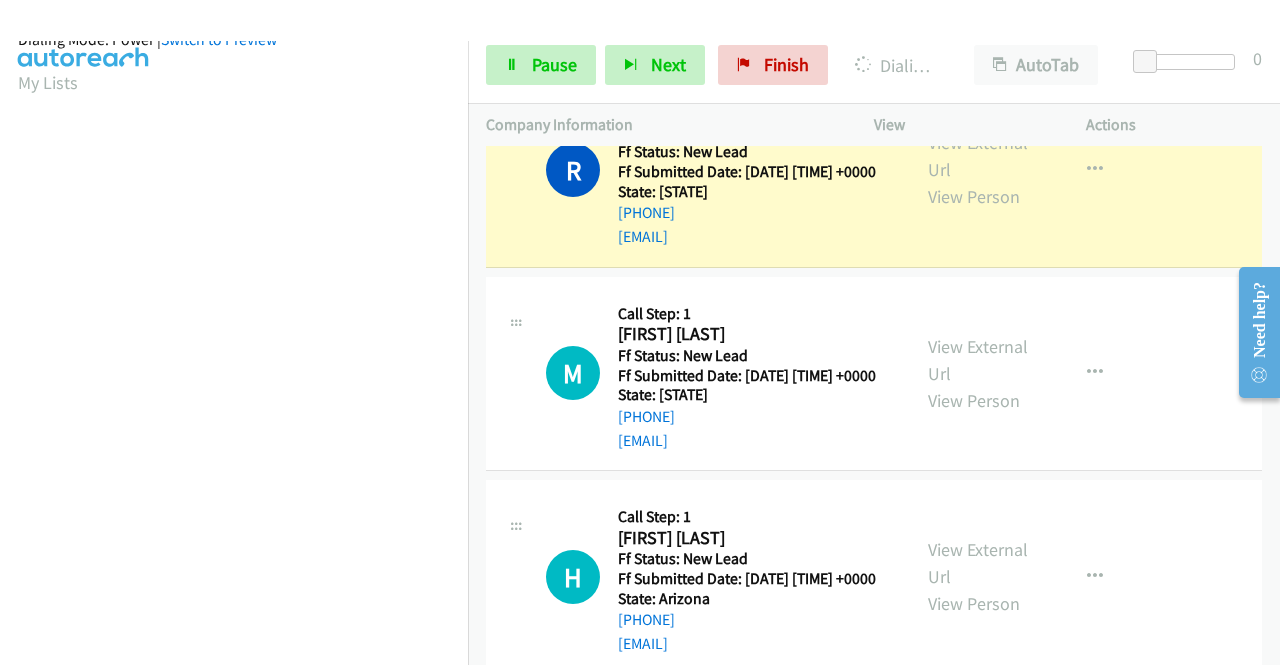 scroll, scrollTop: 436, scrollLeft: 0, axis: vertical 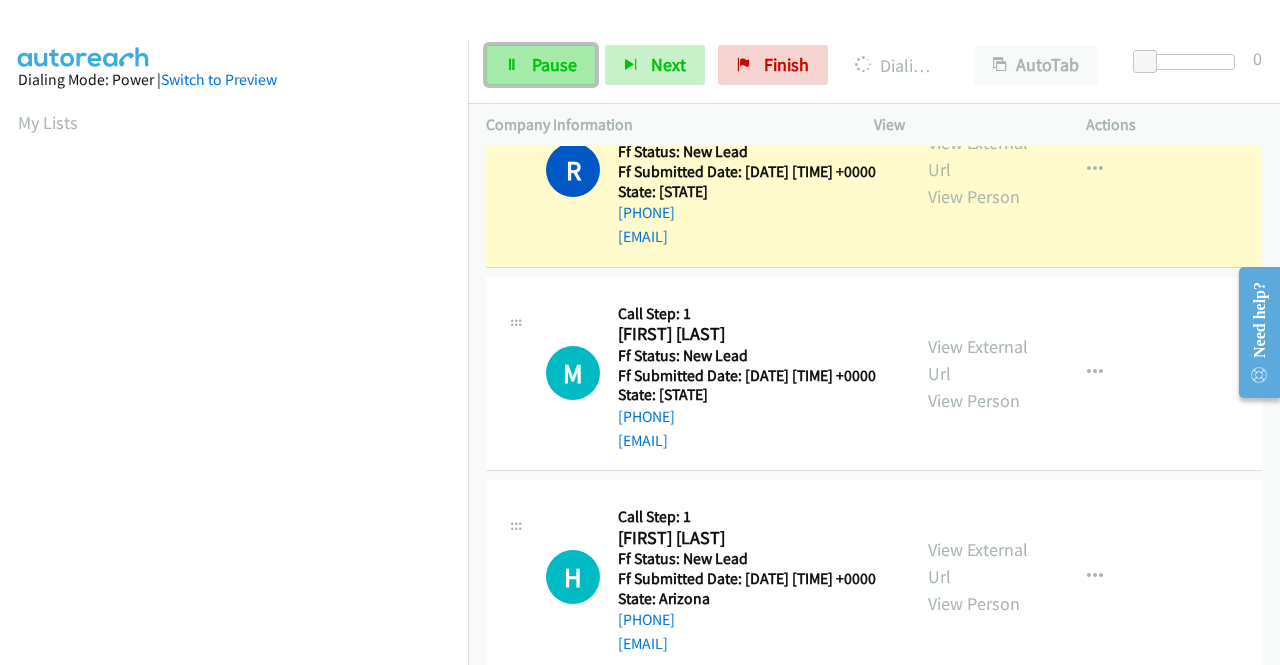 click on "Pause" at bounding box center [554, 64] 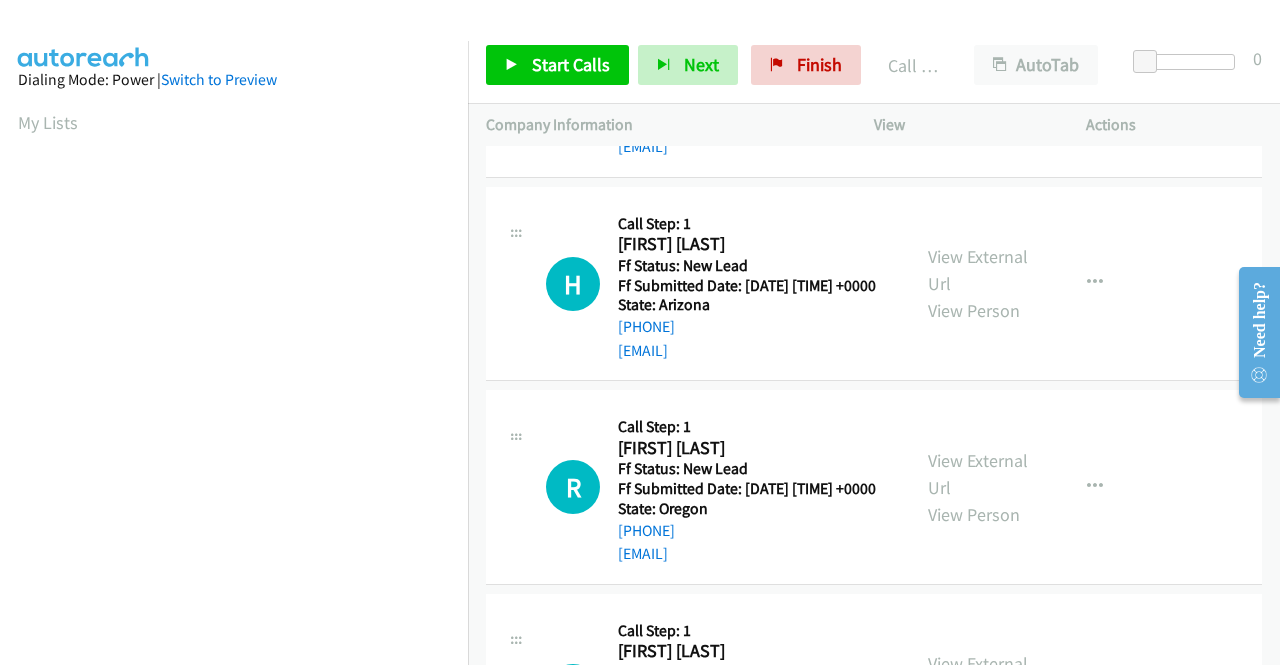 scroll, scrollTop: 2794, scrollLeft: 0, axis: vertical 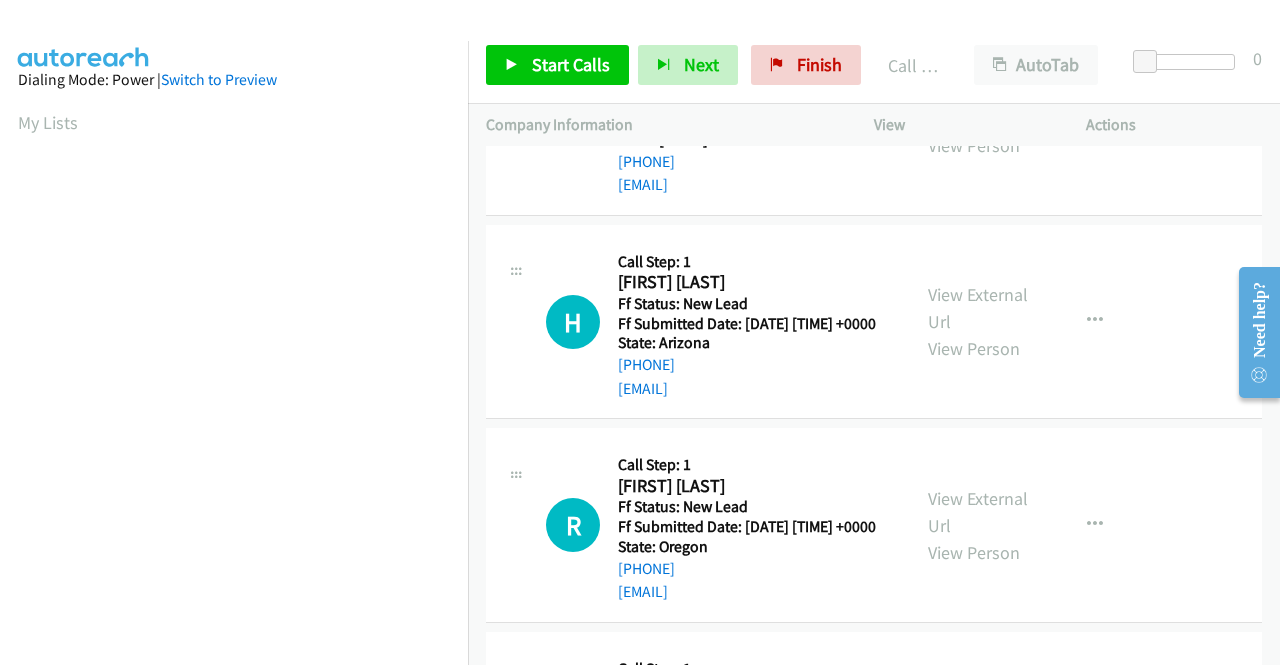click on "Start Calls
Pause
Next
Finish
Call Completed
AutoTab
AutoTab
0" at bounding box center (874, 65) 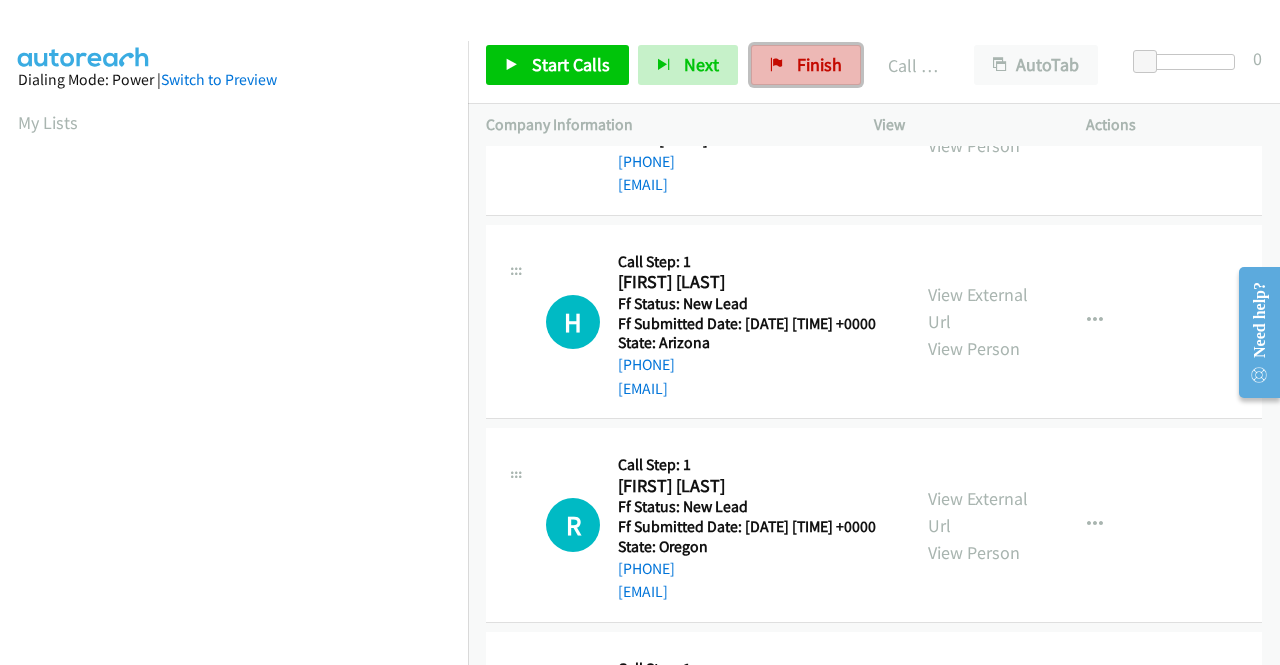 click on "Finish" at bounding box center (819, 64) 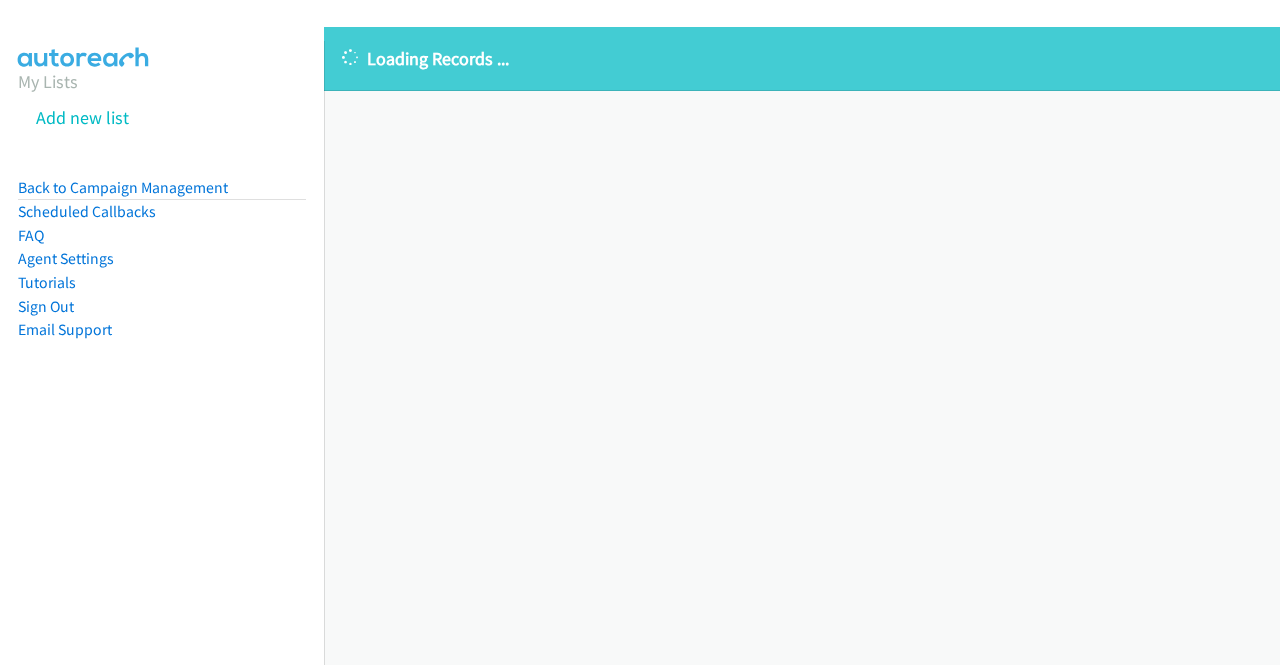 scroll, scrollTop: 0, scrollLeft: 0, axis: both 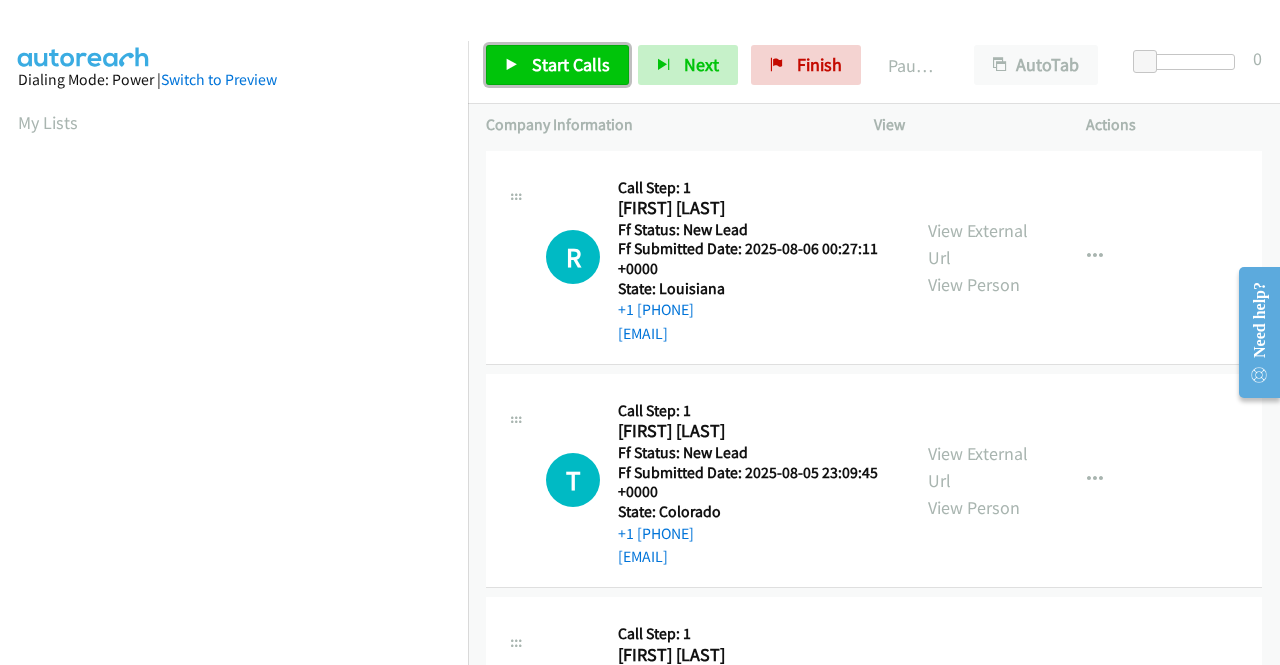 click on "Start Calls" at bounding box center (557, 65) 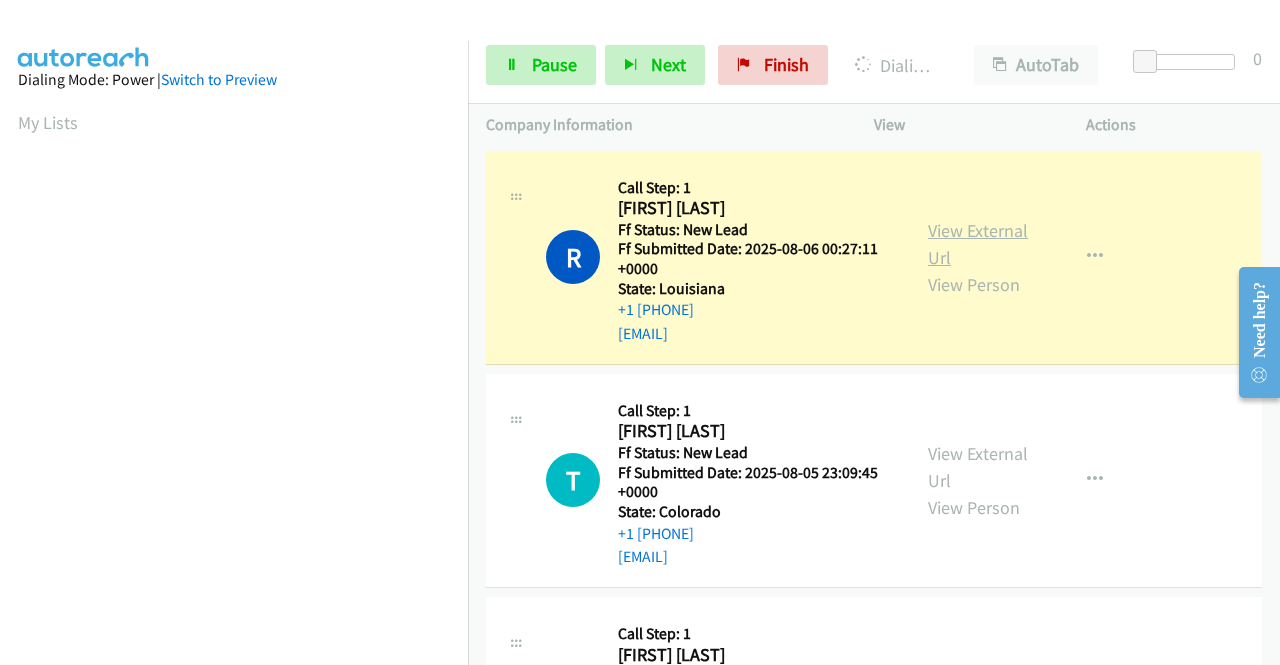 click on "View External Url" at bounding box center [978, 244] 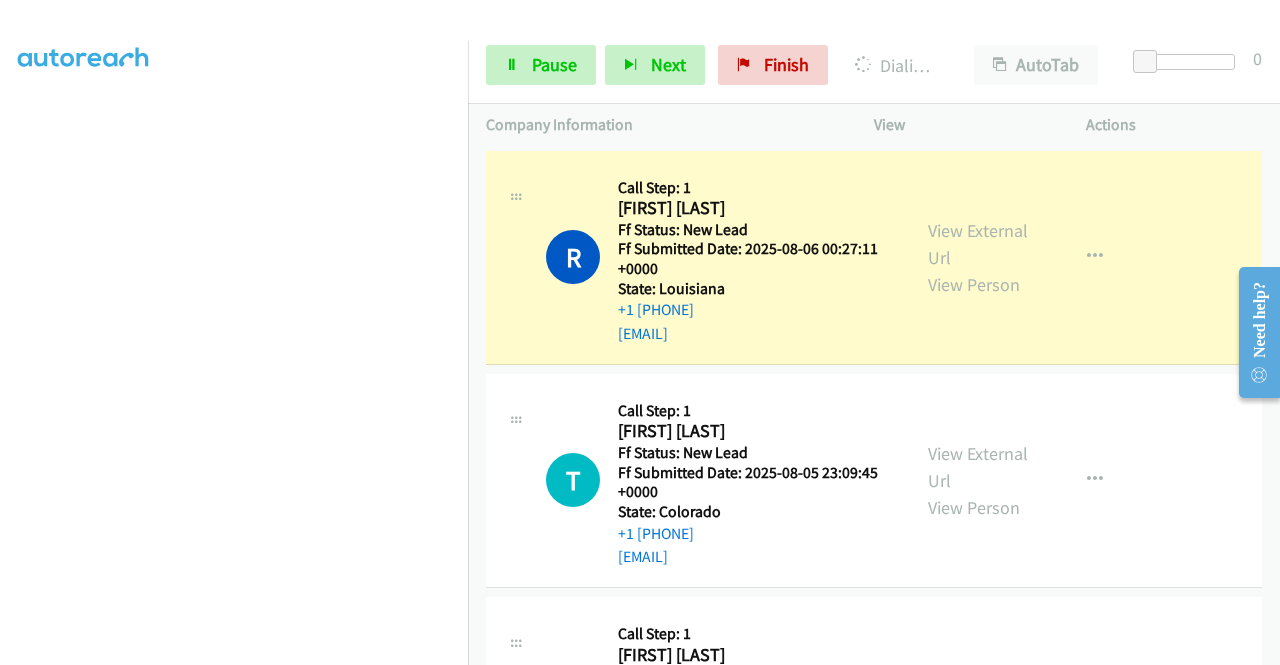 scroll, scrollTop: 456, scrollLeft: 0, axis: vertical 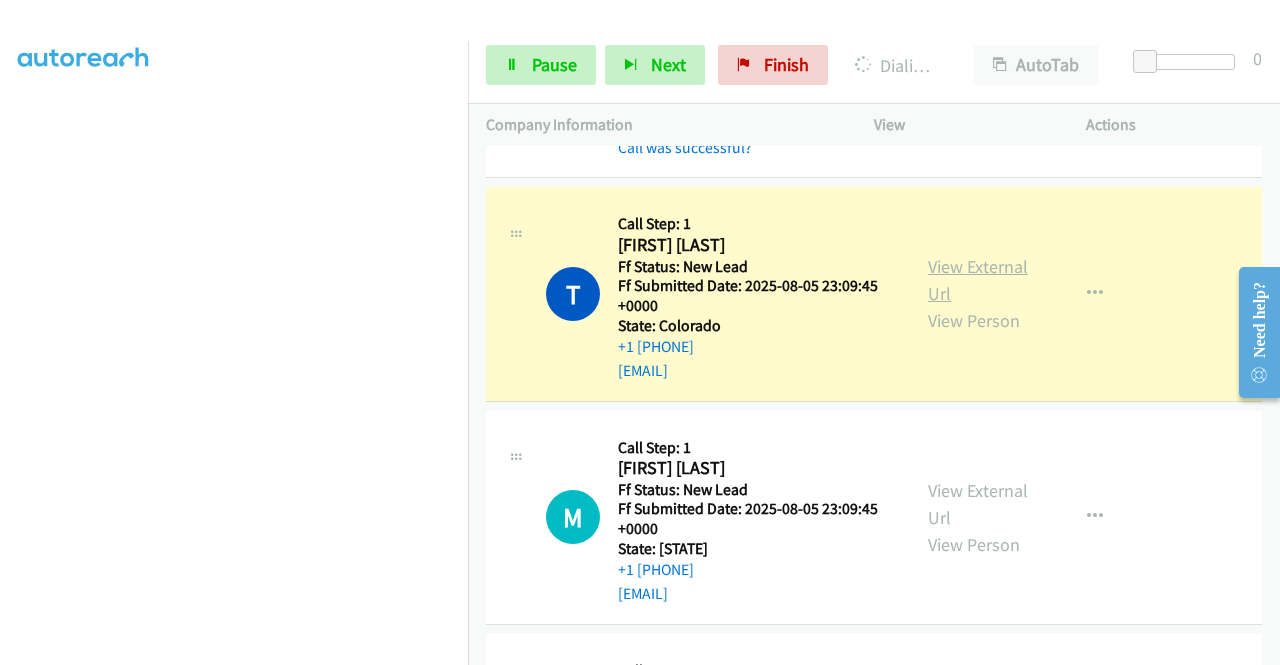click on "View External Url" at bounding box center (978, 280) 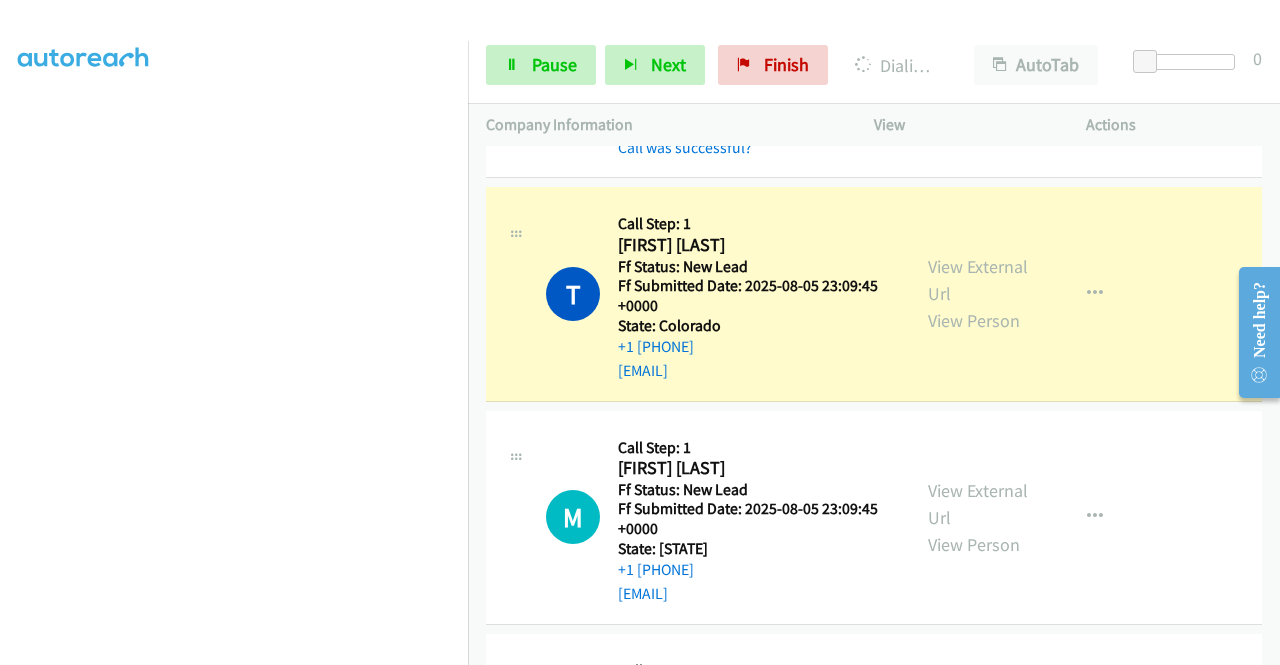 scroll, scrollTop: 0, scrollLeft: 0, axis: both 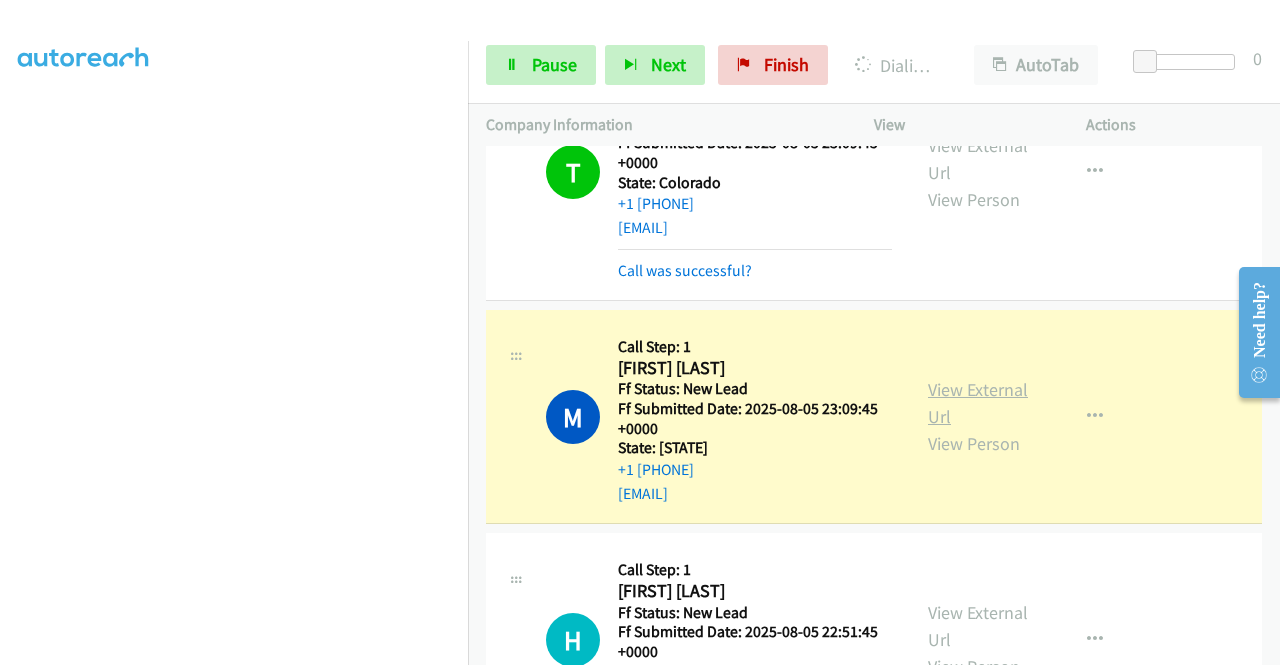 click on "View External Url" at bounding box center [978, 403] 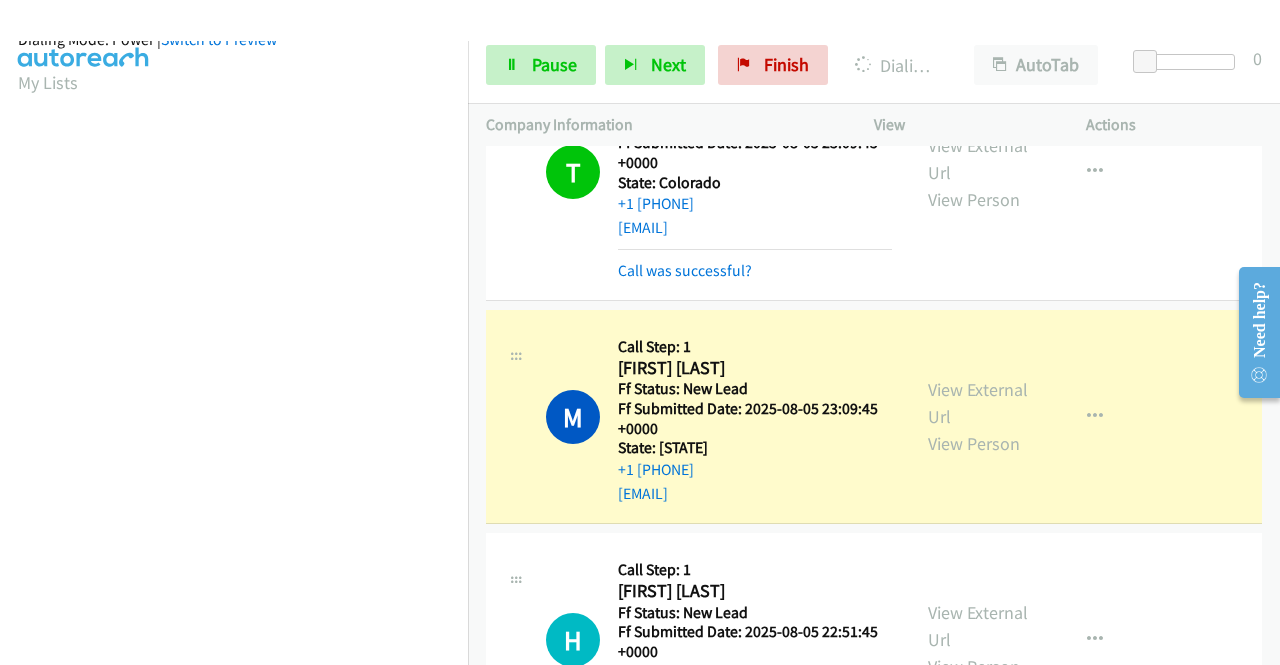 scroll, scrollTop: 456, scrollLeft: 0, axis: vertical 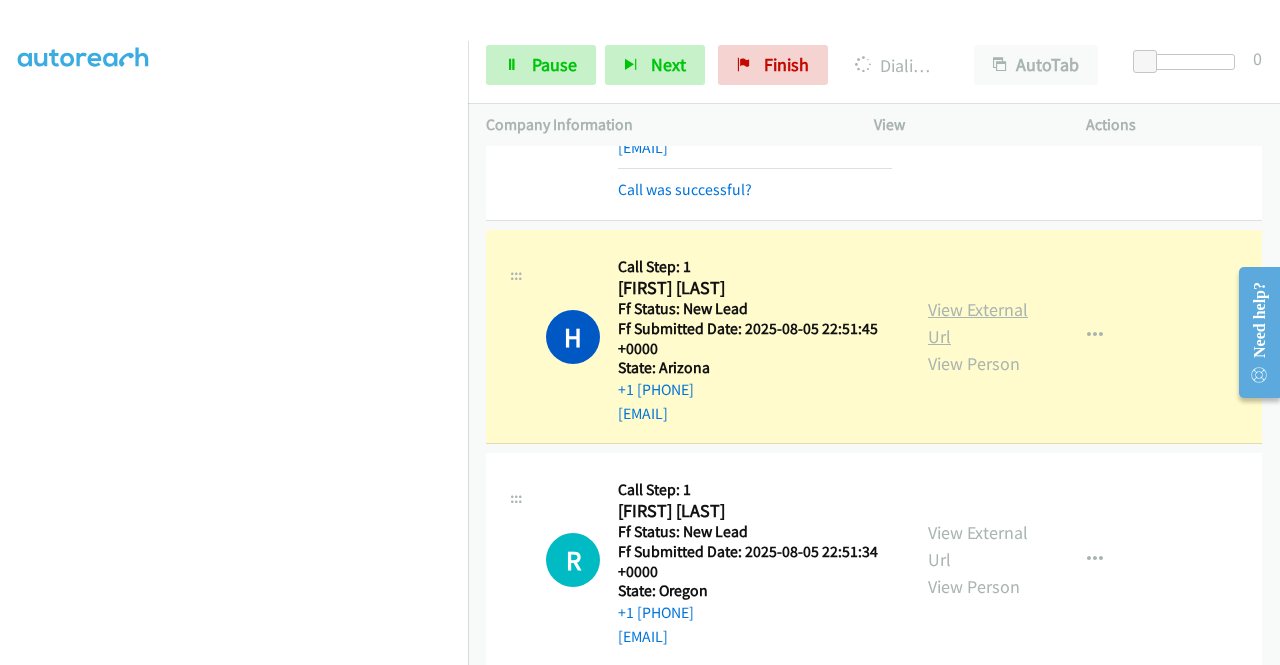 click on "View External Url" at bounding box center [978, 323] 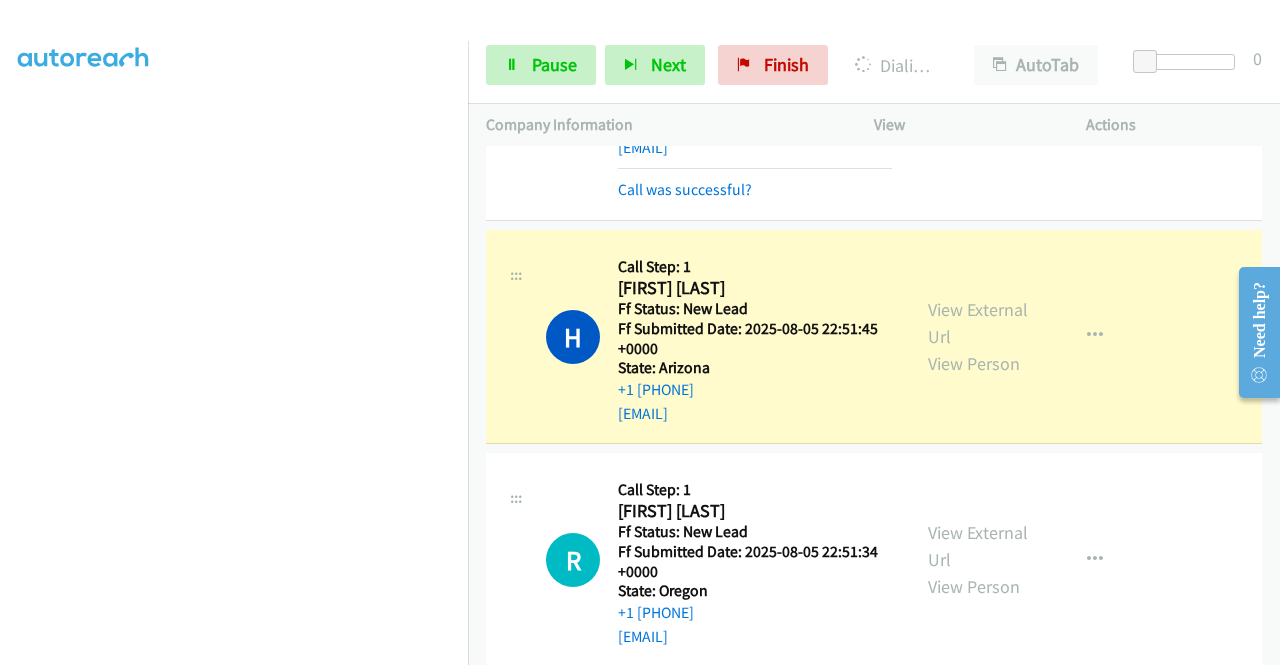 scroll, scrollTop: 0, scrollLeft: 0, axis: both 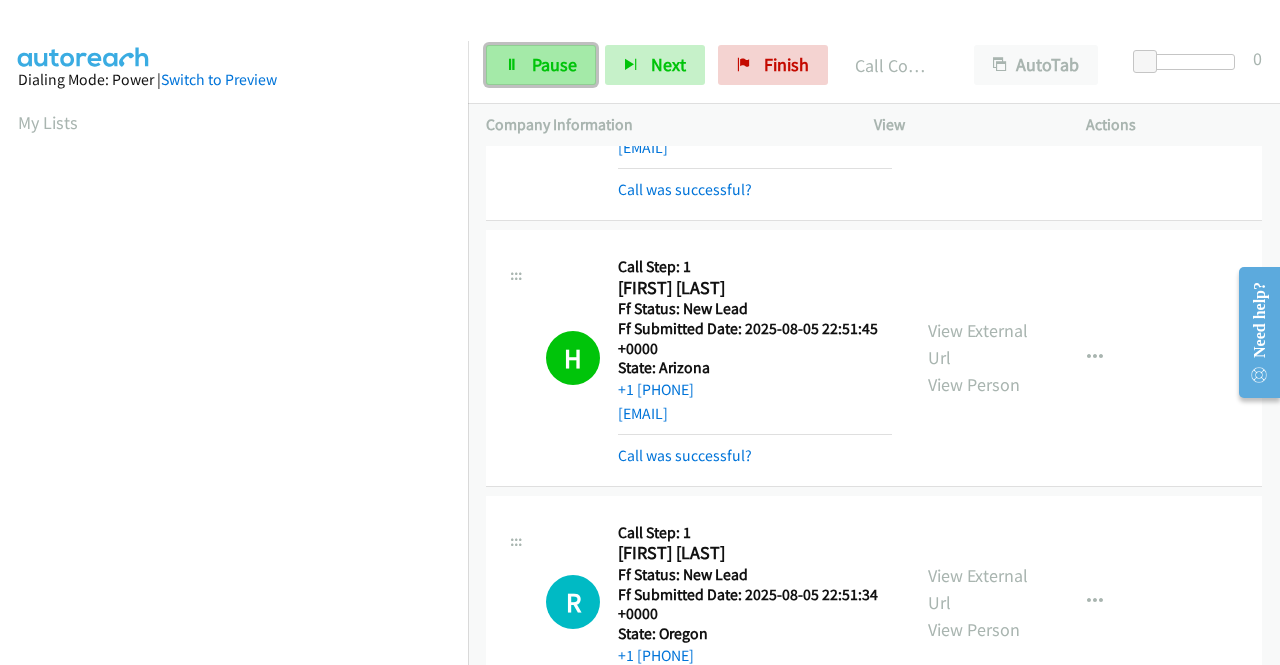 click on "Pause" at bounding box center (554, 64) 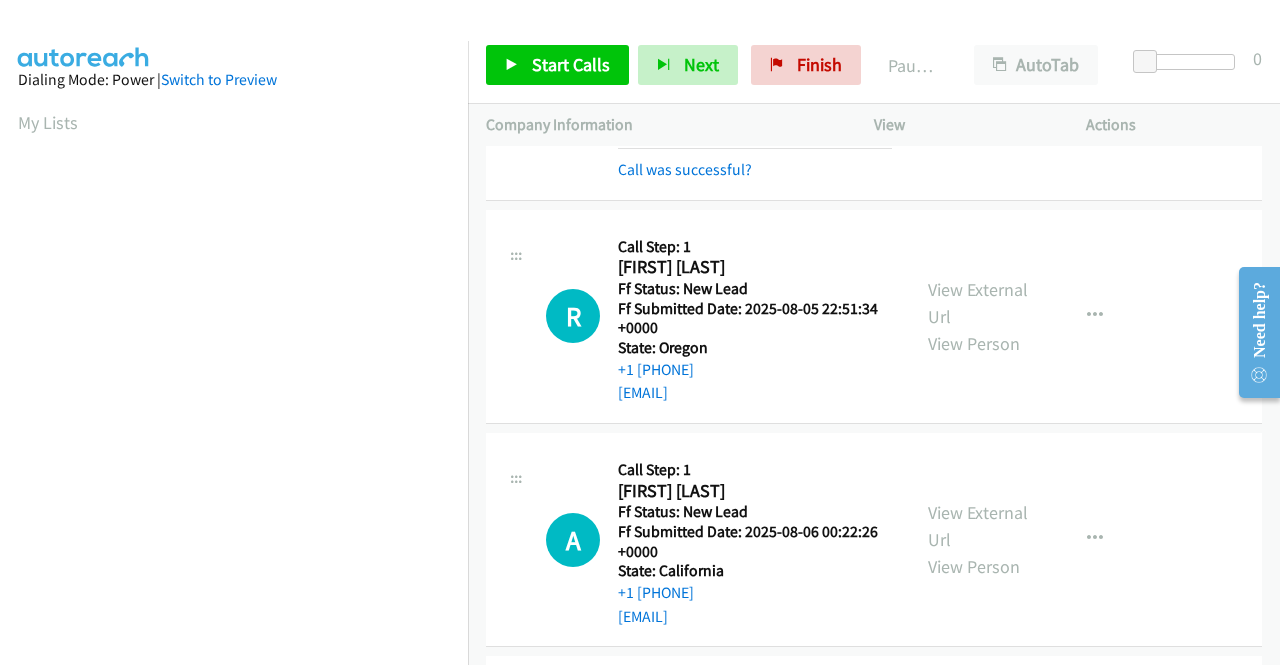 scroll, scrollTop: 1010, scrollLeft: 0, axis: vertical 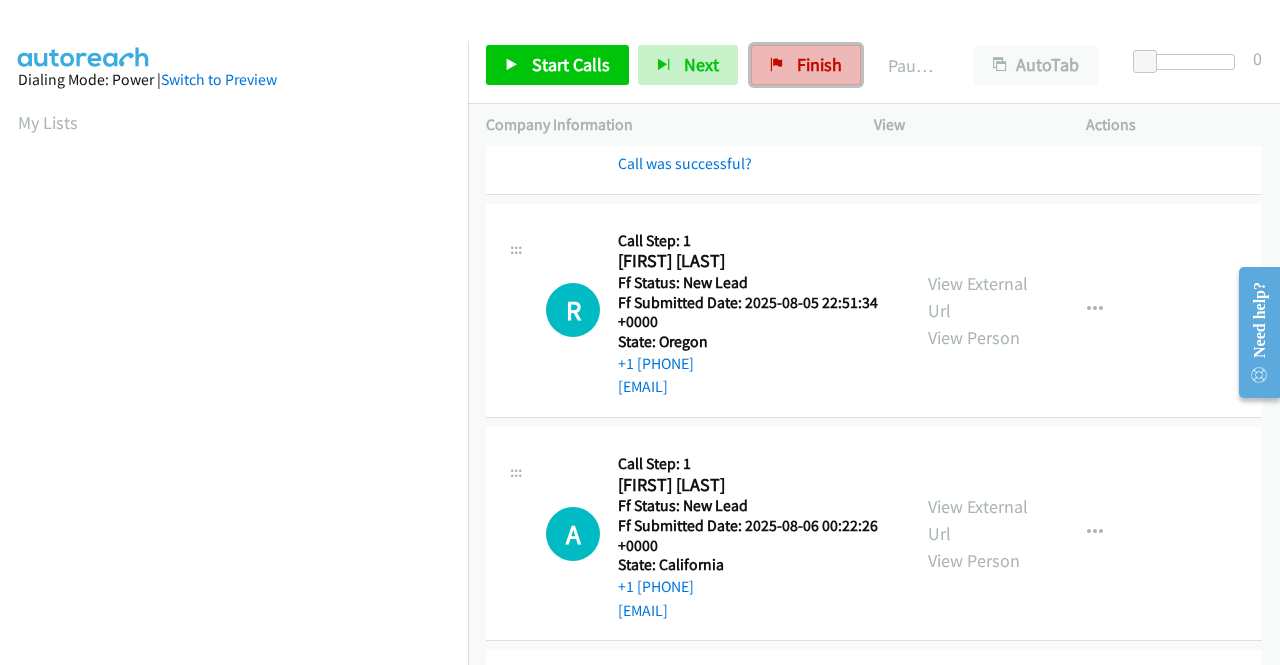 click at bounding box center [777, 66] 